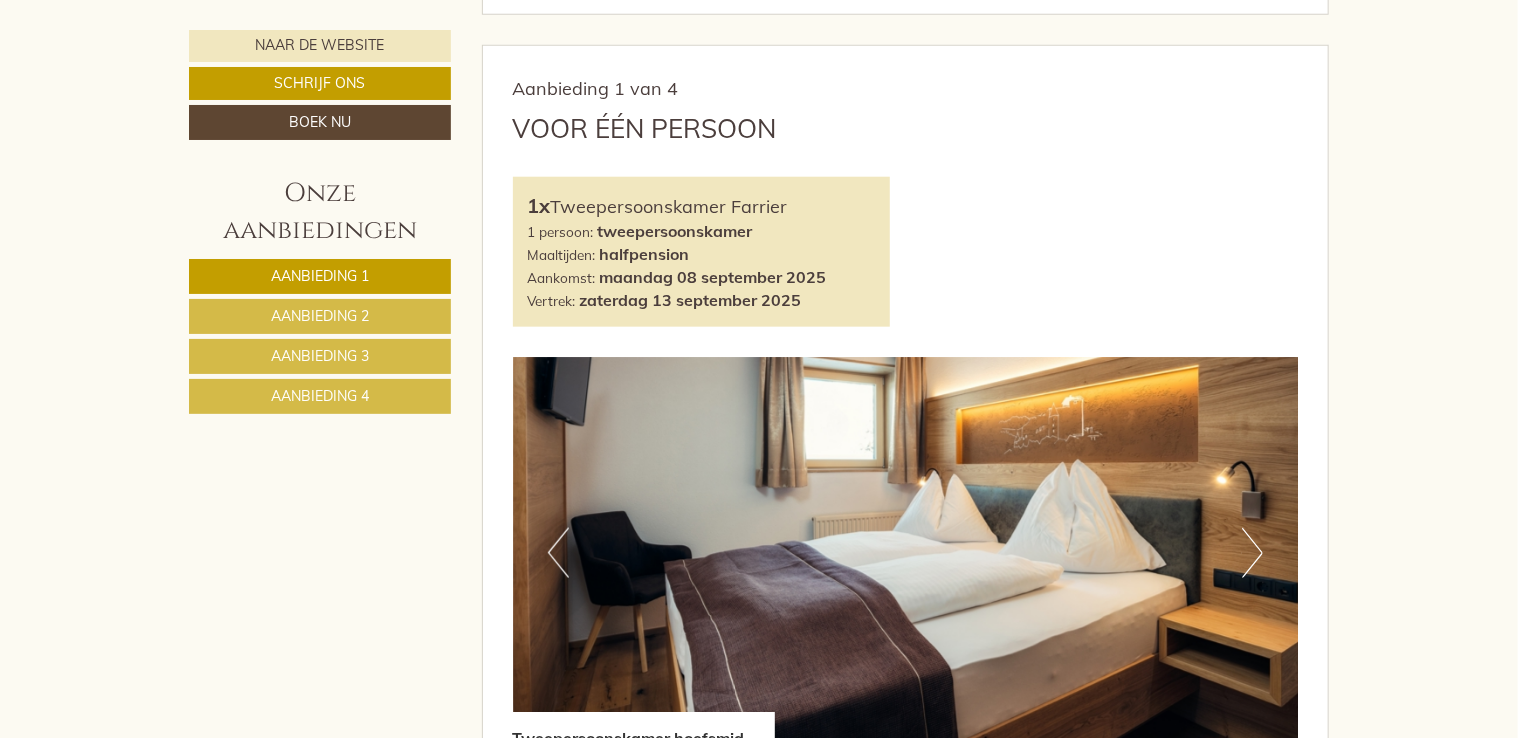 scroll, scrollTop: 1000, scrollLeft: 0, axis: vertical 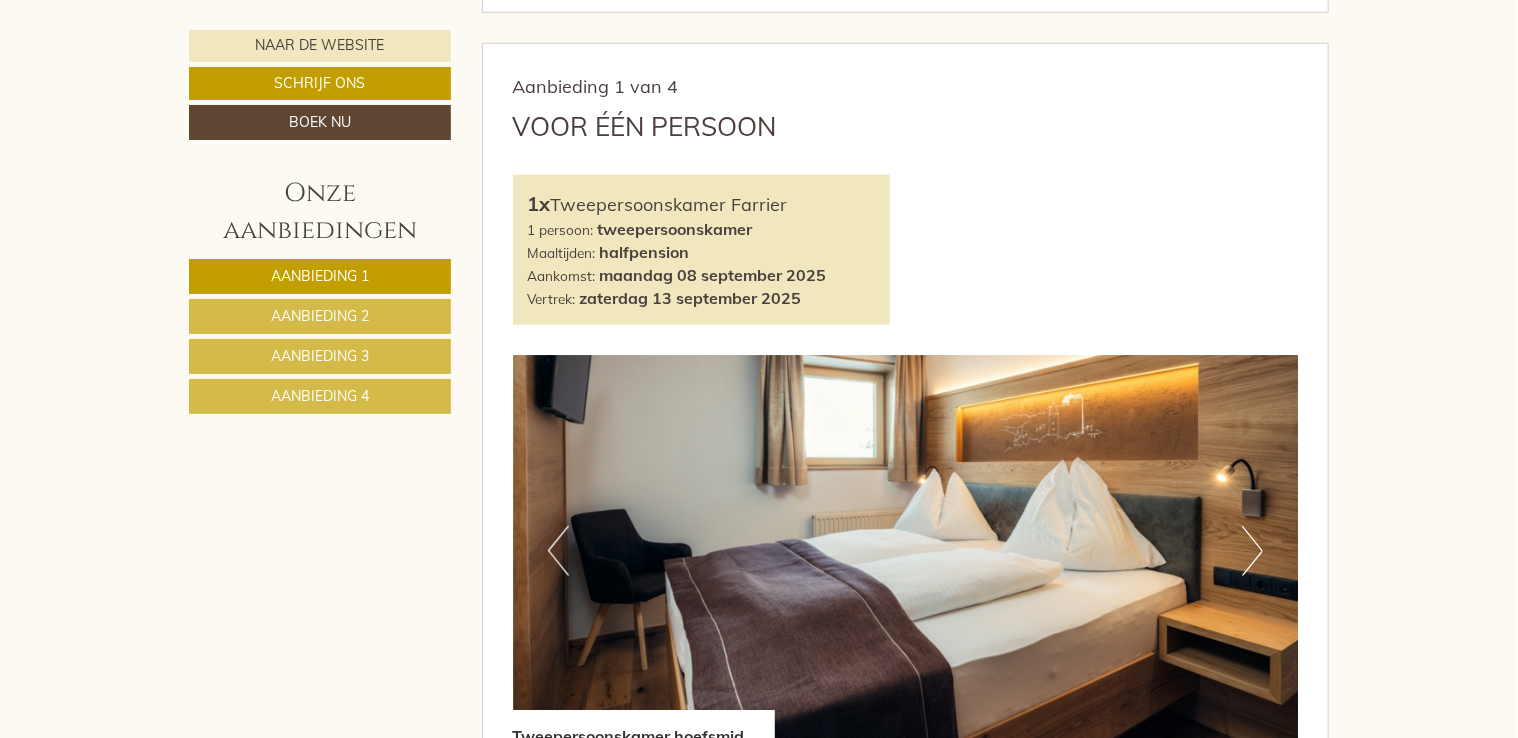 click on "Volgend" at bounding box center (1252, 551) 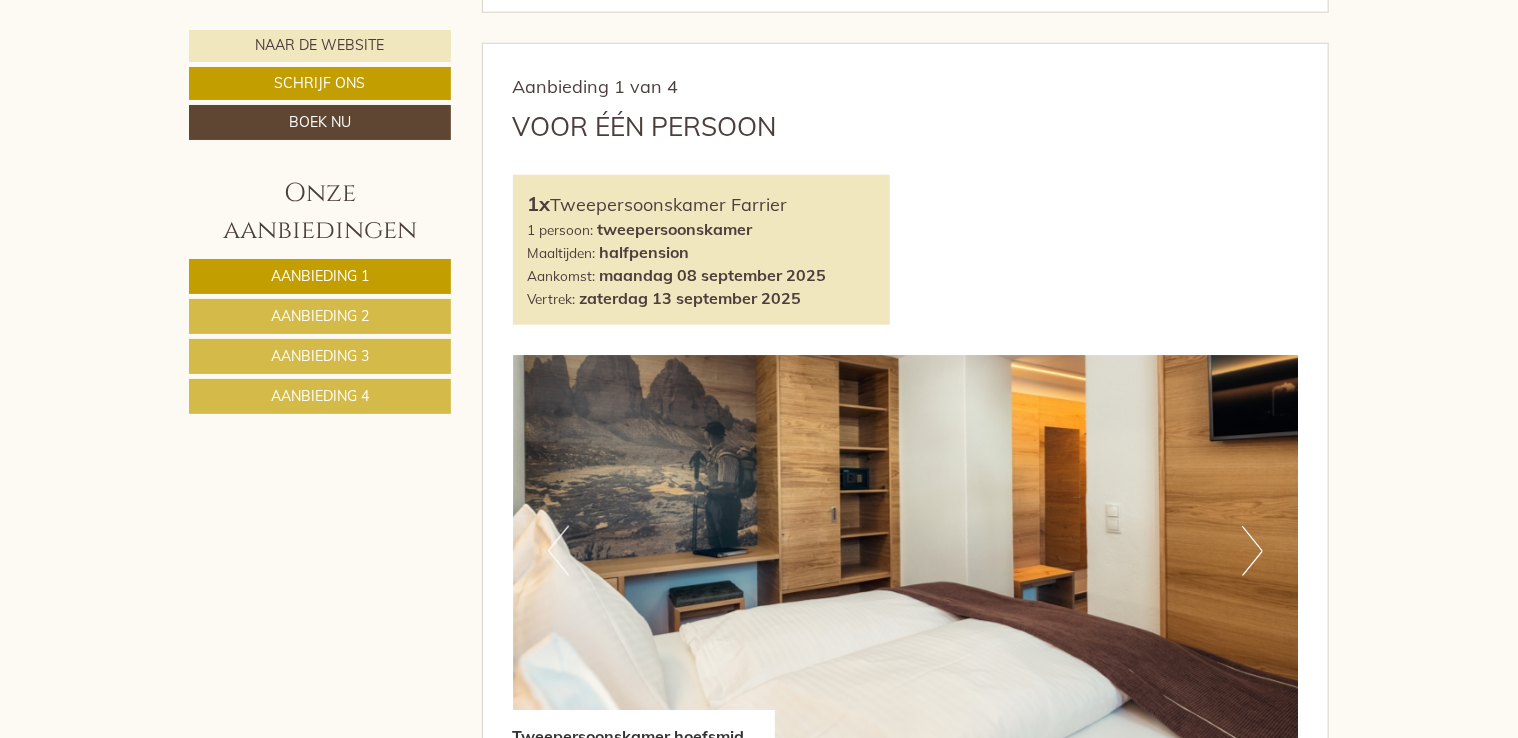 click on "Volgend" at bounding box center (1252, 551) 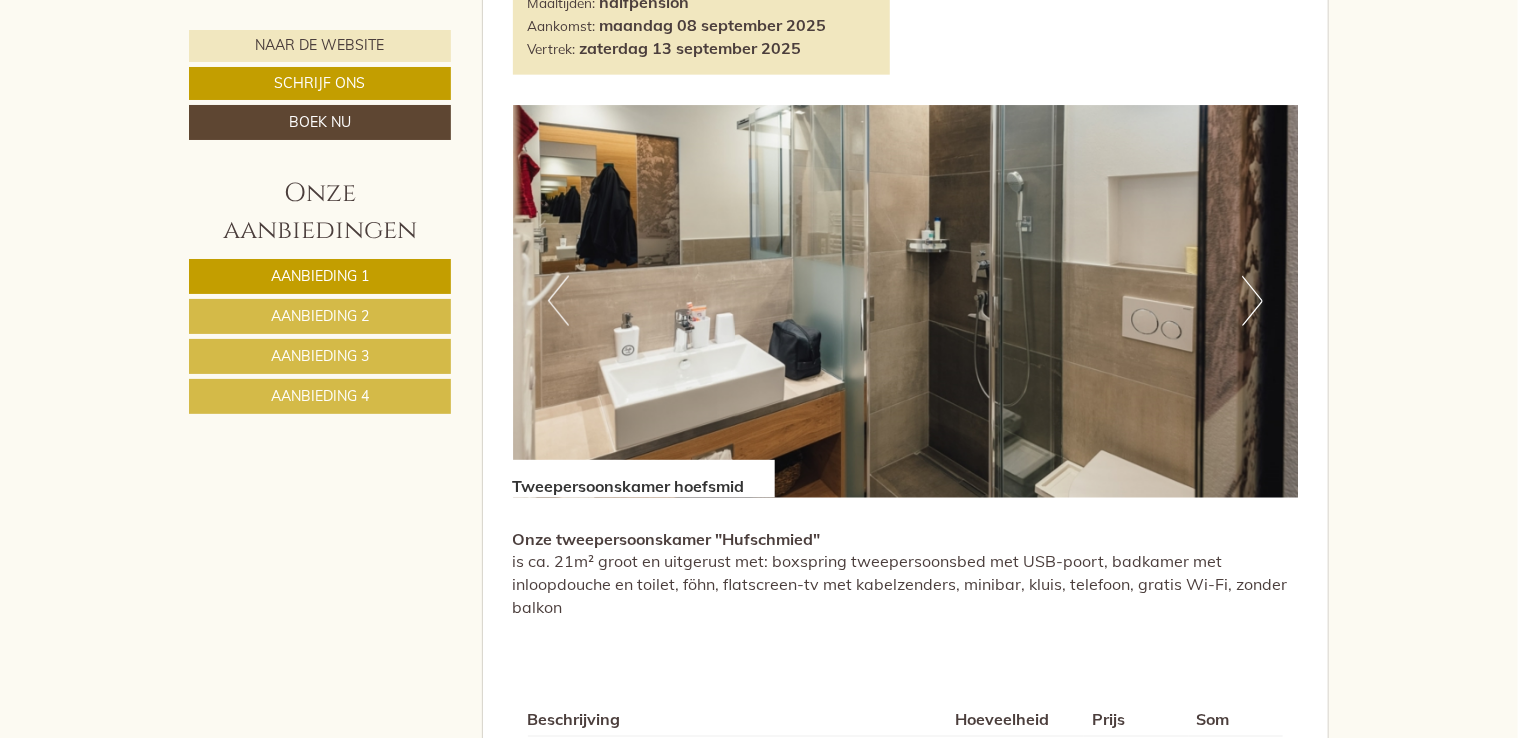 scroll, scrollTop: 1400, scrollLeft: 0, axis: vertical 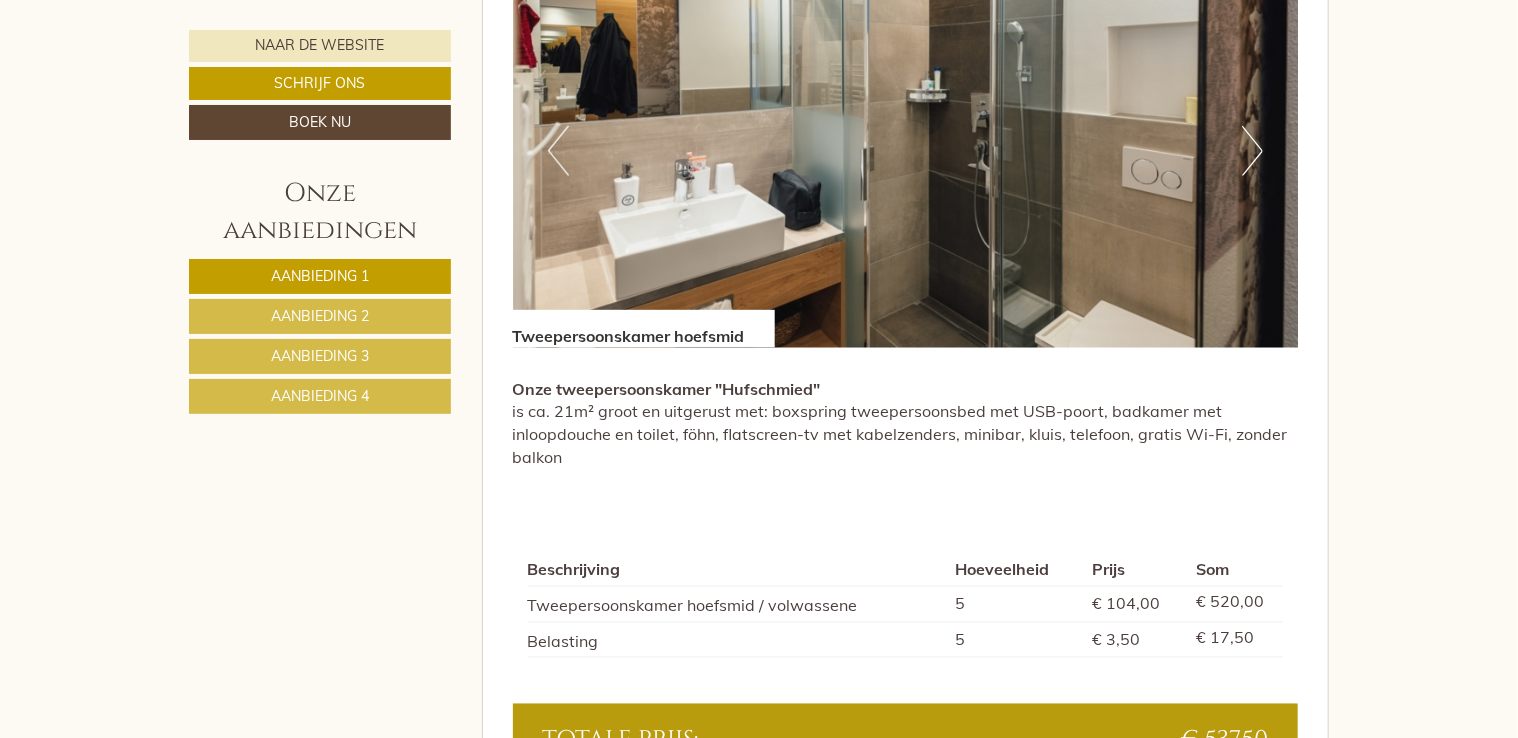 click on "Aanbieding 2" at bounding box center [320, 316] 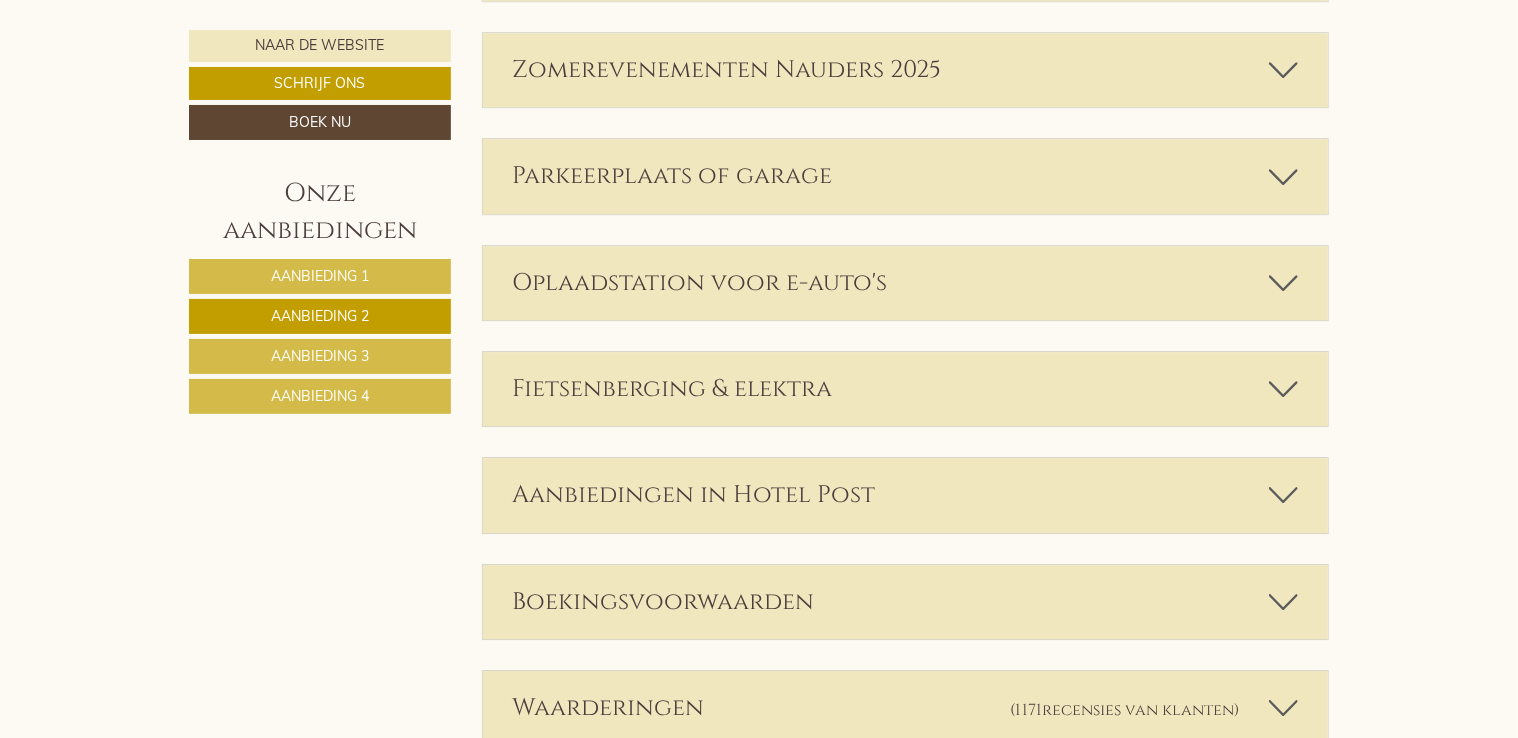 scroll, scrollTop: 2843, scrollLeft: 0, axis: vertical 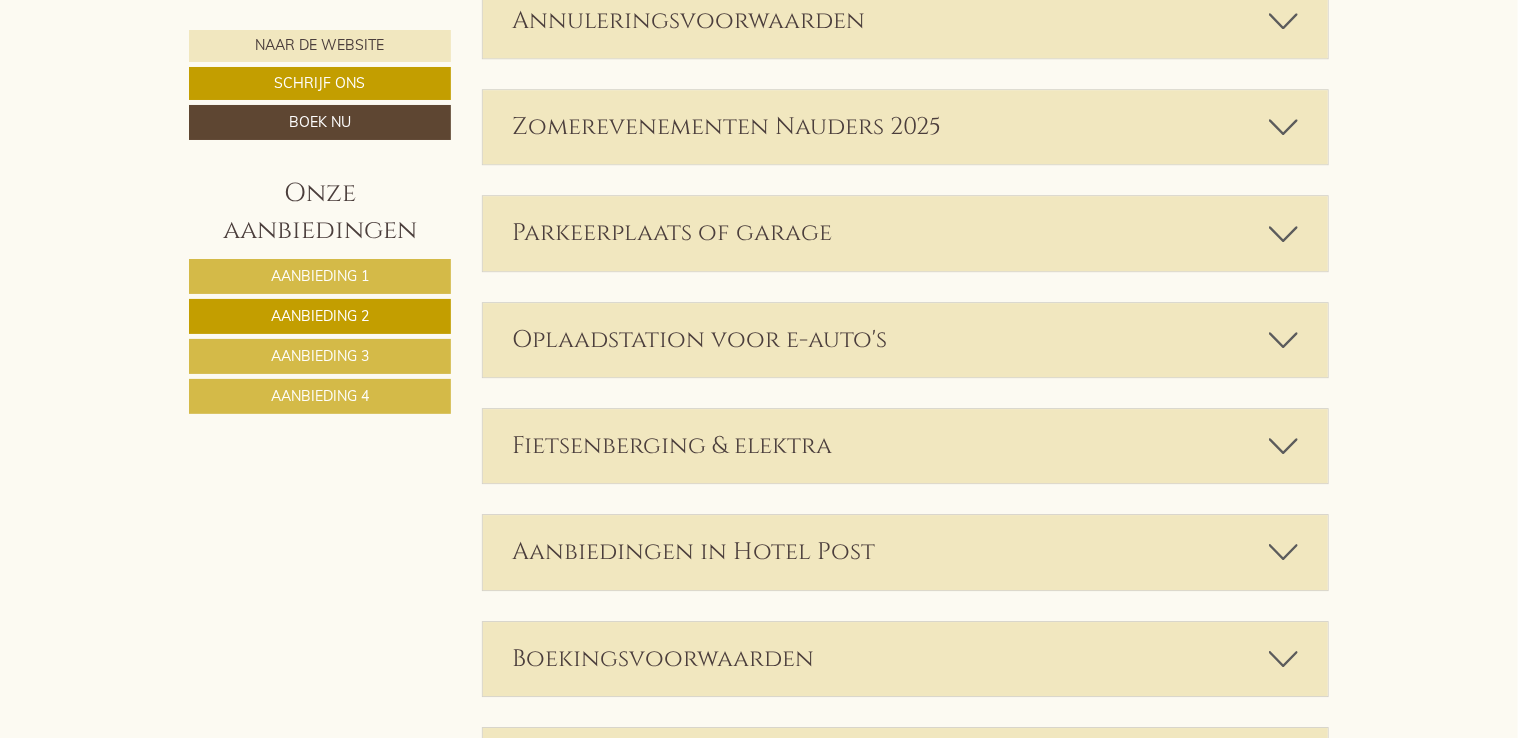 click at bounding box center [1283, 233] 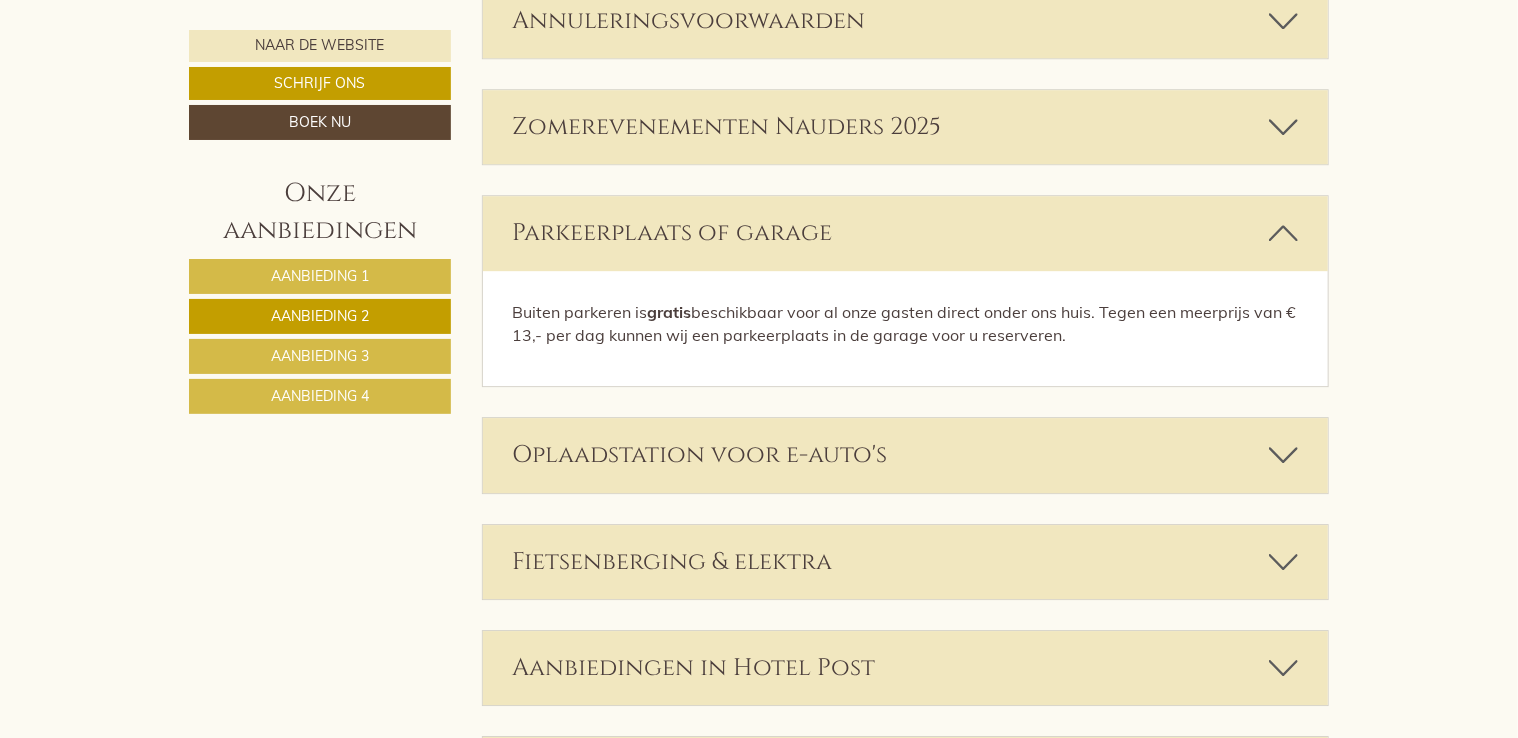 click at bounding box center (1283, 233) 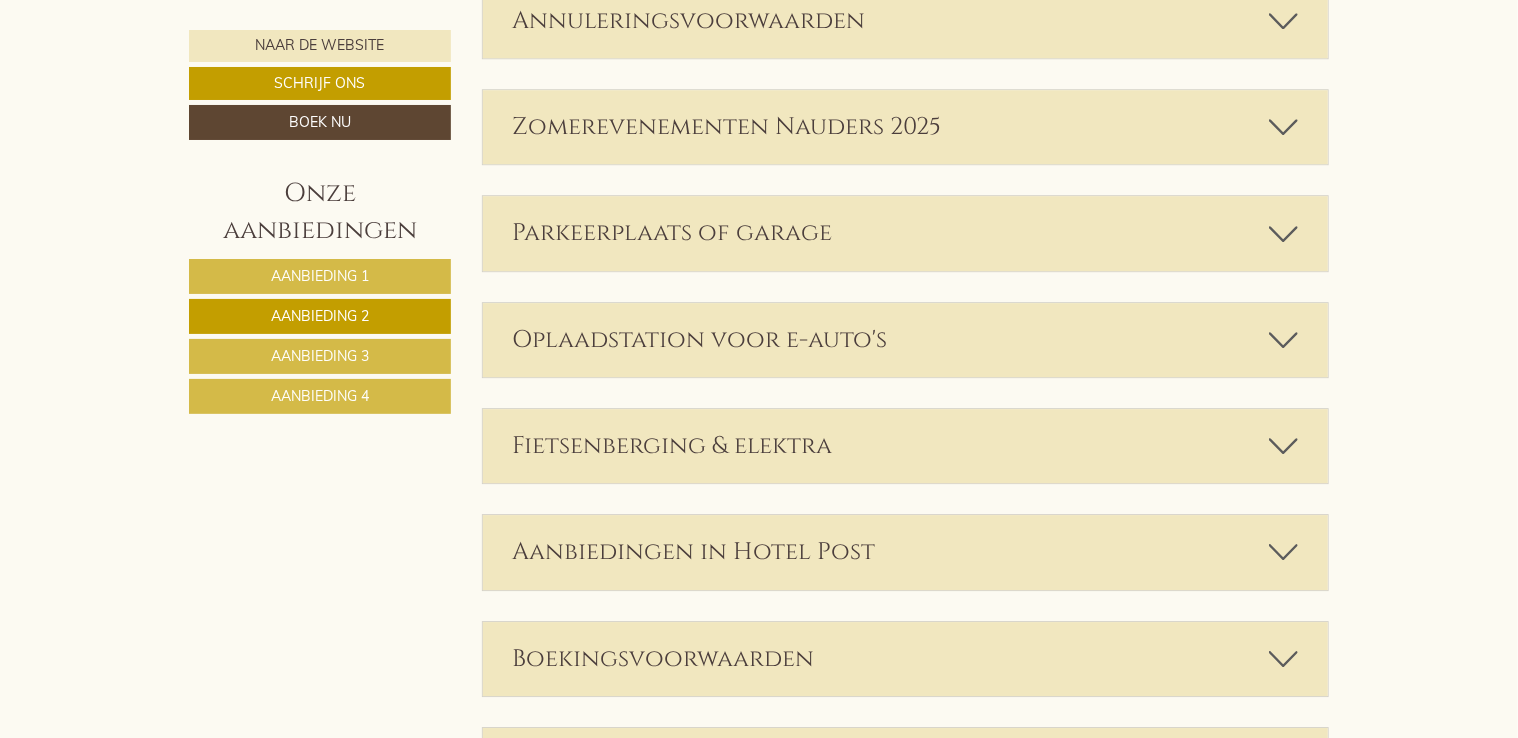 click at bounding box center [1283, 552] 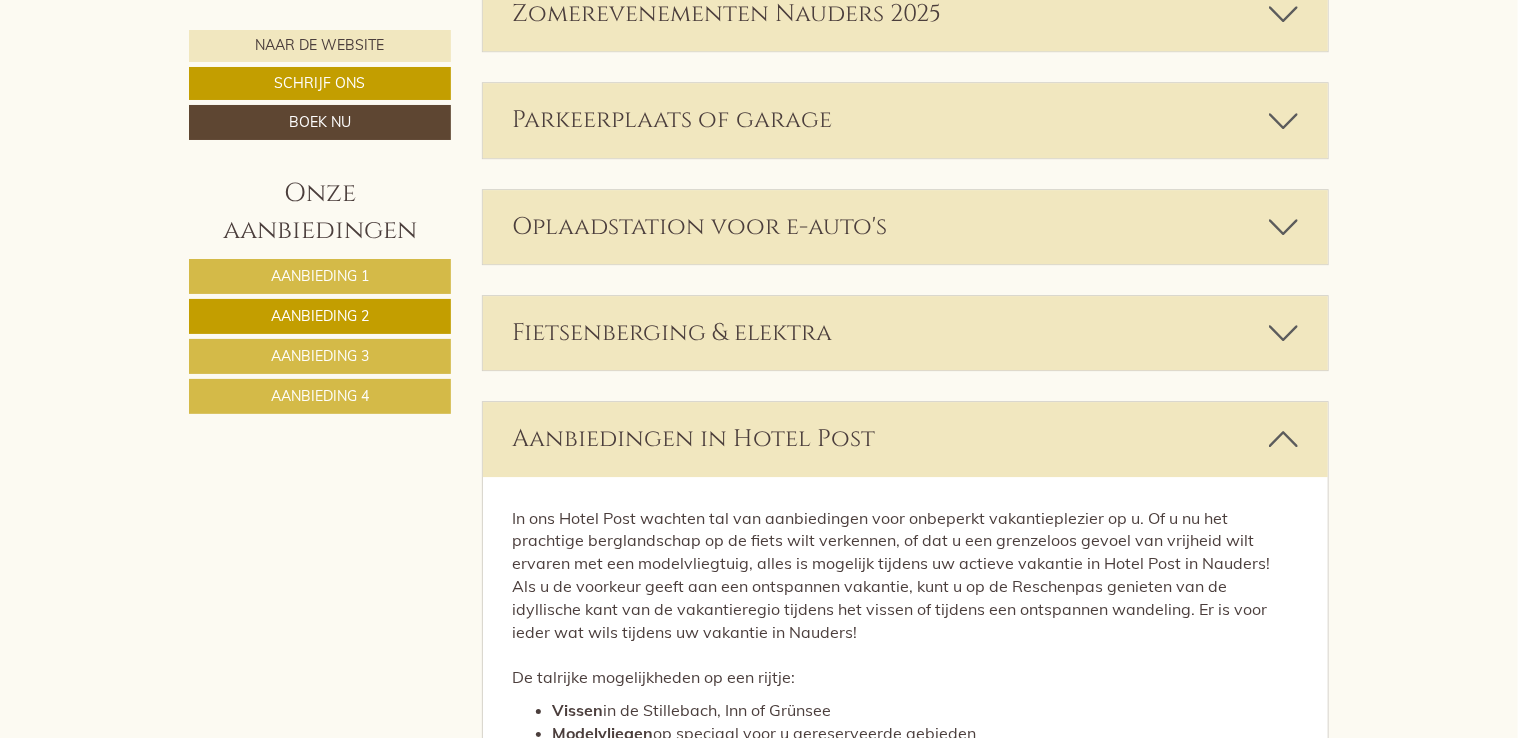 scroll, scrollTop: 2943, scrollLeft: 0, axis: vertical 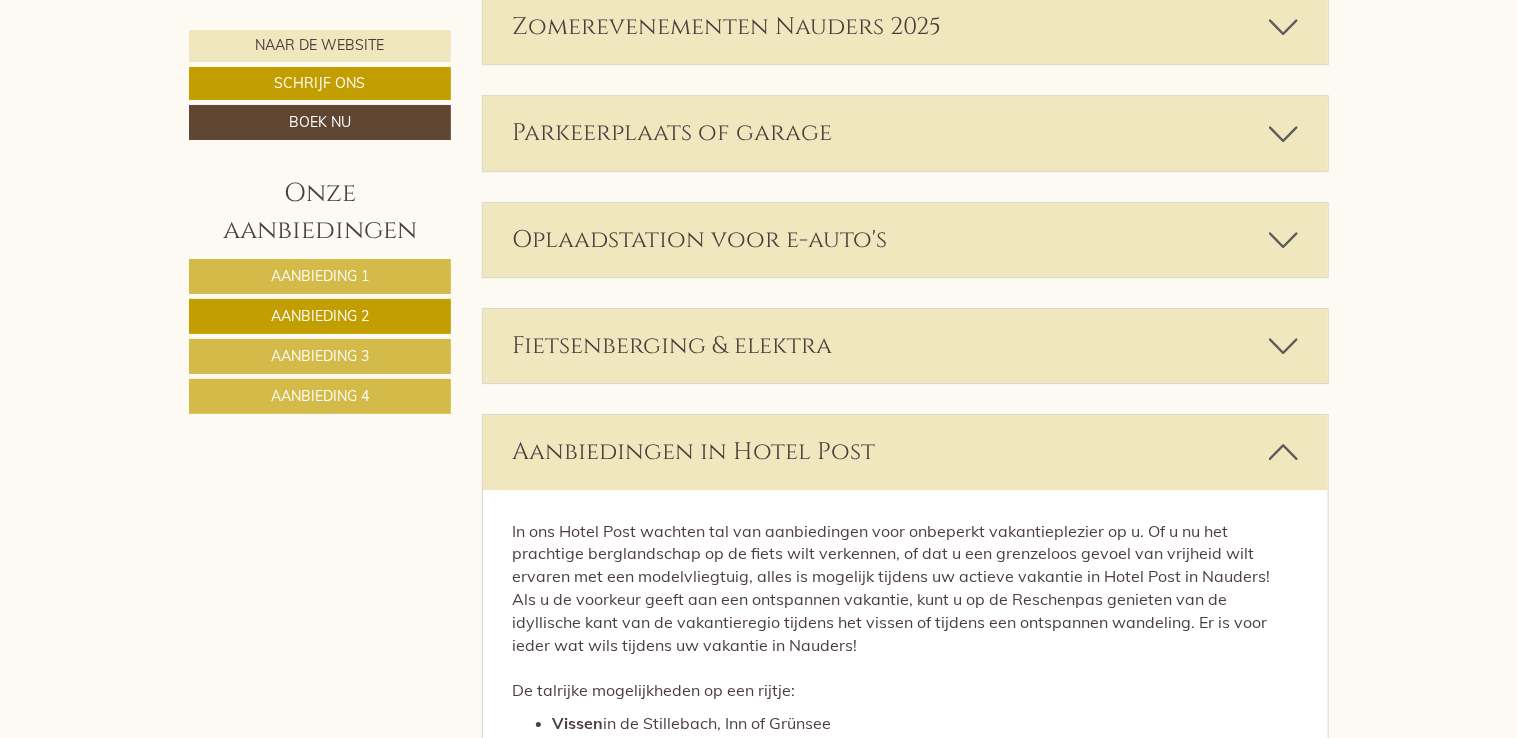 click on "Hartelijke groet uit Nauders
Herzlich Willkommen im traditionsreichen 4* Hotel Post in Nauders. Bereits seit über 200 Jahren wird unser Haus von Familie Baldauf mit viel Leidenschaft geführt. Kehren Sie ein, lehnen Sie sich entspannt zurück und genießen Sie erholsame Urlaubstage am Reschenpass.
Naar de website
Schrijf ons
Boek nu
Onze aanbiedingen" at bounding box center (759, -338) 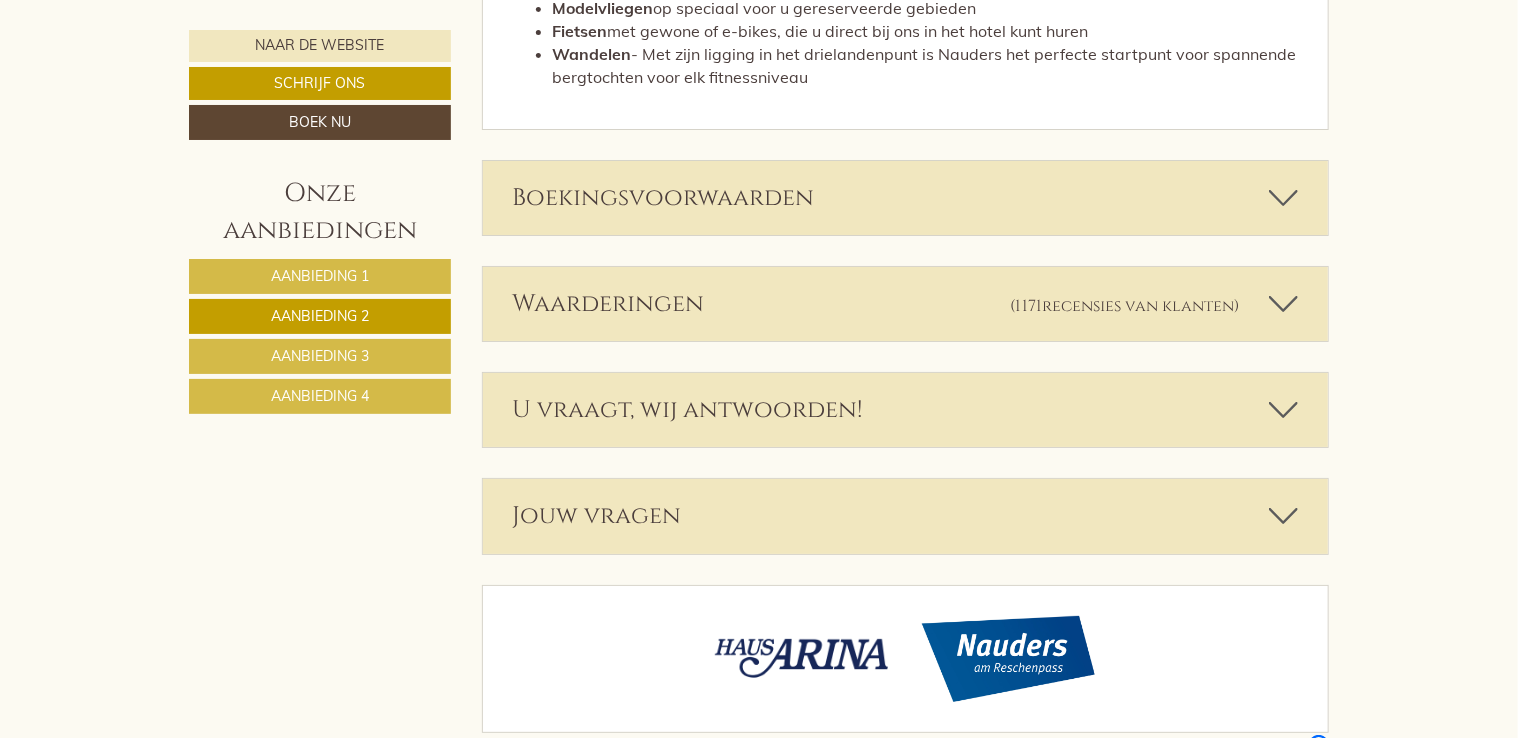 scroll, scrollTop: 3720, scrollLeft: 0, axis: vertical 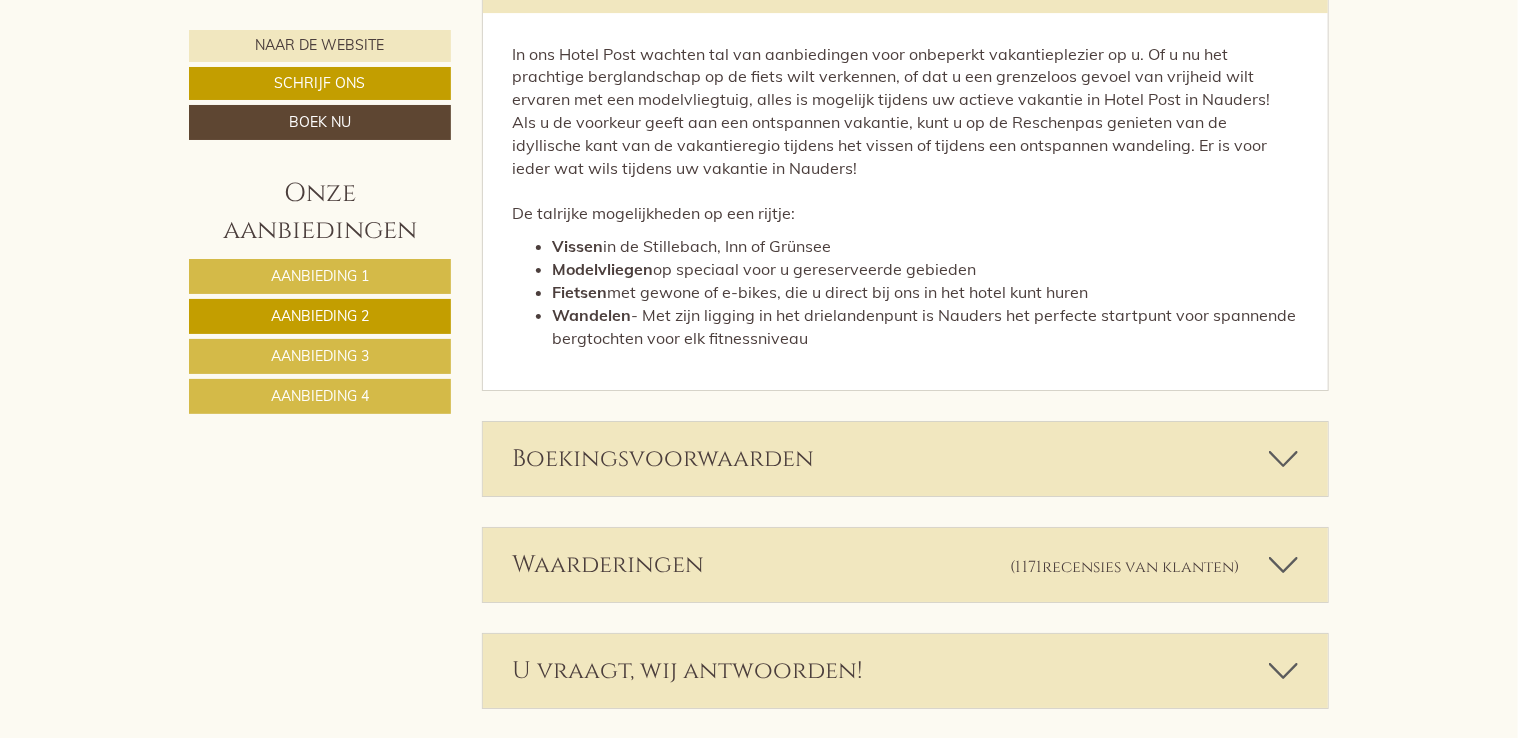 click at bounding box center (1283, 565) 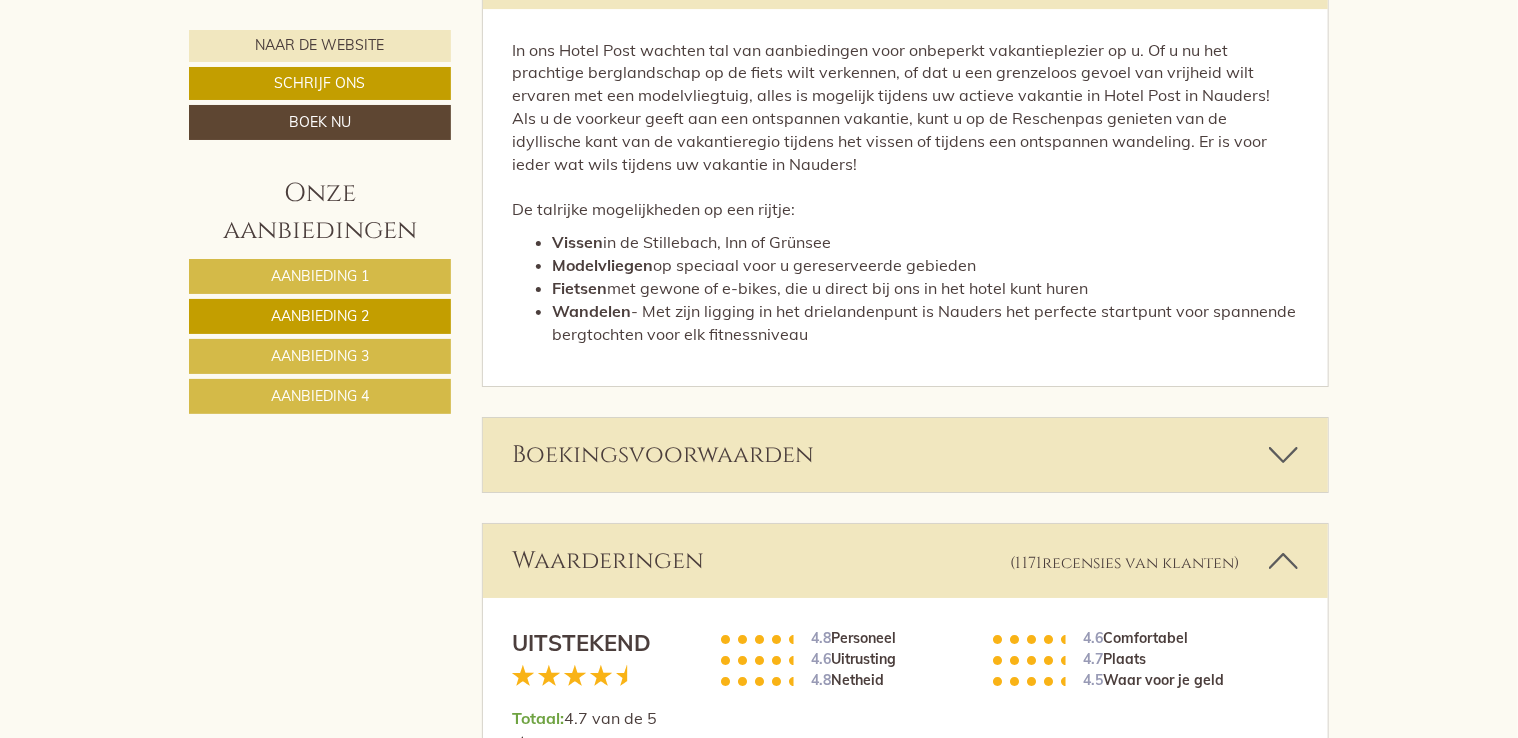 scroll, scrollTop: 3420, scrollLeft: 0, axis: vertical 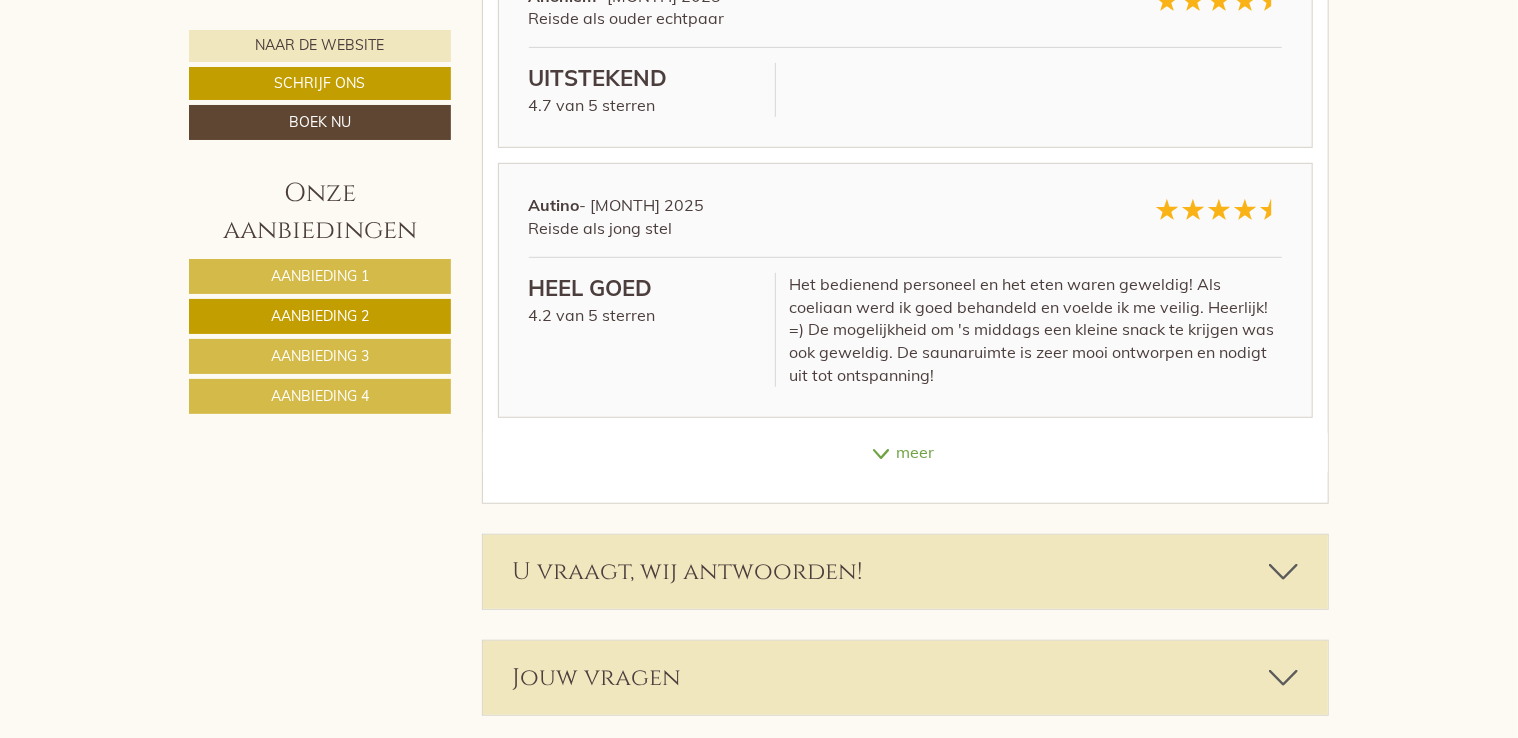 click at bounding box center [881, 454] 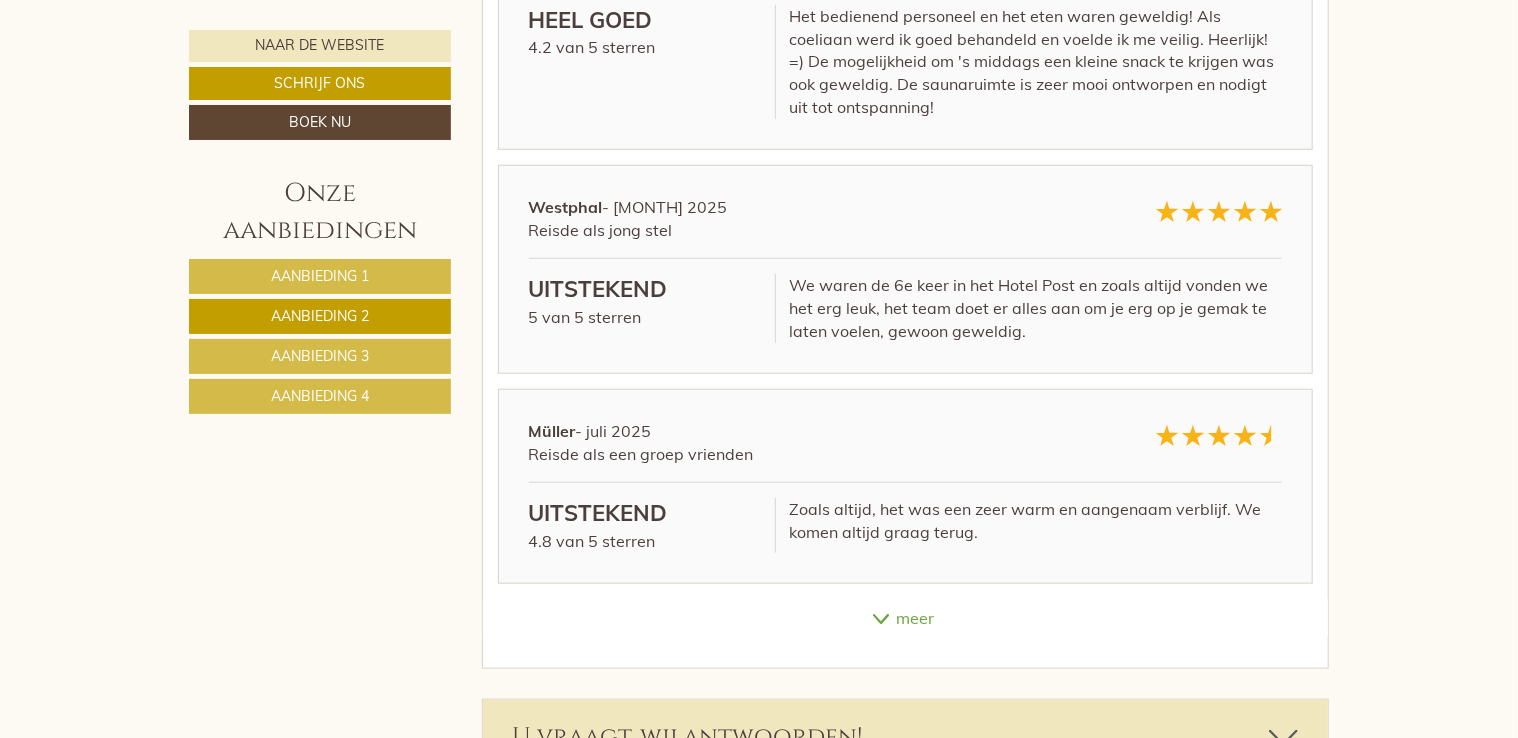 scroll, scrollTop: 4568, scrollLeft: 0, axis: vertical 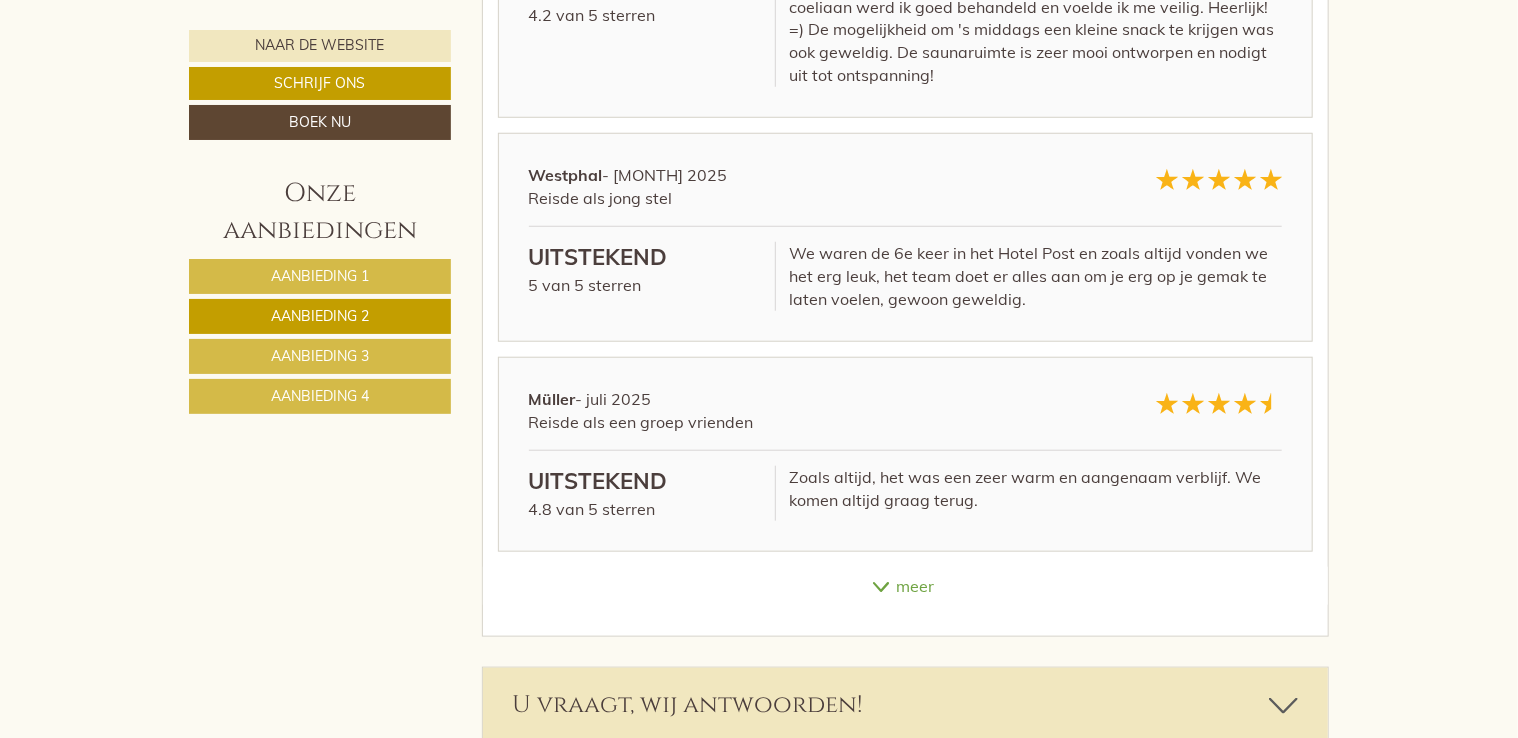 click at bounding box center (881, 587) 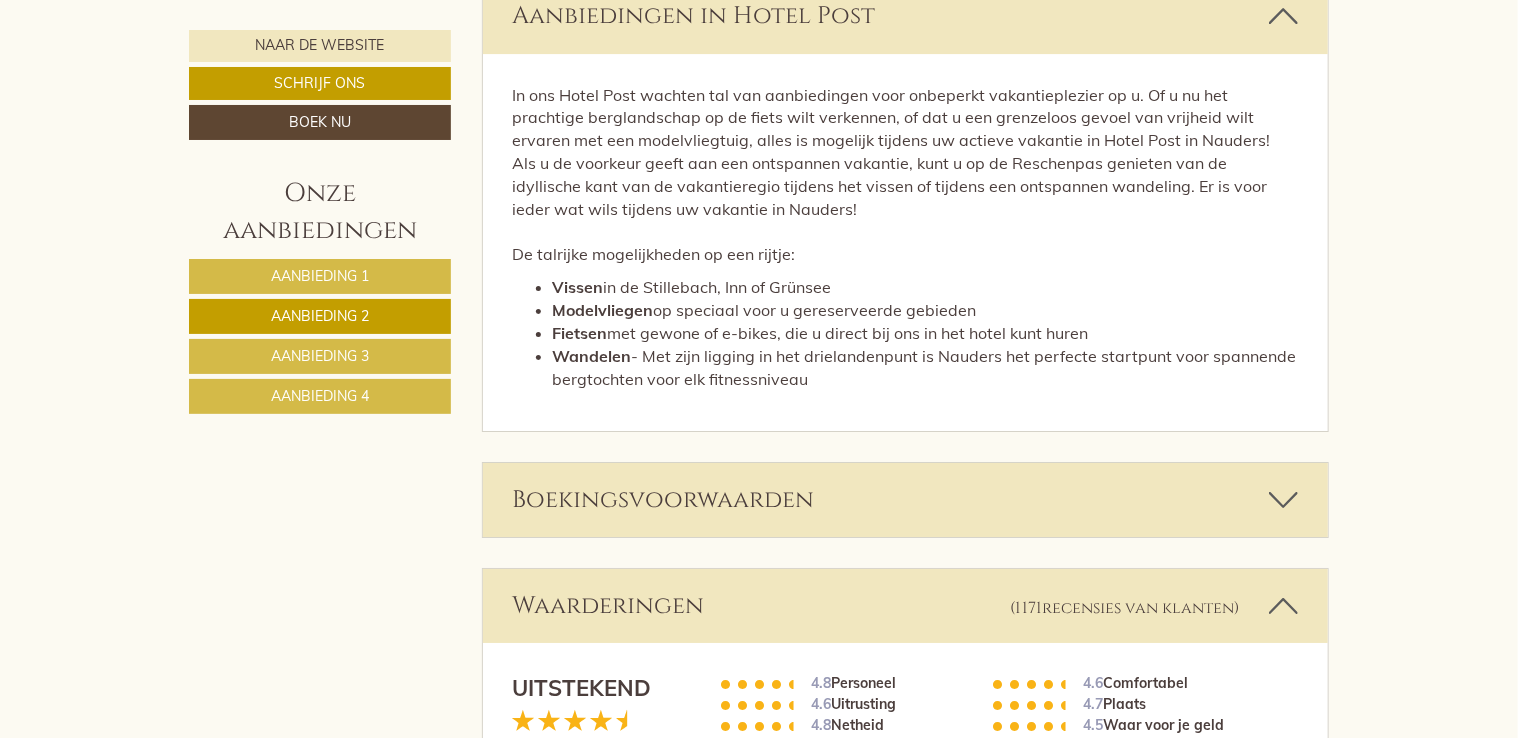 scroll, scrollTop: 3368, scrollLeft: 0, axis: vertical 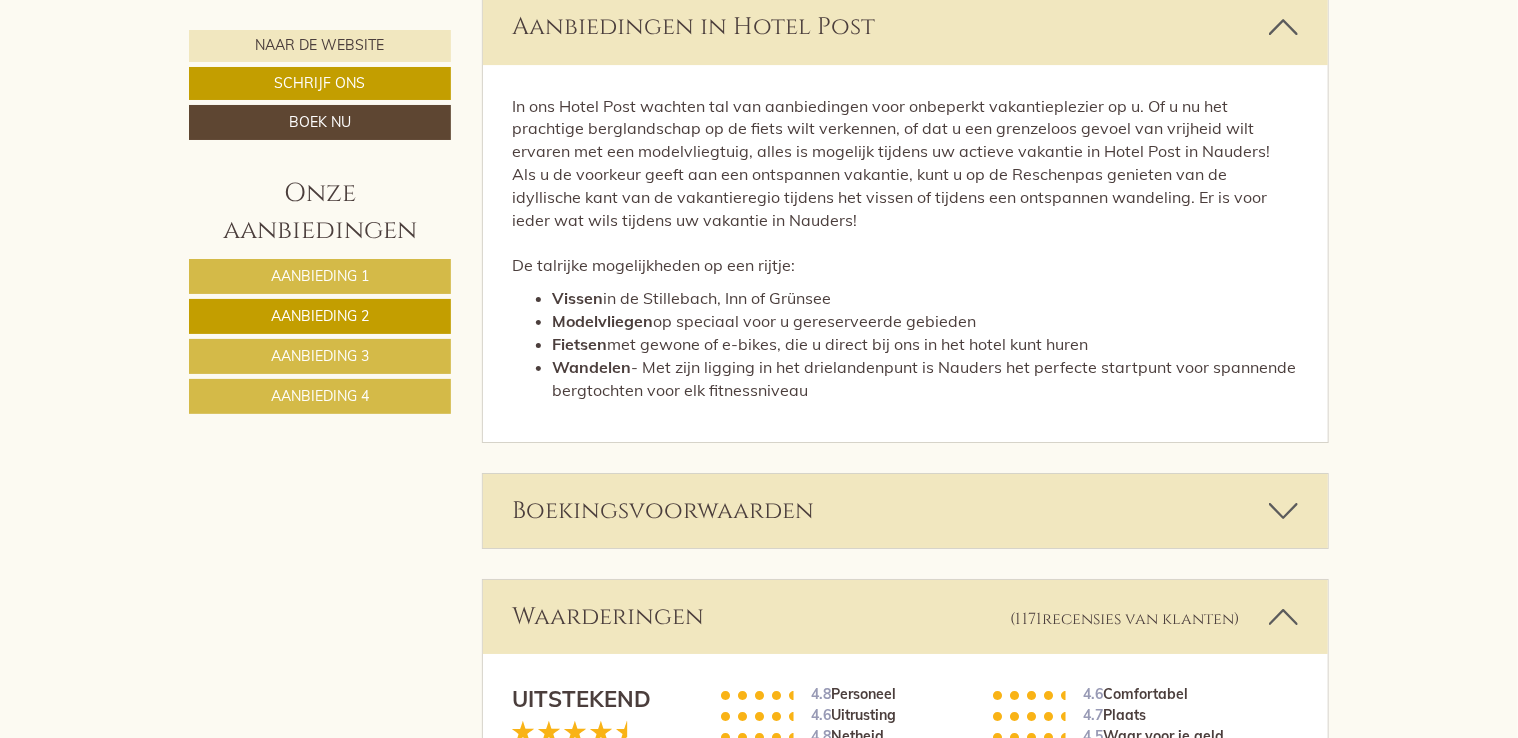 click at bounding box center [1283, 511] 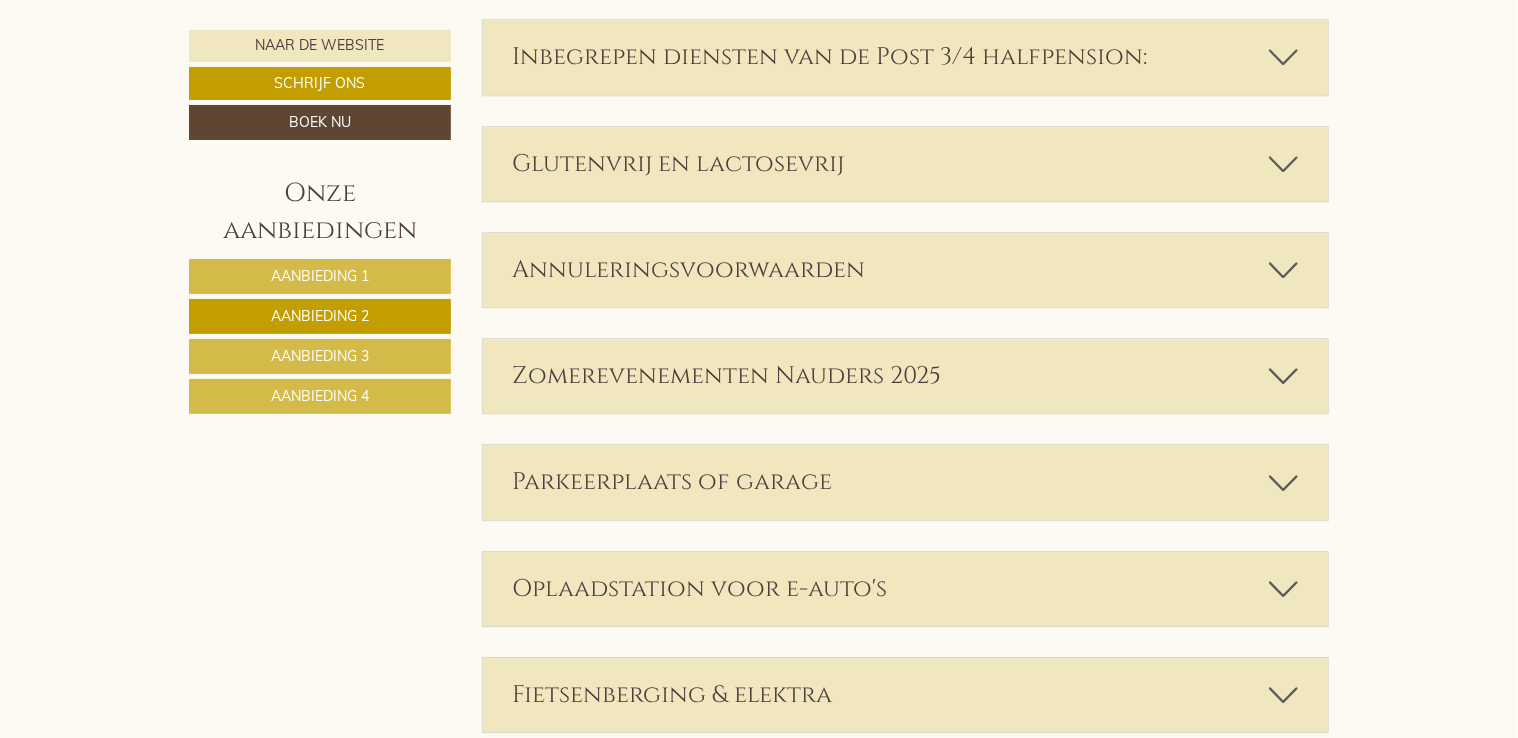 scroll, scrollTop: 2568, scrollLeft: 0, axis: vertical 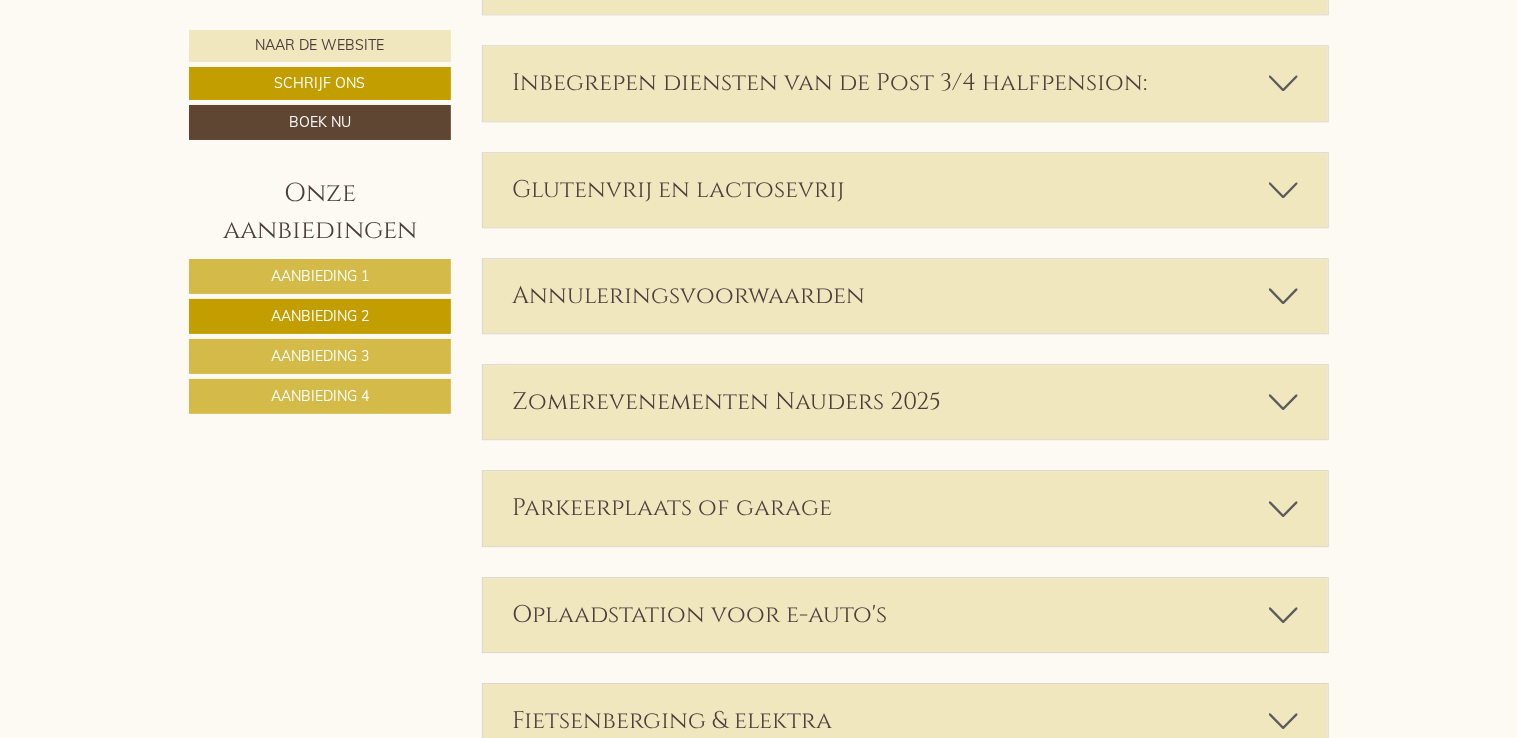 click at bounding box center [1283, 402] 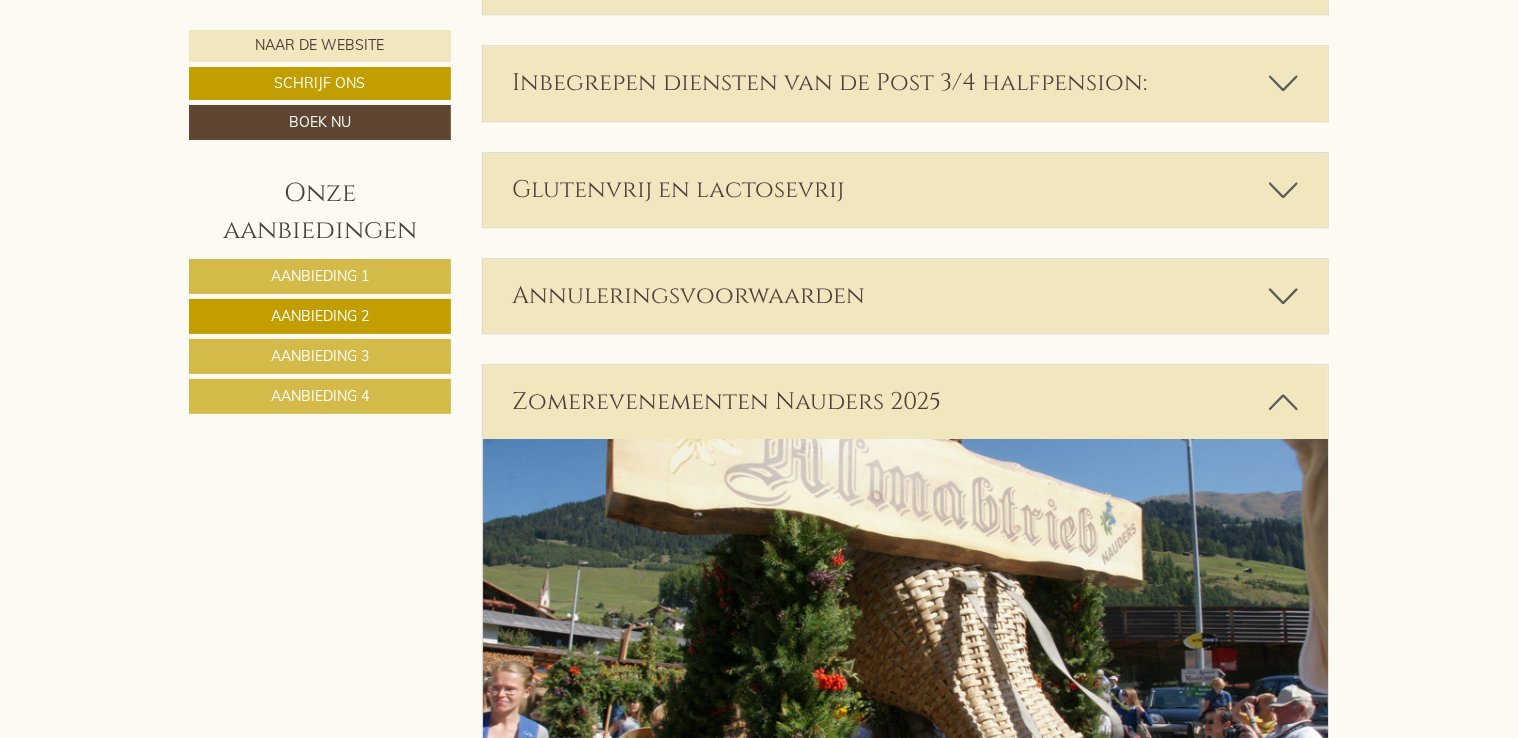 click at bounding box center (1283, 83) 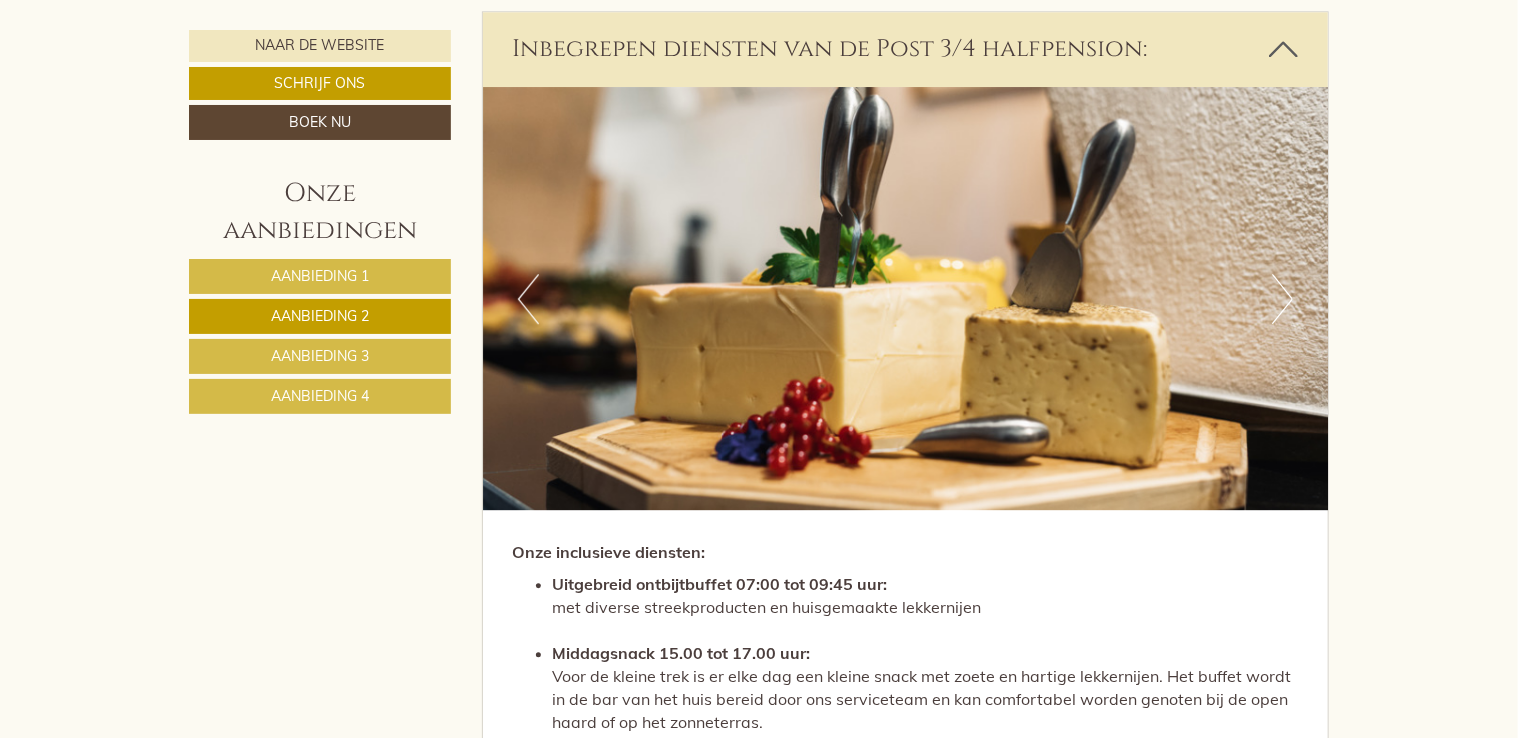 scroll, scrollTop: 2568, scrollLeft: 0, axis: vertical 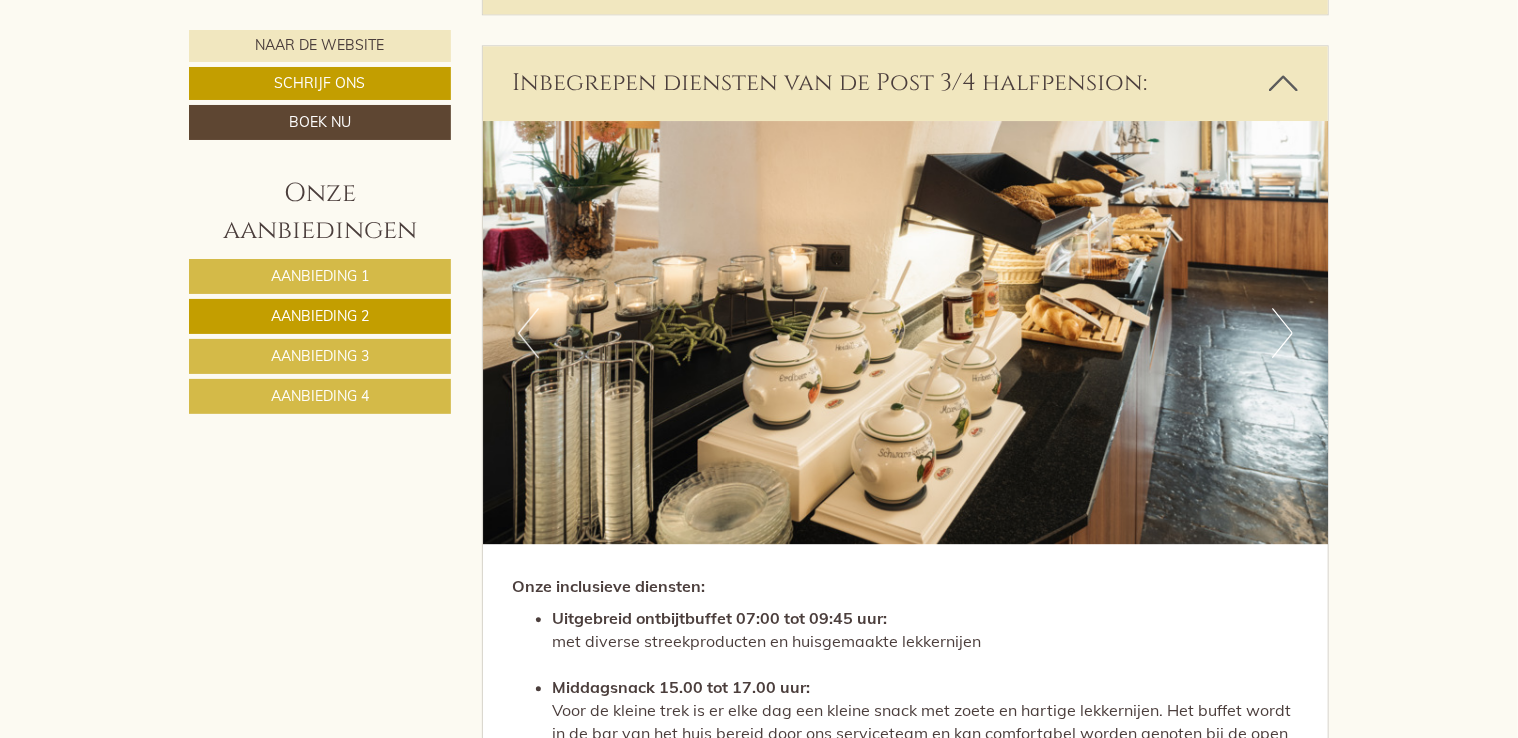 click at bounding box center [1283, 83] 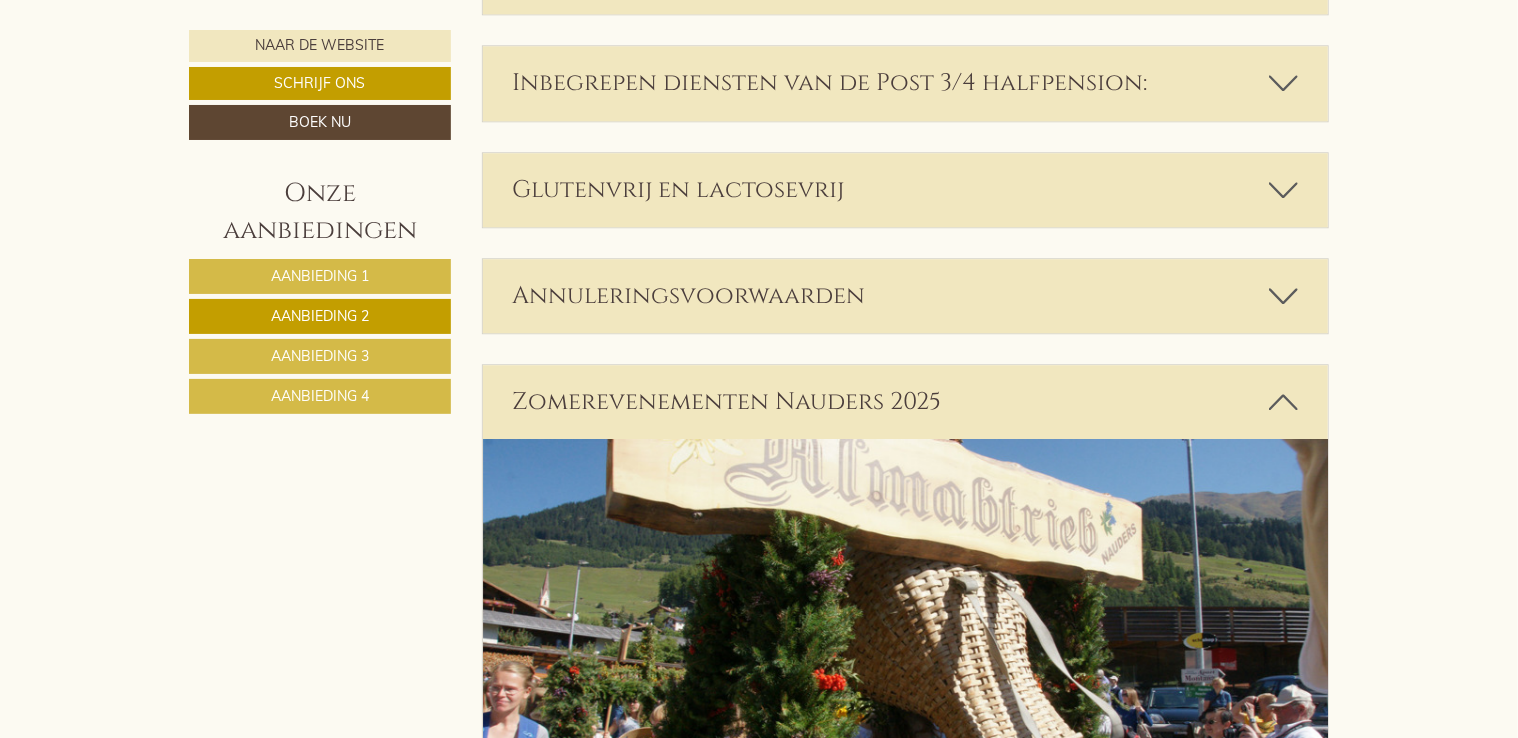 click at bounding box center (1283, 83) 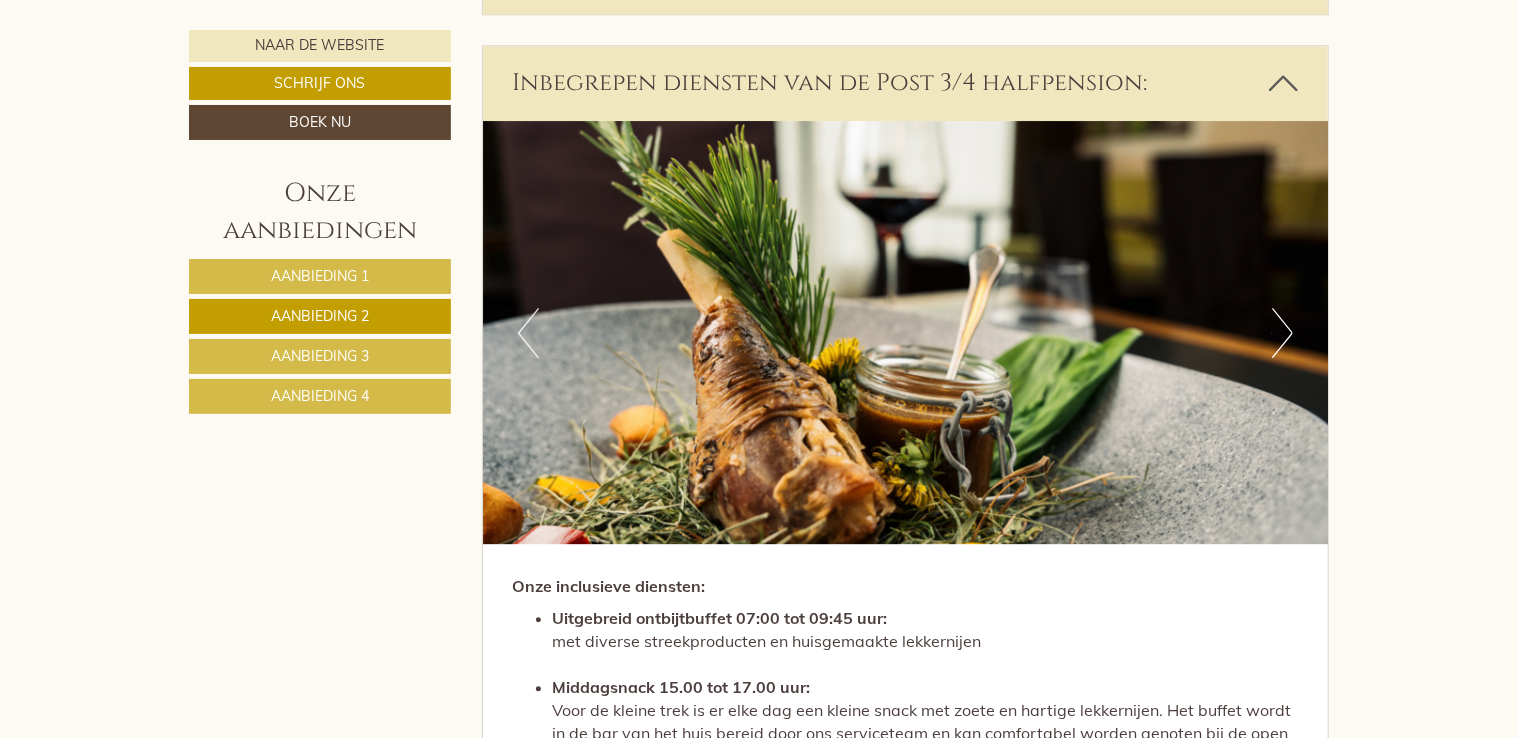 click on "Volgend" at bounding box center [1282, 333] 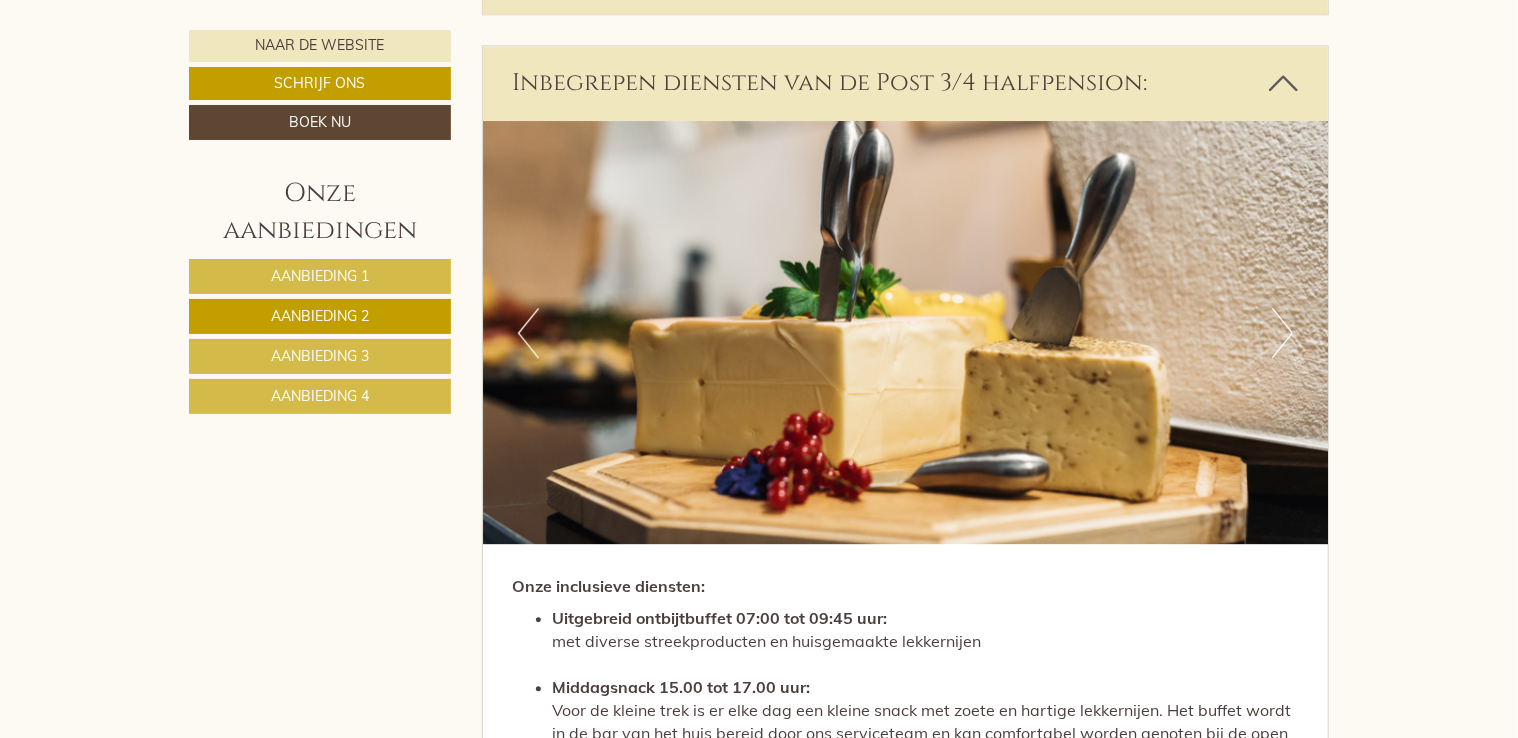 click on "Volgend" at bounding box center [1282, 333] 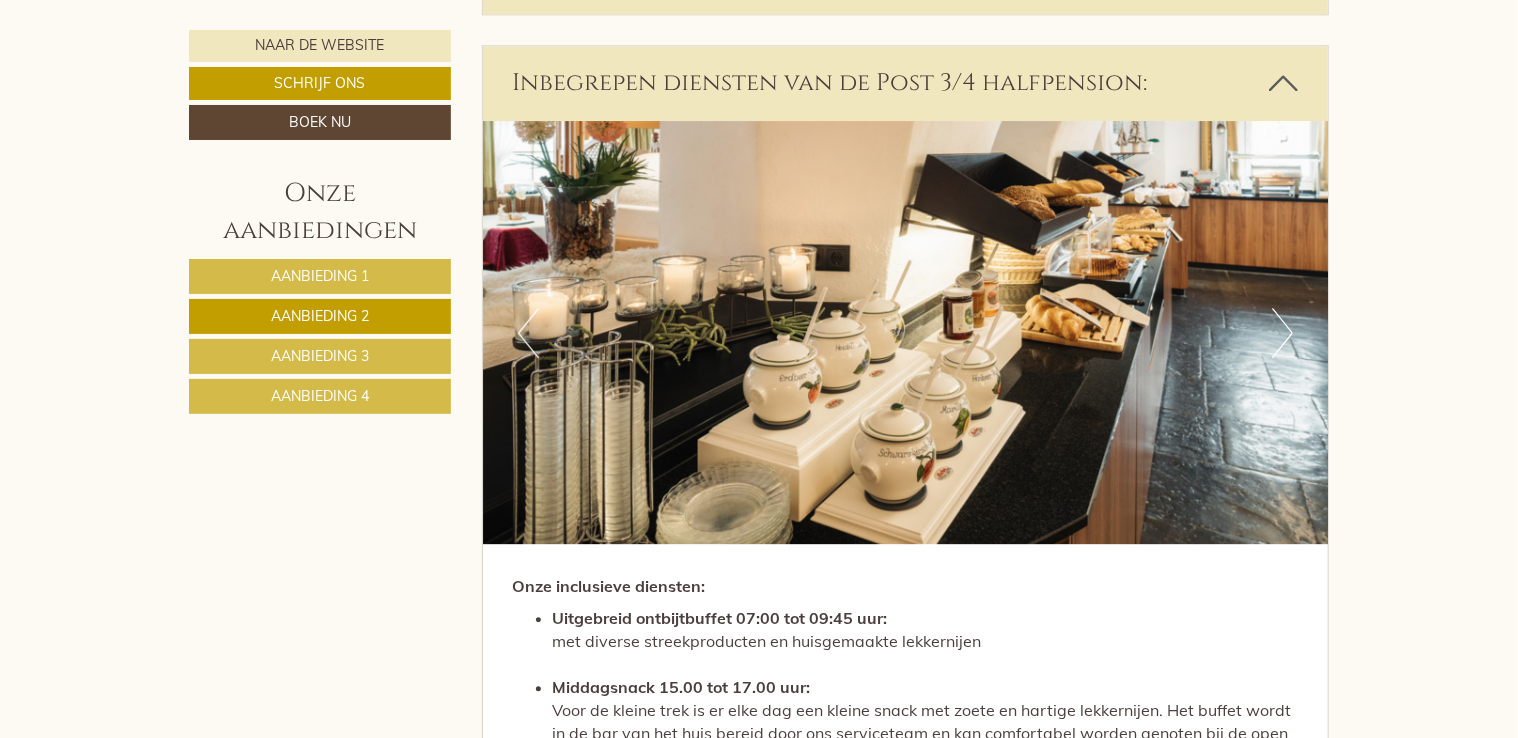 click on "Volgend" at bounding box center [1282, 333] 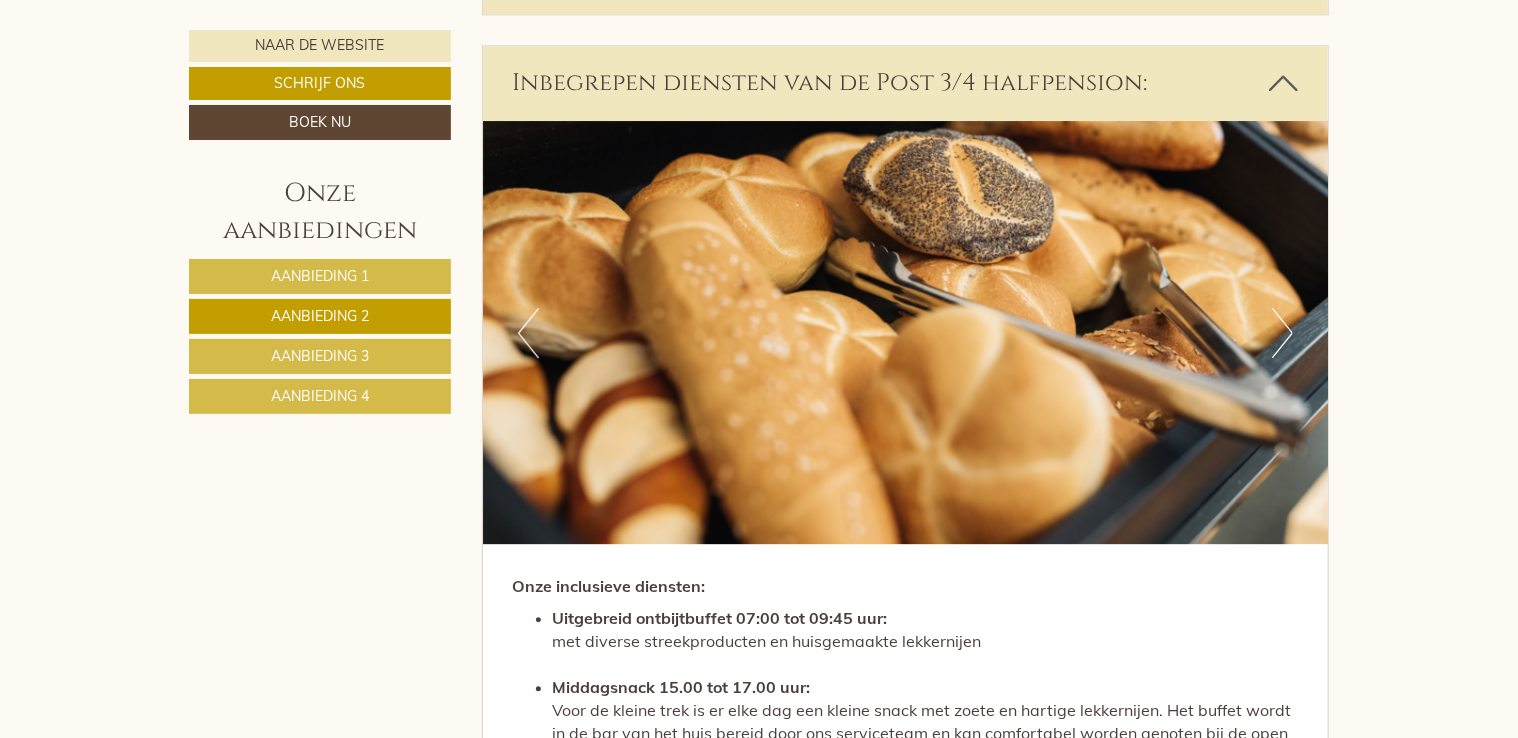 click on "Volgend" at bounding box center (1282, 333) 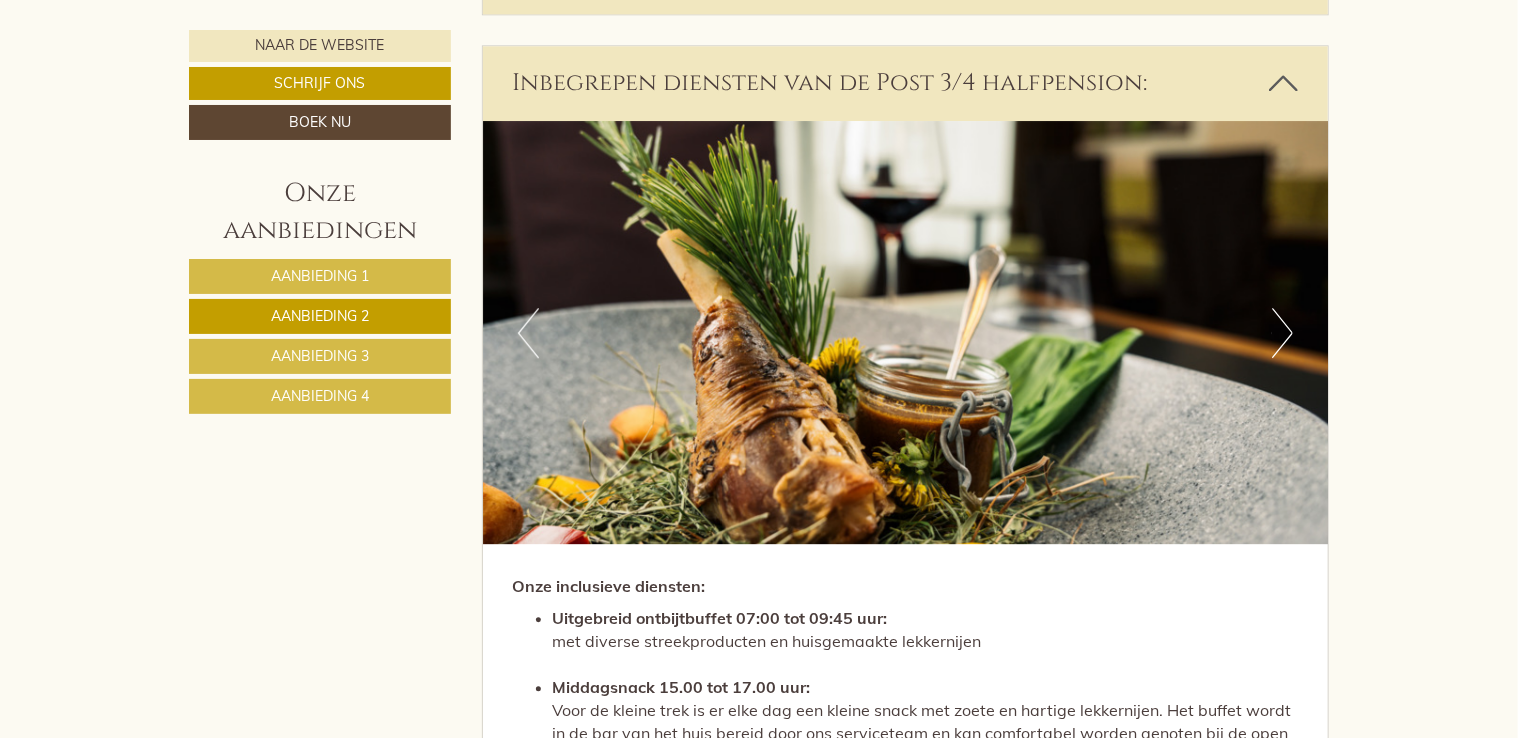 click on "Volgend" at bounding box center [1282, 333] 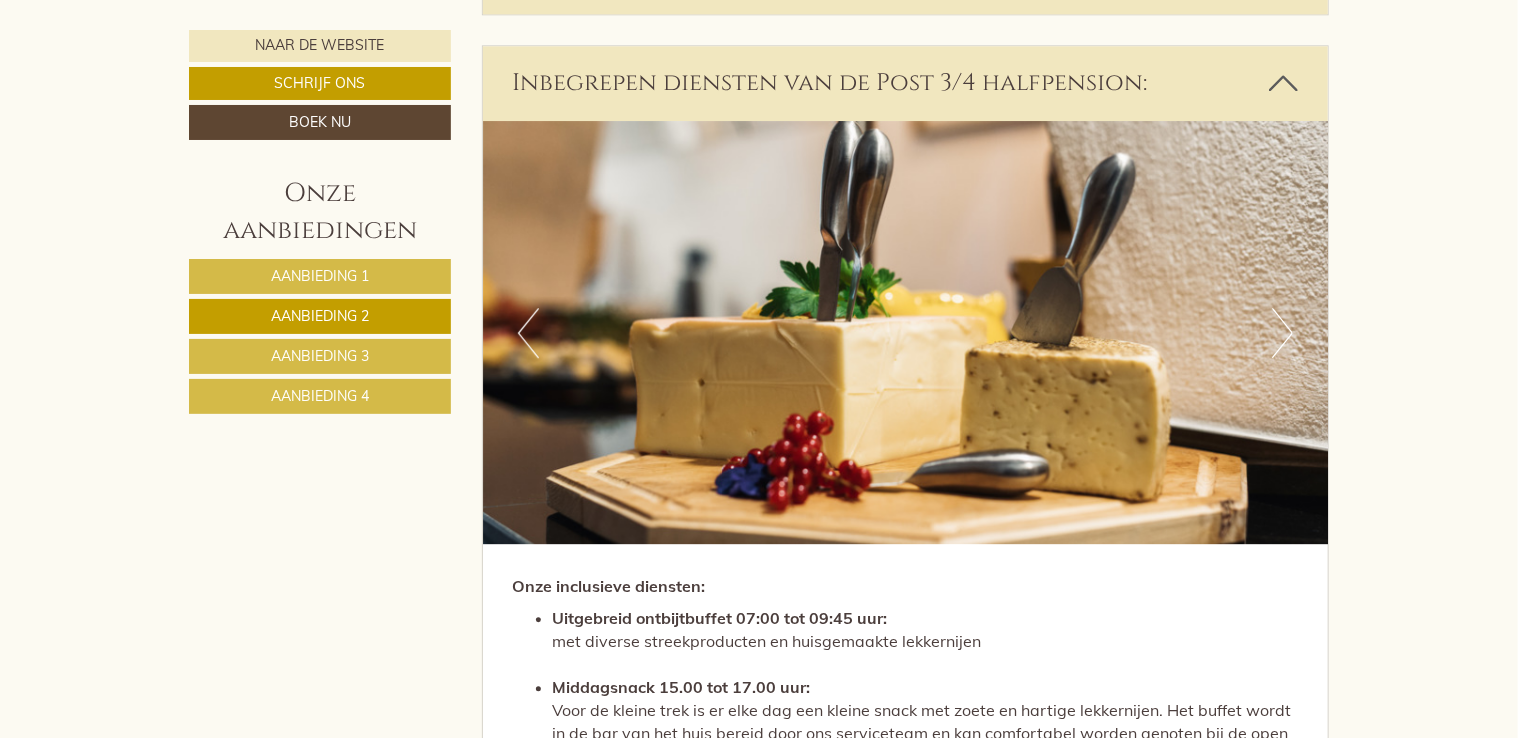 click on "Volgend" at bounding box center [1282, 333] 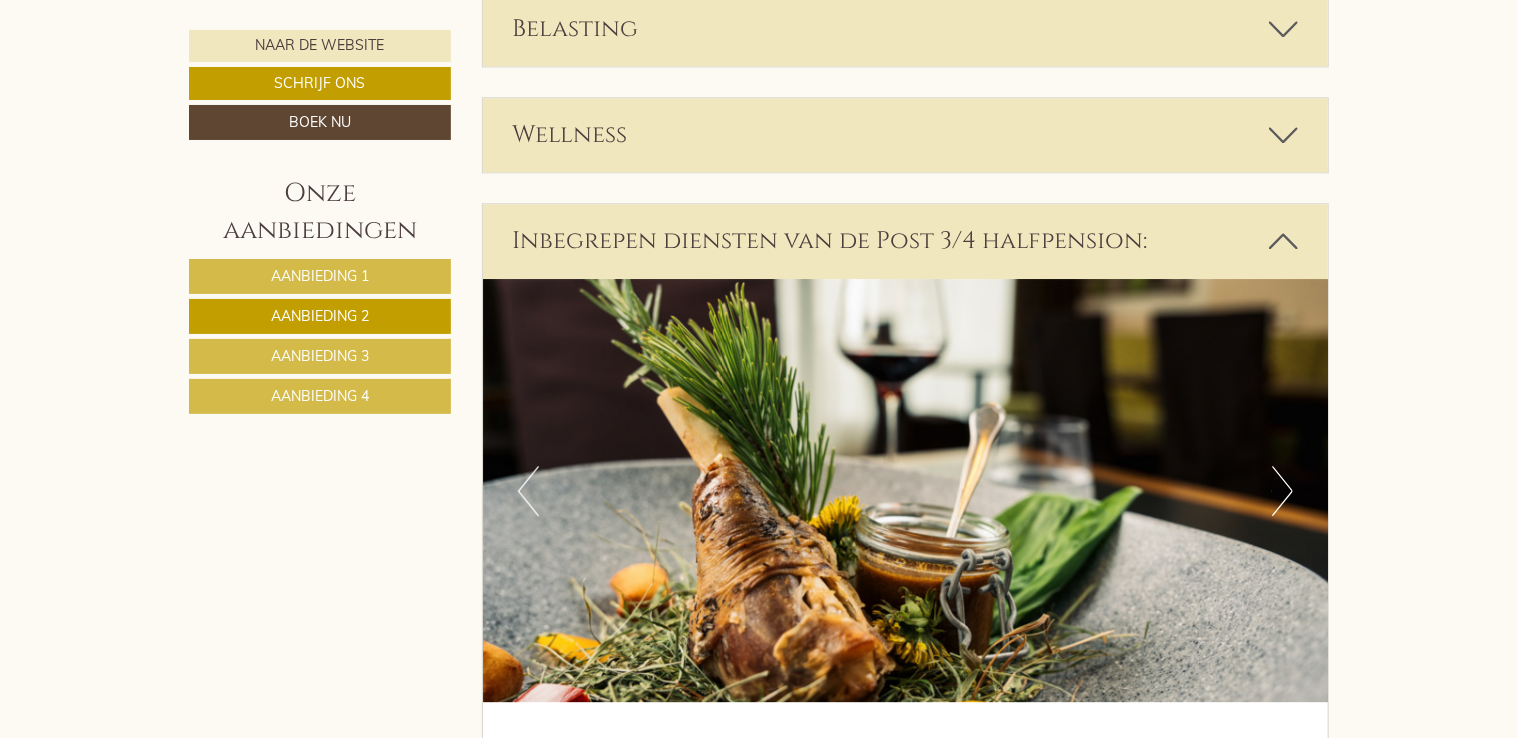 scroll, scrollTop: 2168, scrollLeft: 0, axis: vertical 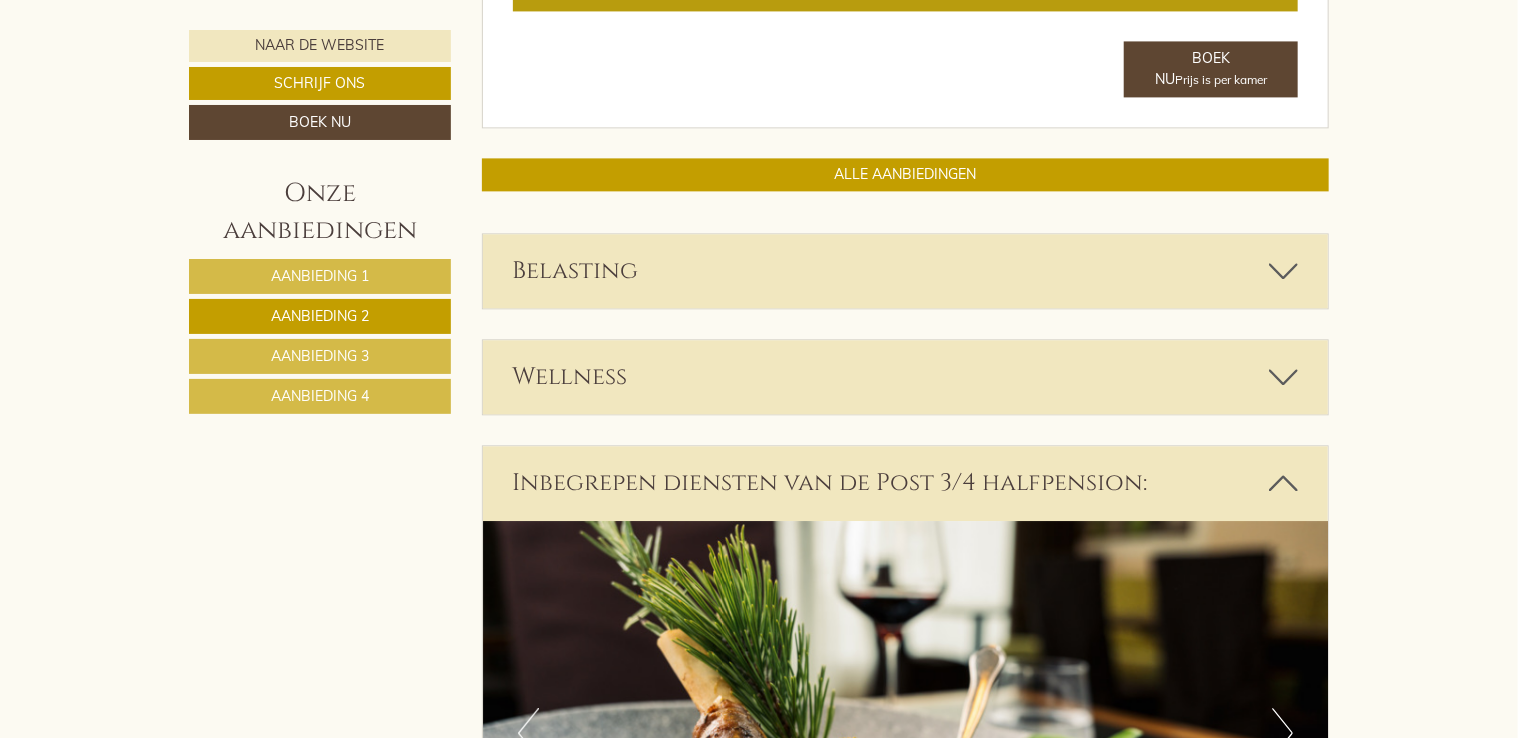 click at bounding box center (1283, 483) 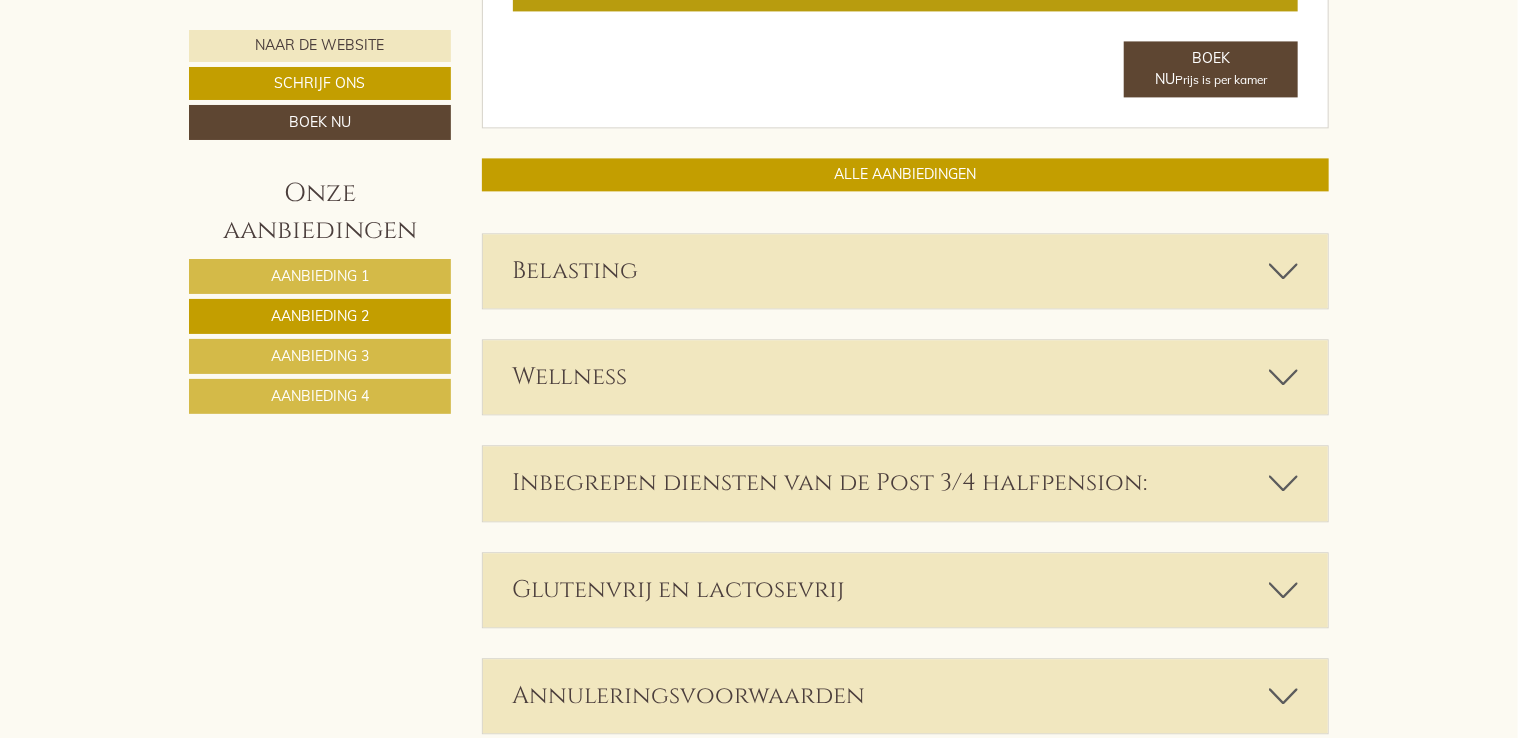 click at bounding box center (1283, 377) 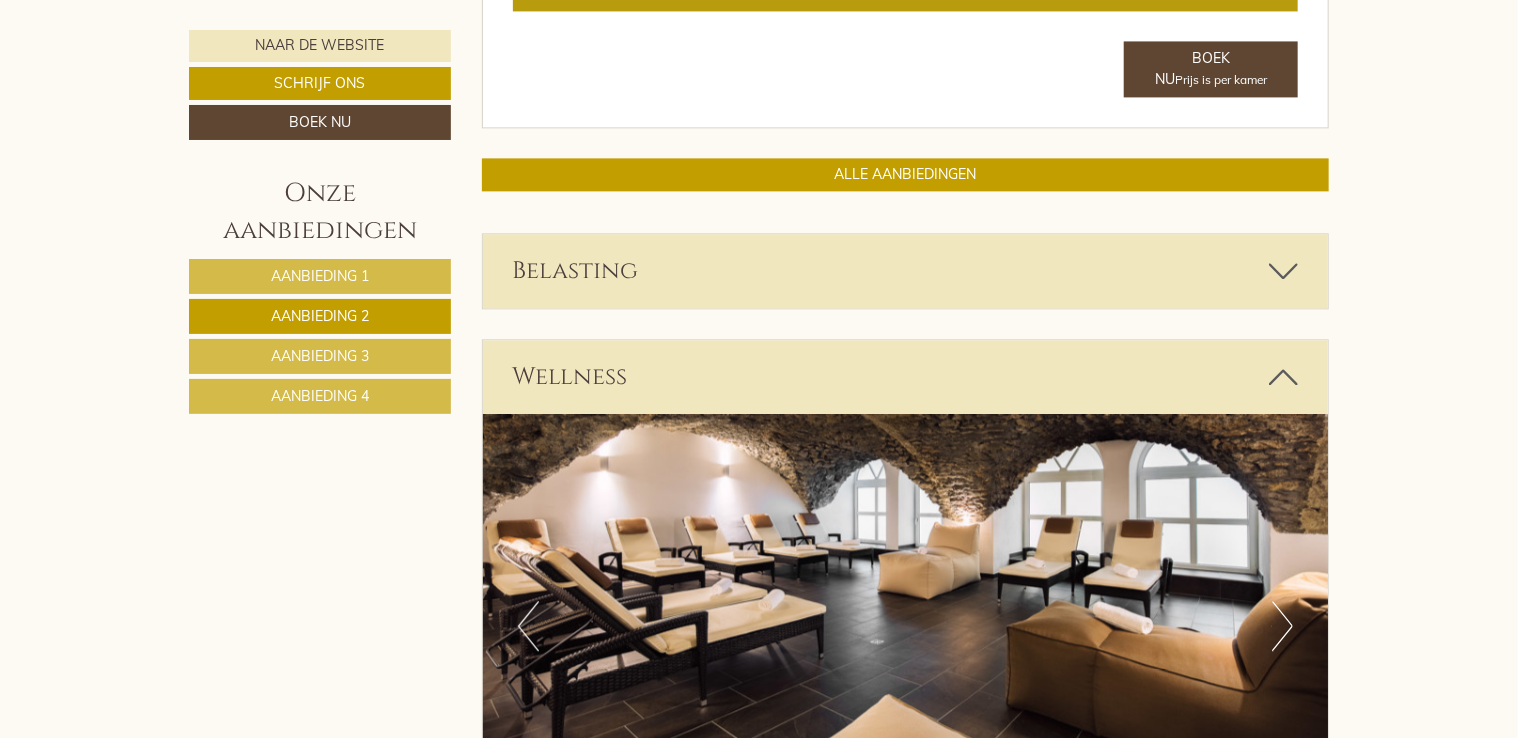 click at bounding box center [1283, 377] 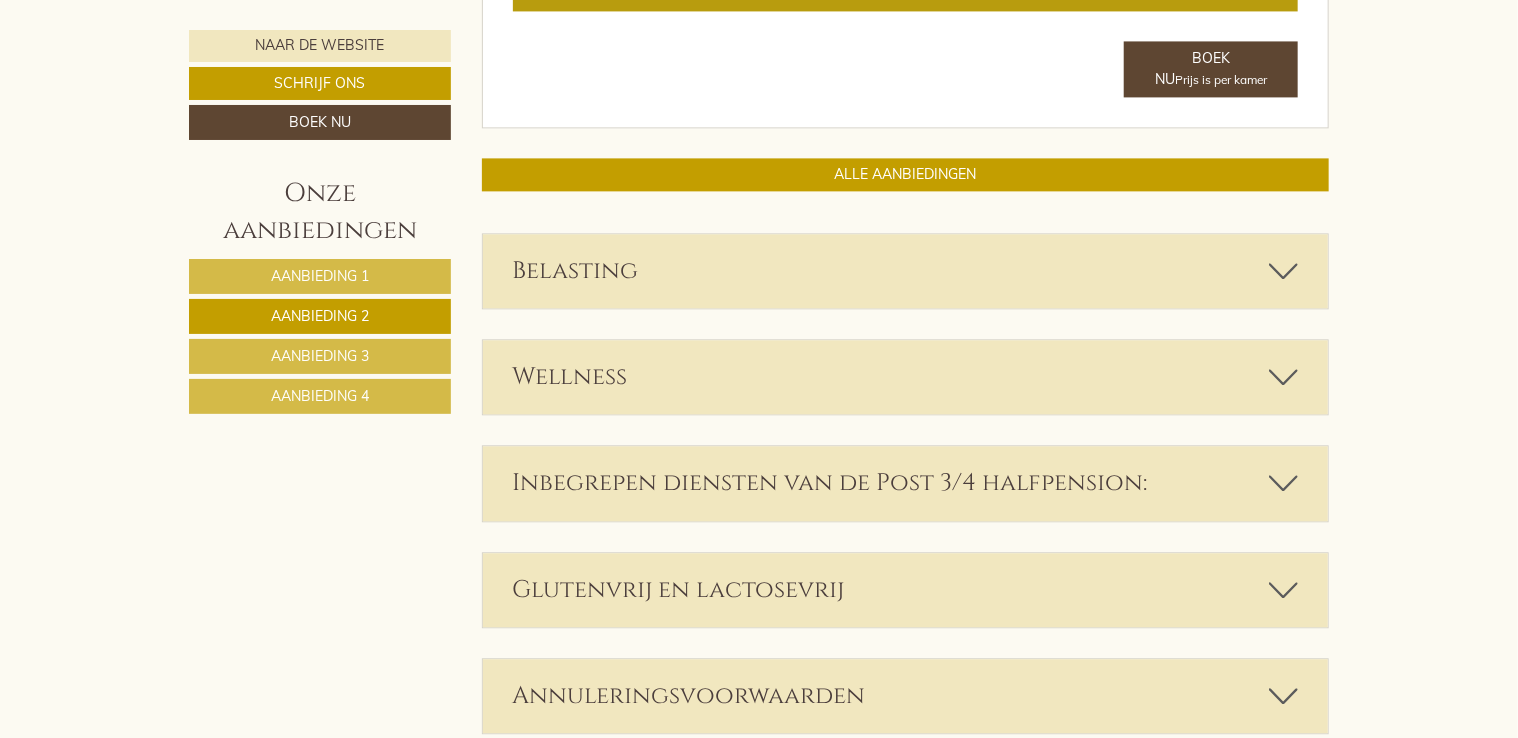 click at bounding box center [1283, 377] 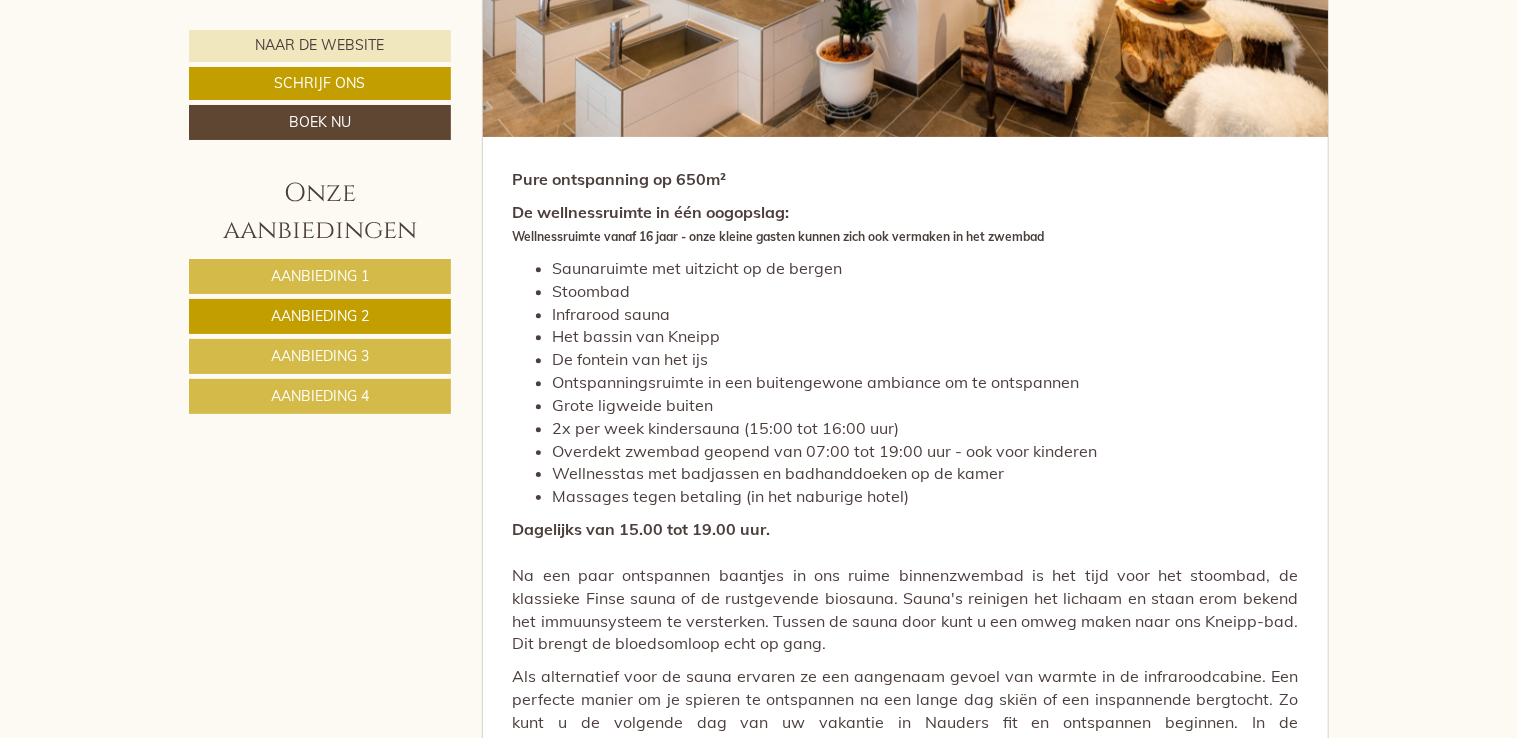 scroll, scrollTop: 2768, scrollLeft: 0, axis: vertical 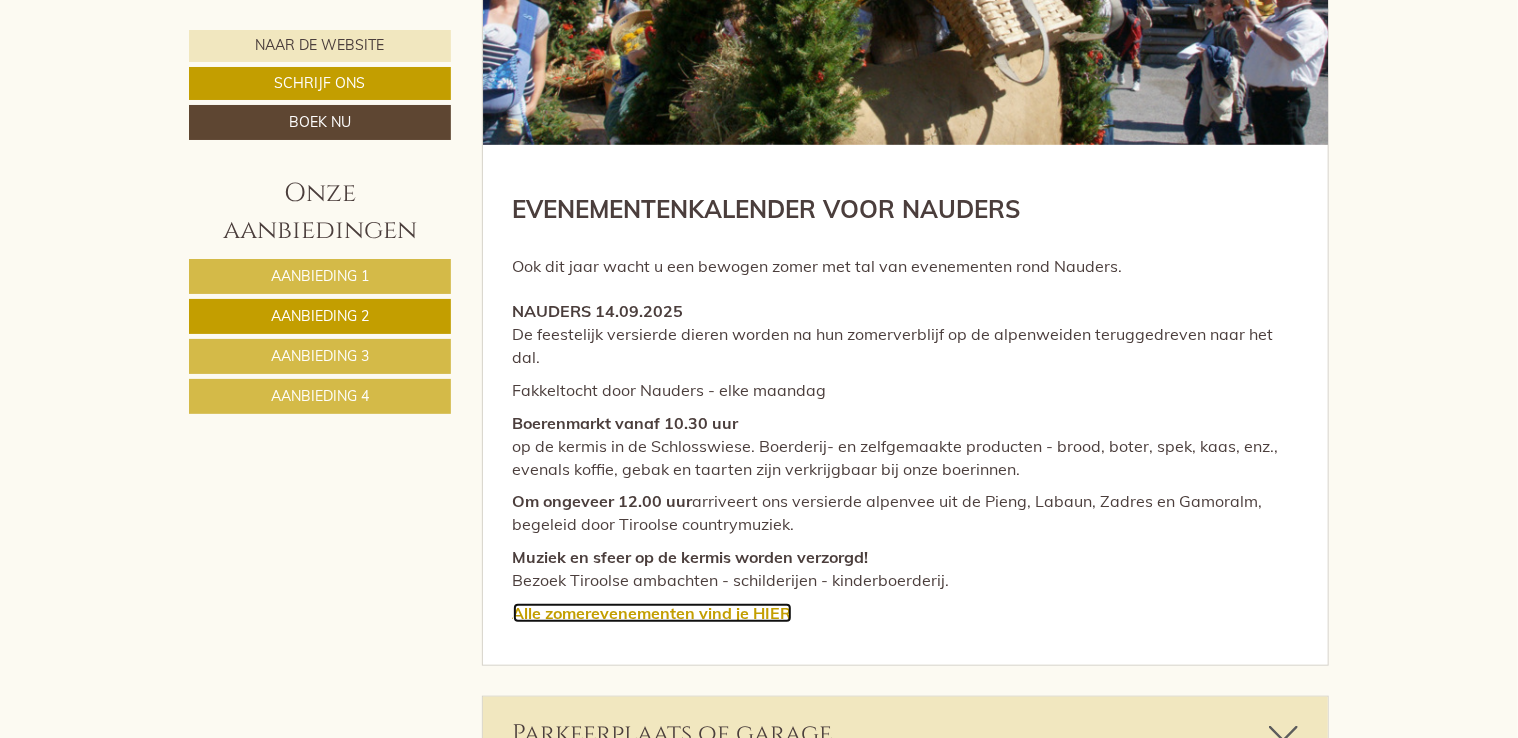 click on "Alle zomerevenementen vind" at bounding box center [623, 613] 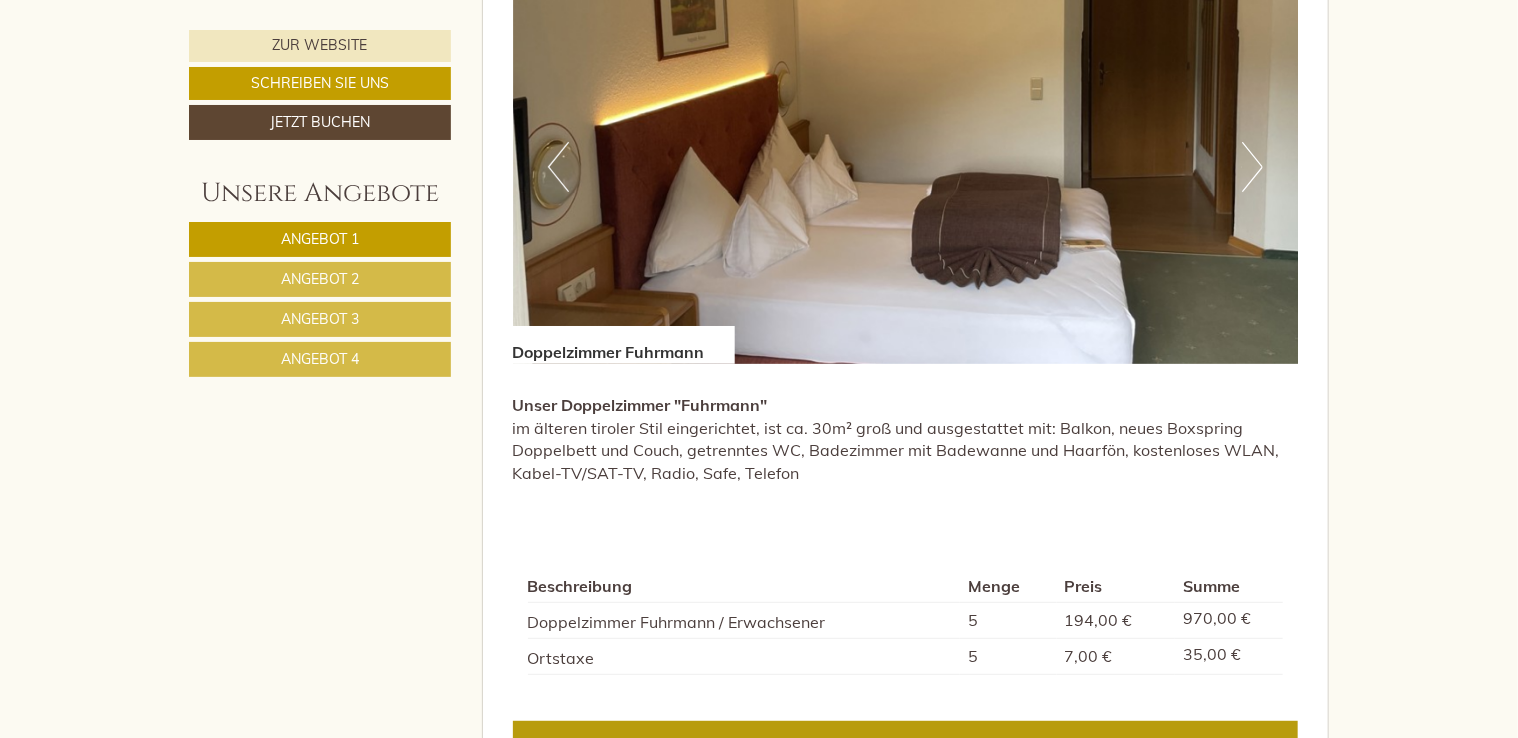 scroll, scrollTop: 3891, scrollLeft: 0, axis: vertical 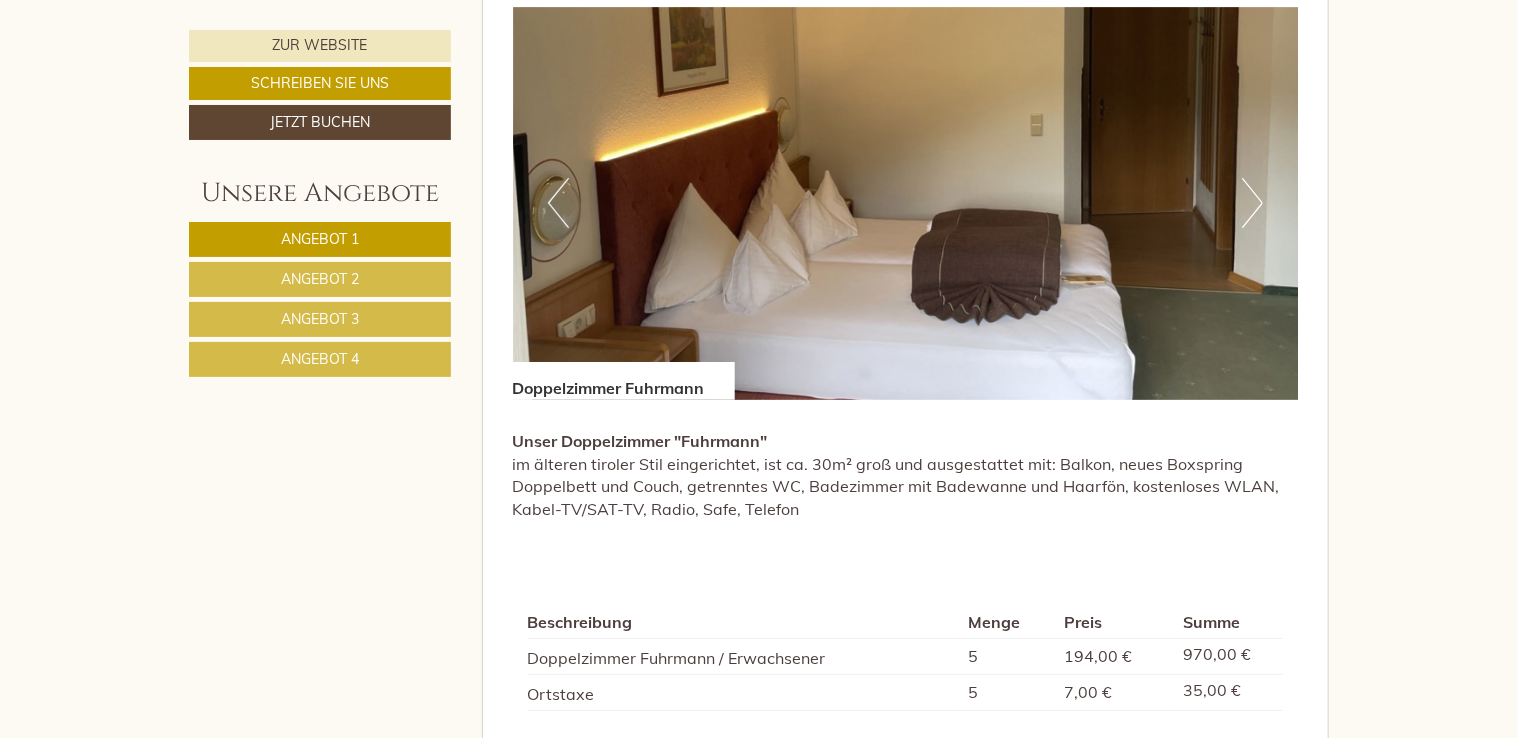 drag, startPoint x: 1492, startPoint y: 219, endPoint x: 127, endPoint y: 499, distance: 1393.422 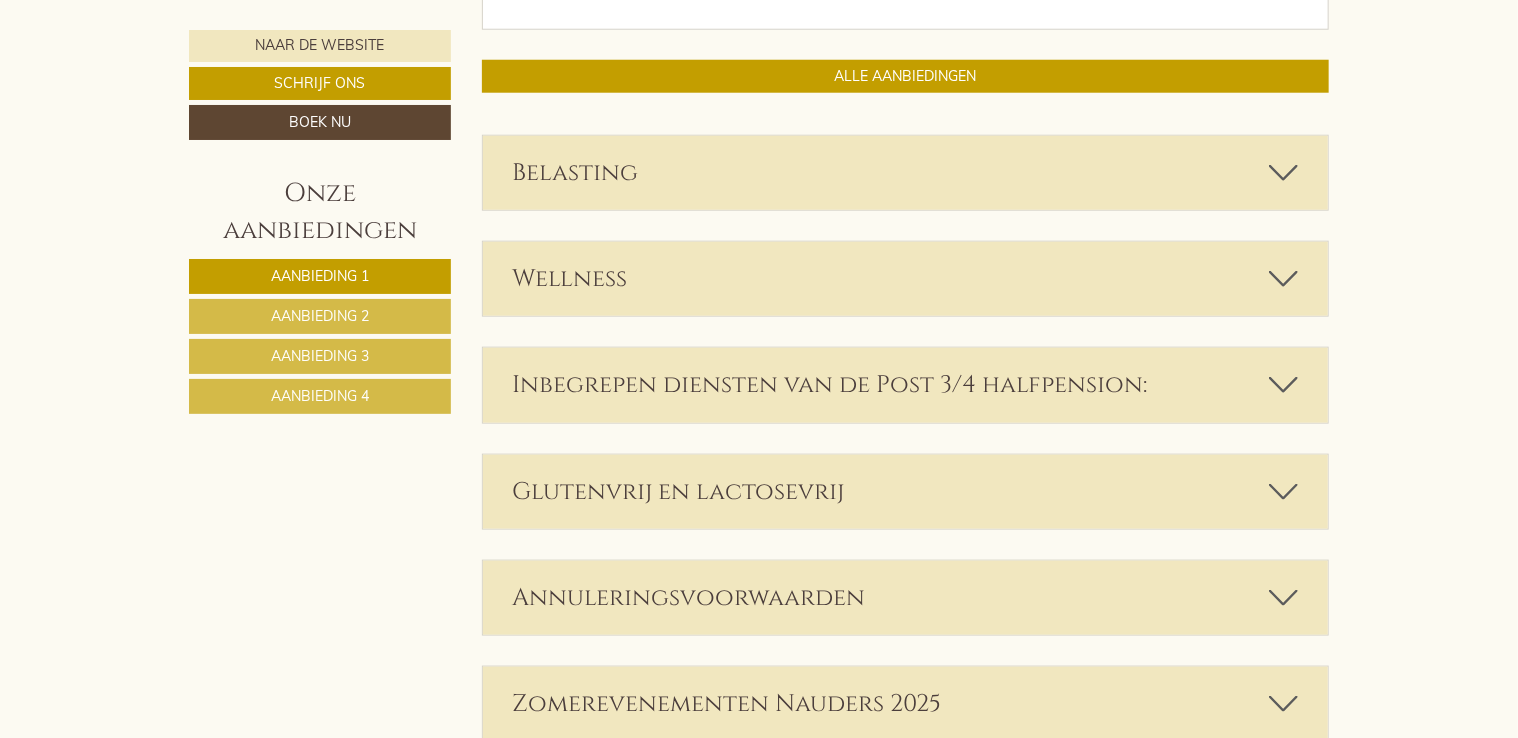 scroll, scrollTop: 4800, scrollLeft: 0, axis: vertical 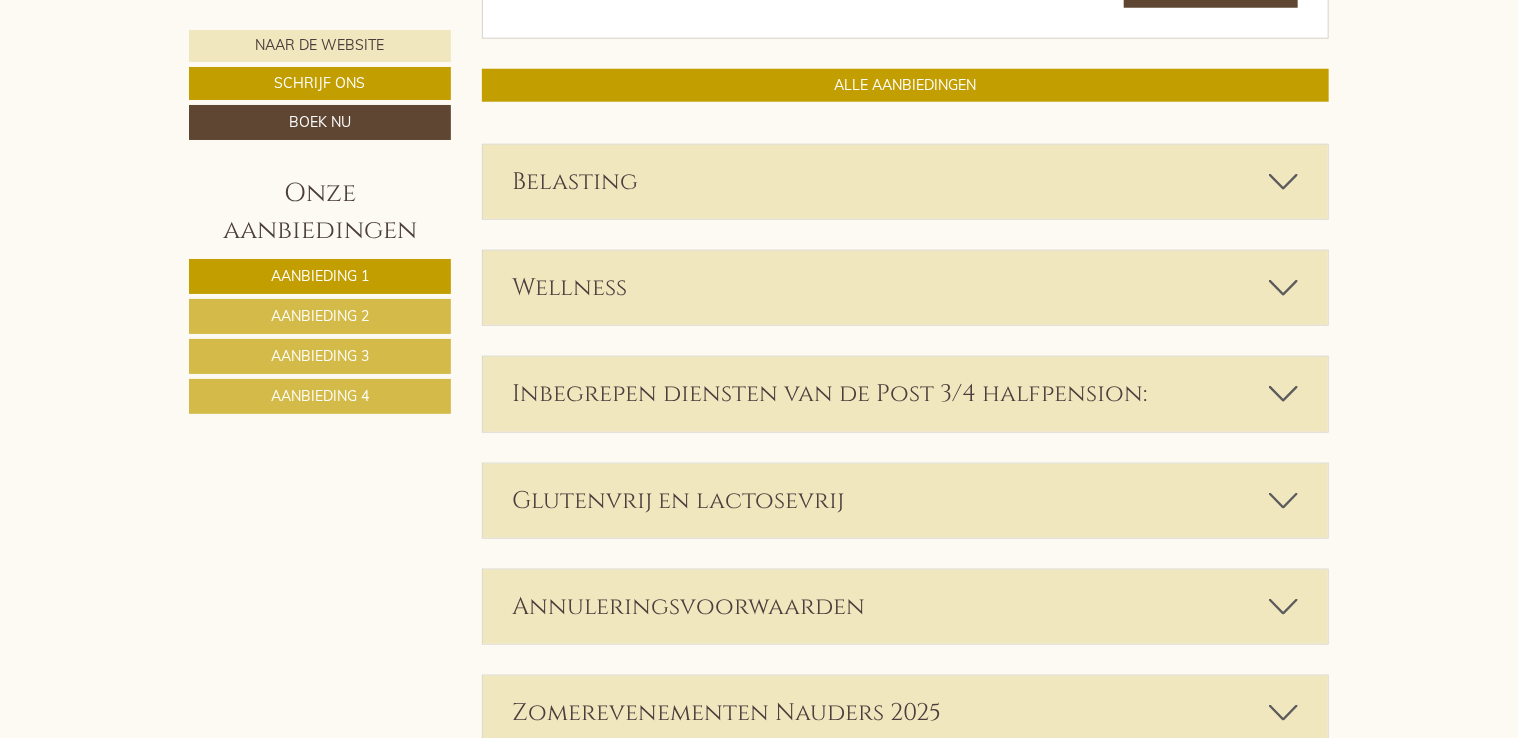 click on "Zomerevenementen Nauders 2025" at bounding box center [727, 713] 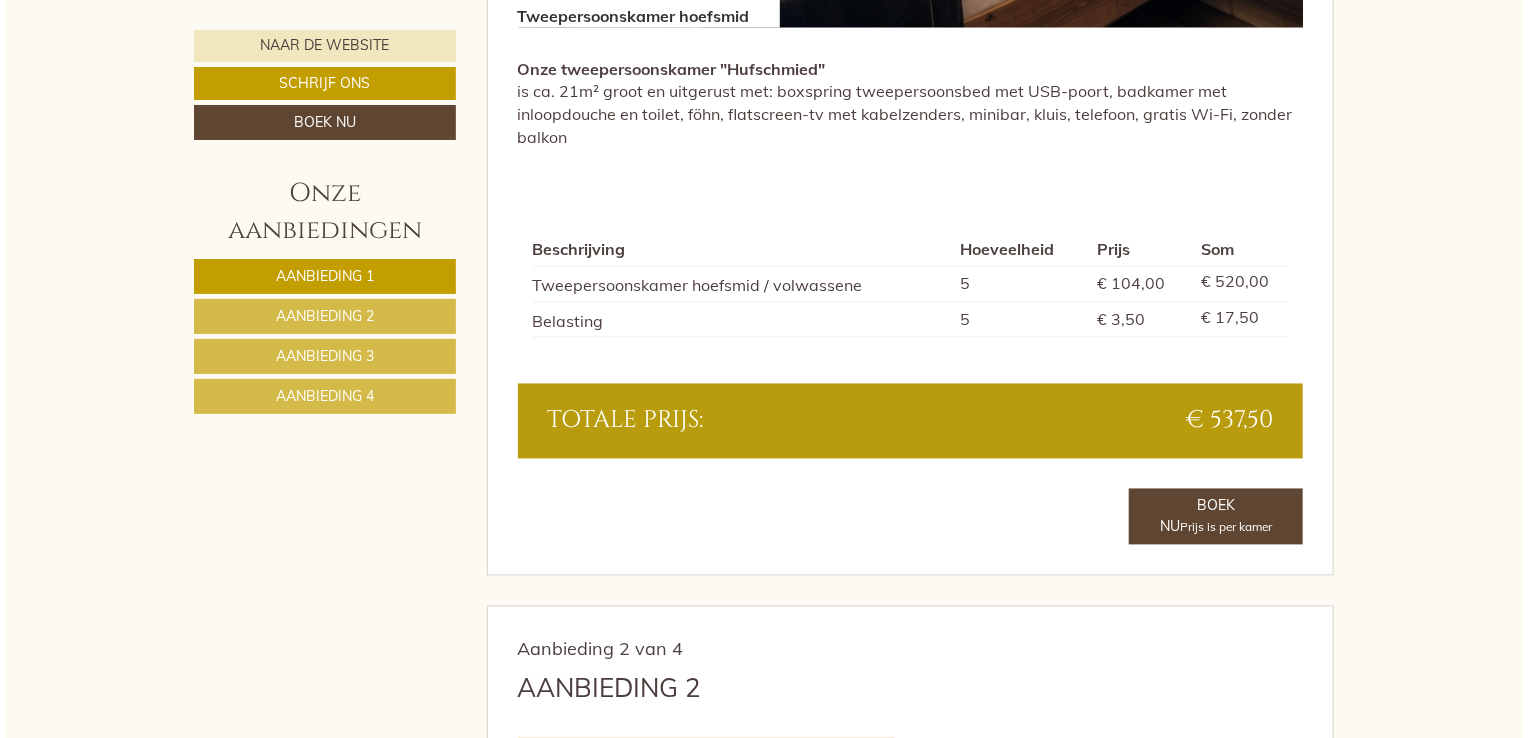 scroll, scrollTop: 1600, scrollLeft: 0, axis: vertical 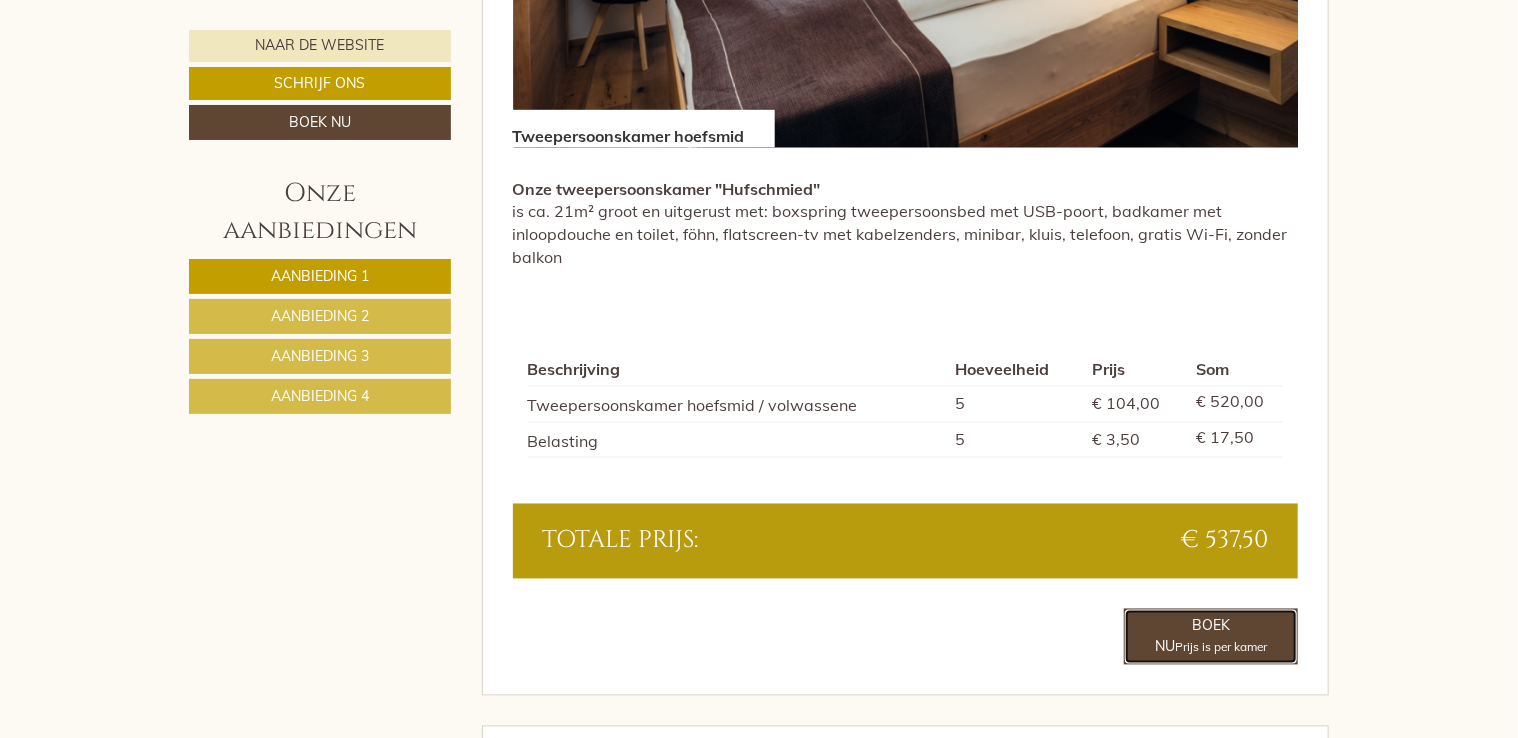 click on "Prijs is per kamer" at bounding box center (1221, 647) 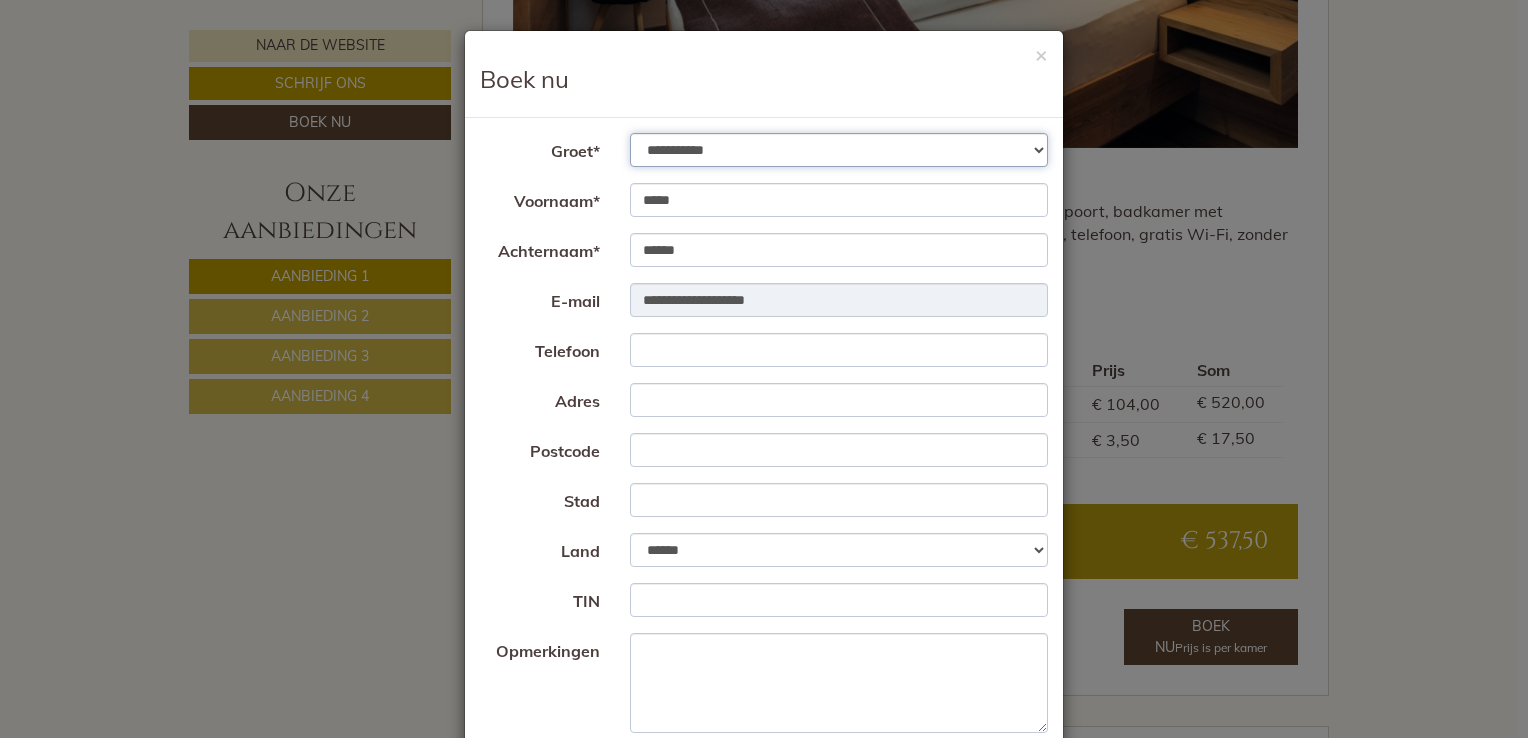 click on "**********" at bounding box center (839, 150) 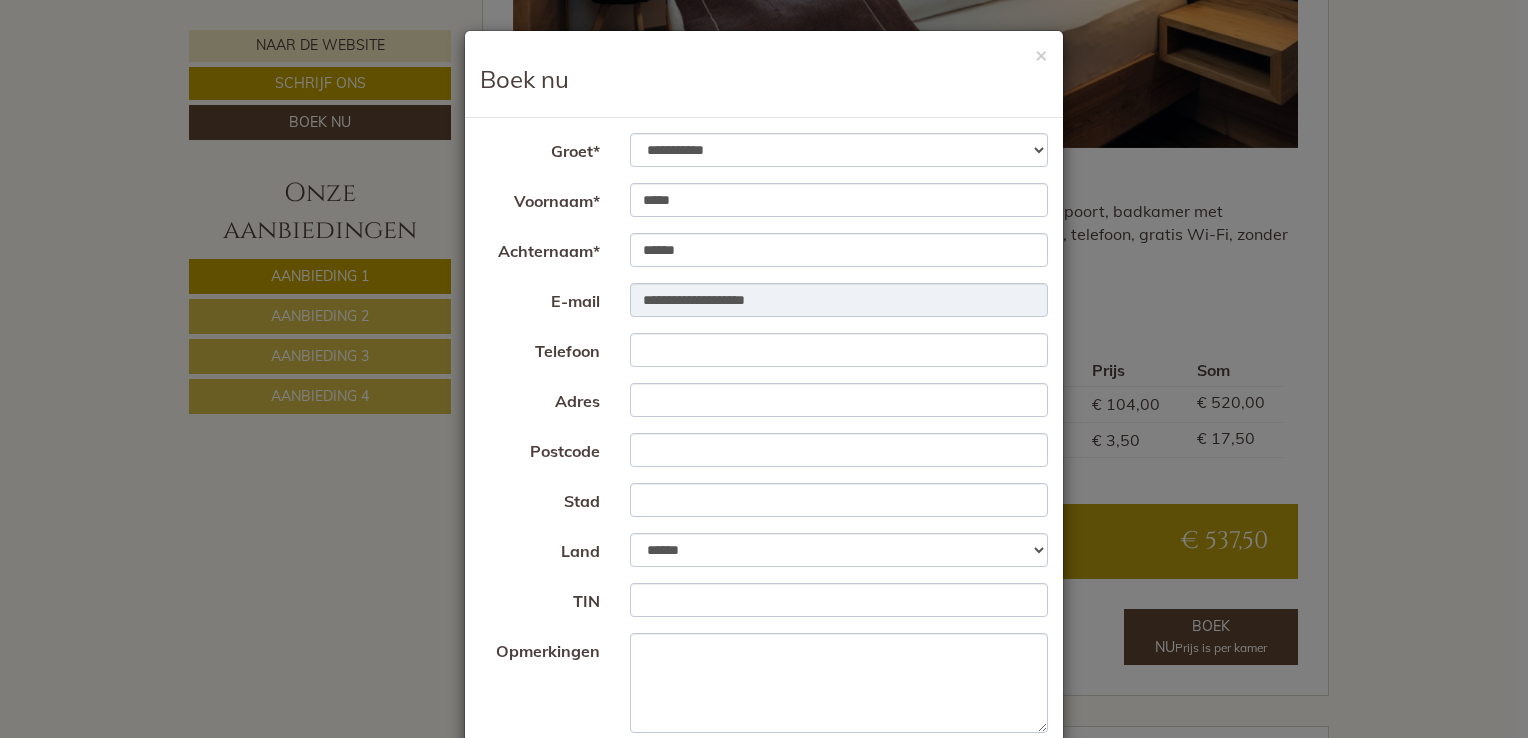 click on "**********" at bounding box center [764, 369] 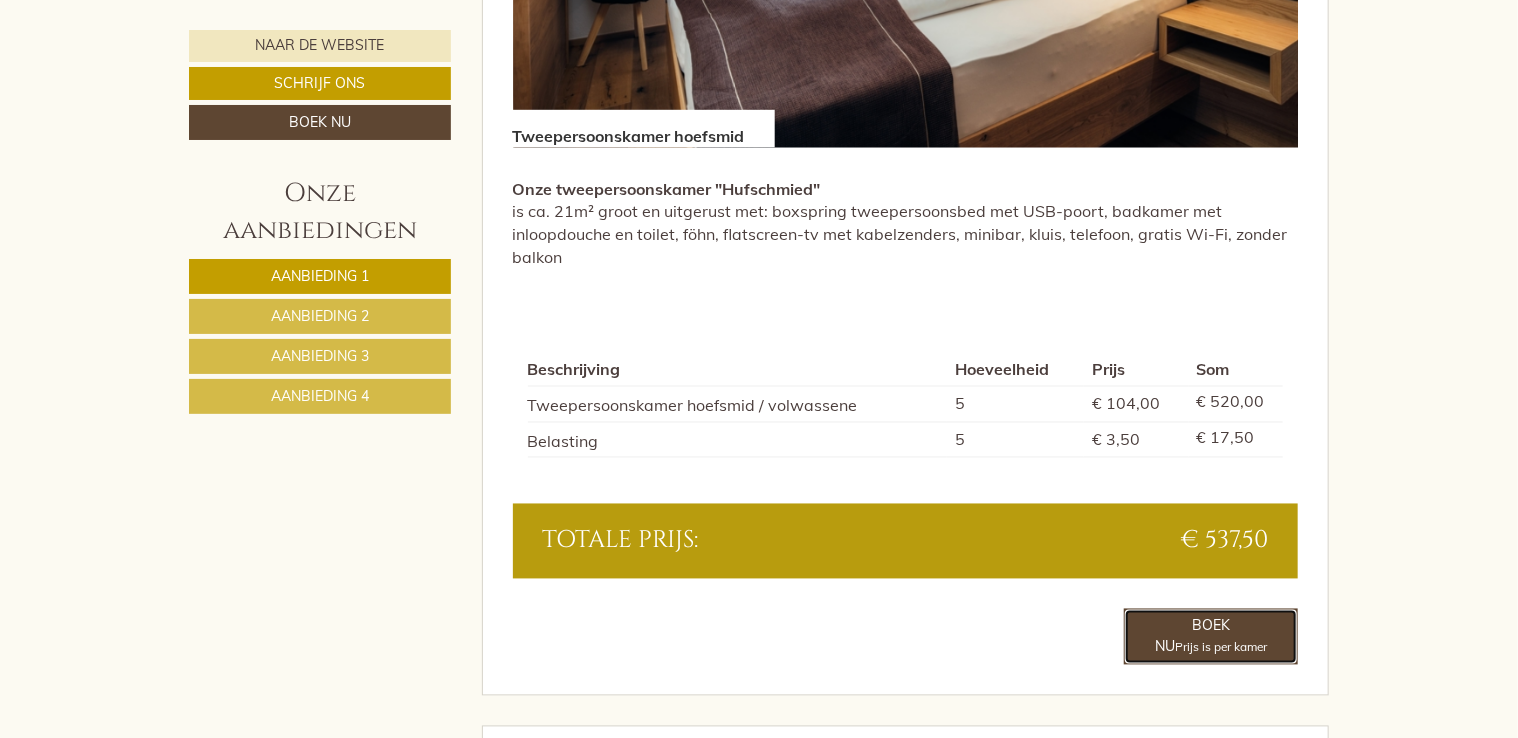 click on "Prijs is per kamer" at bounding box center (1221, 647) 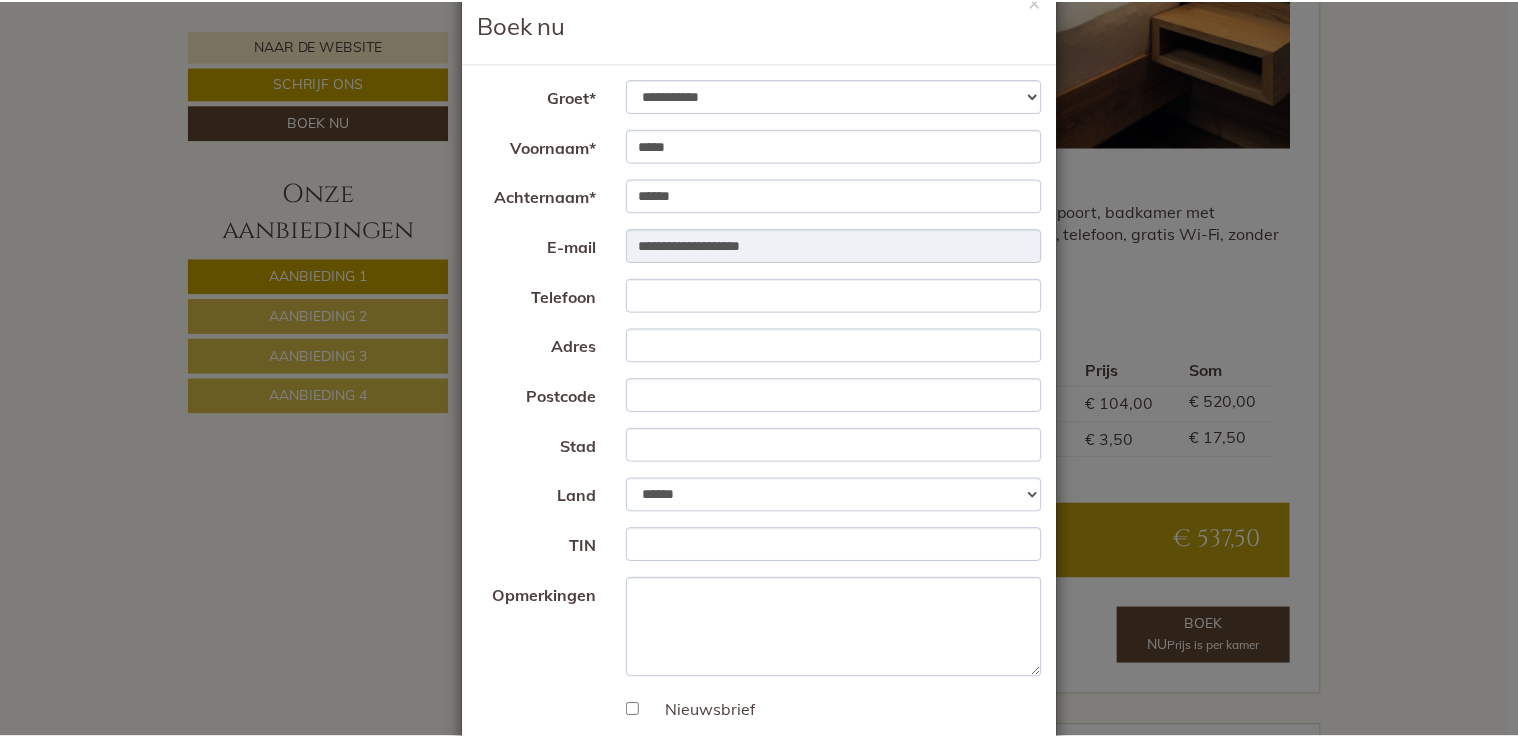 scroll, scrollTop: 0, scrollLeft: 0, axis: both 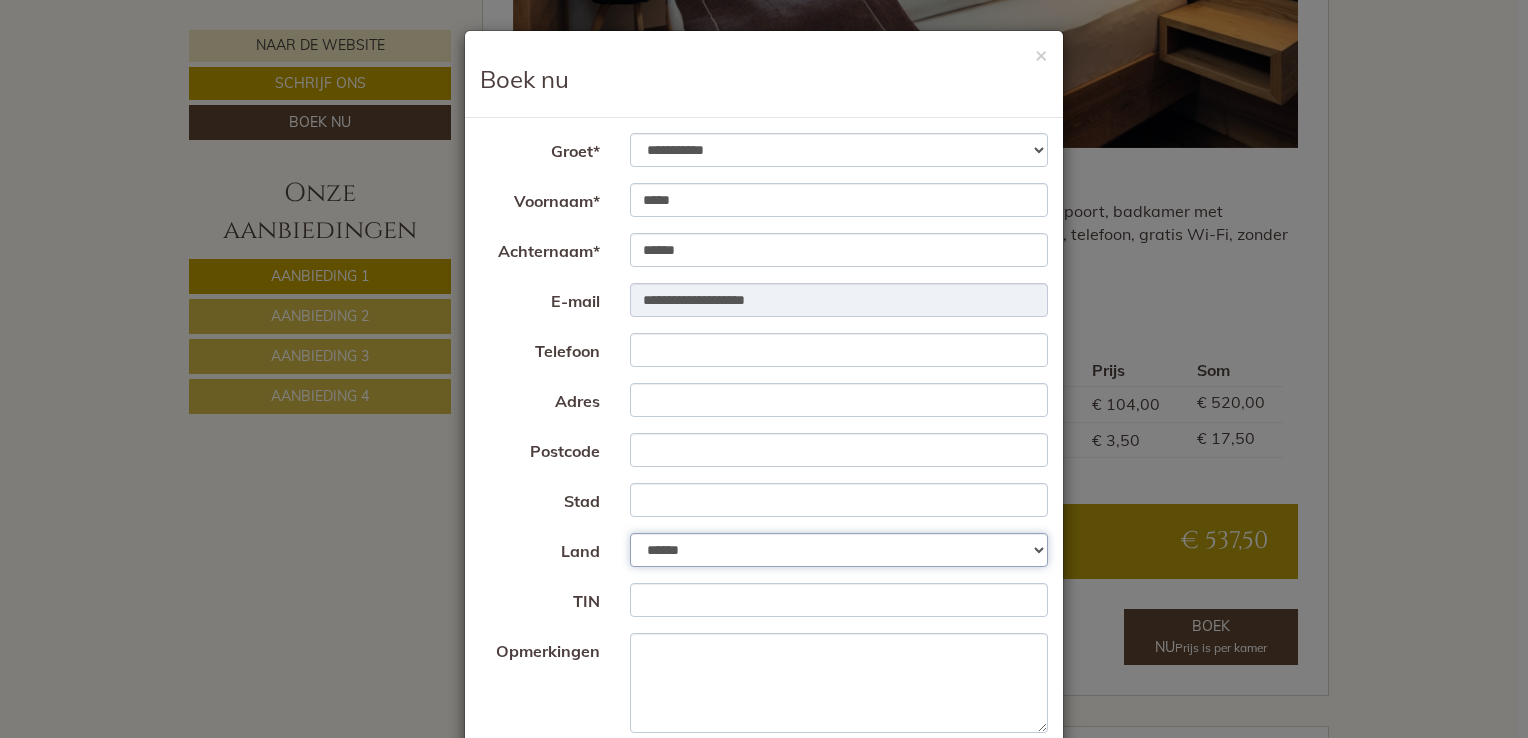 click on "**********" at bounding box center (839, 550) 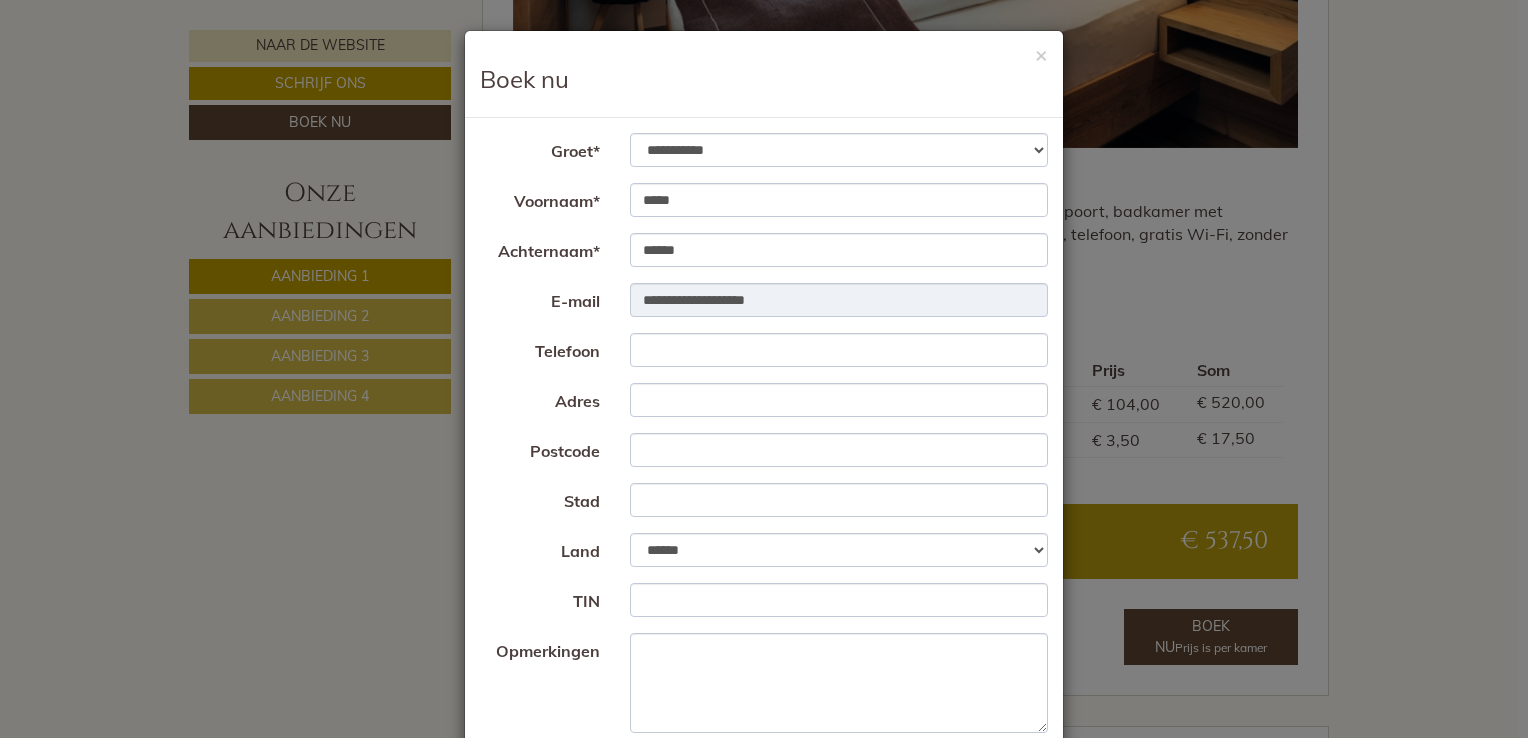 click on "**********" at bounding box center (764, 369) 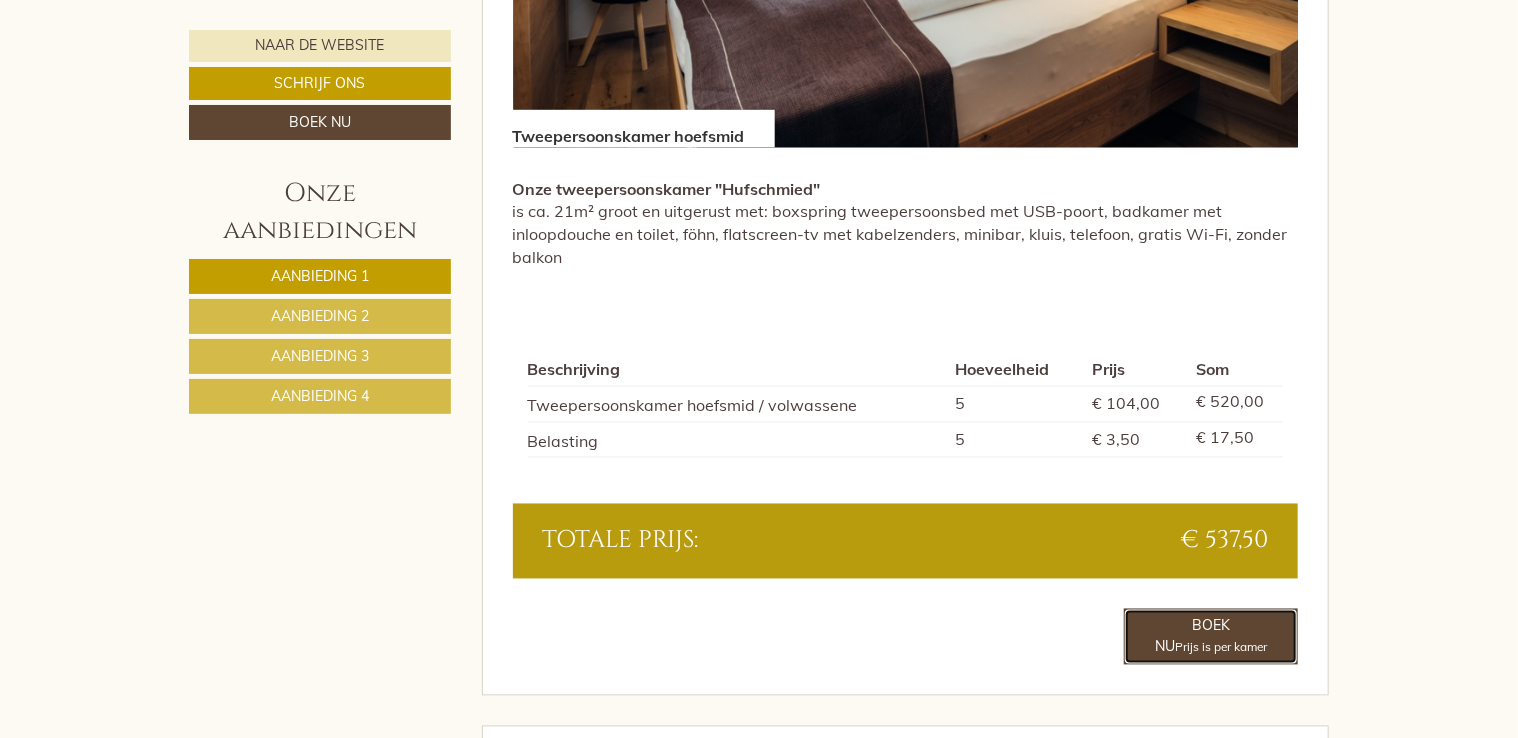 click on "Boek  nu  Prijs is per kamer" at bounding box center (1211, 636) 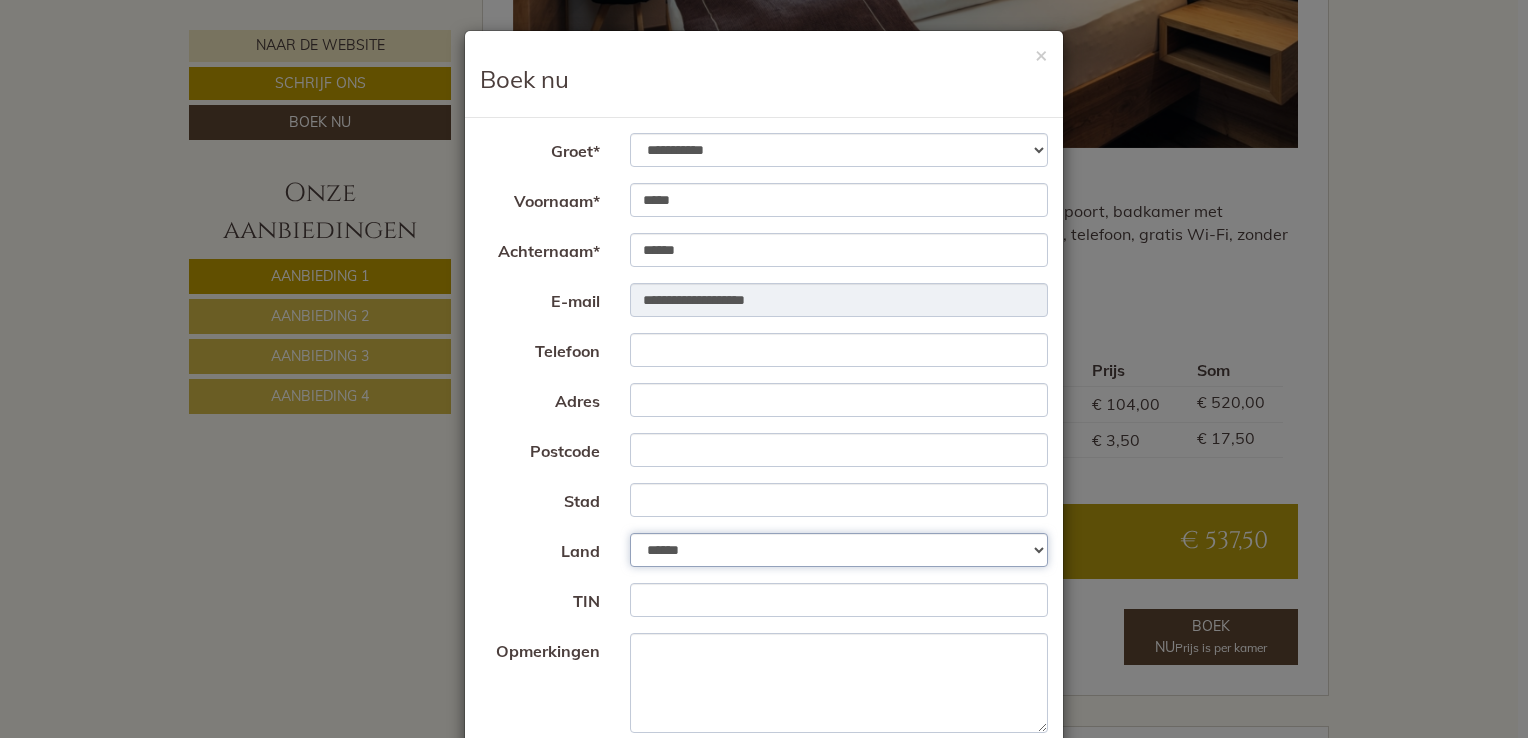 click on "**********" at bounding box center [839, 550] 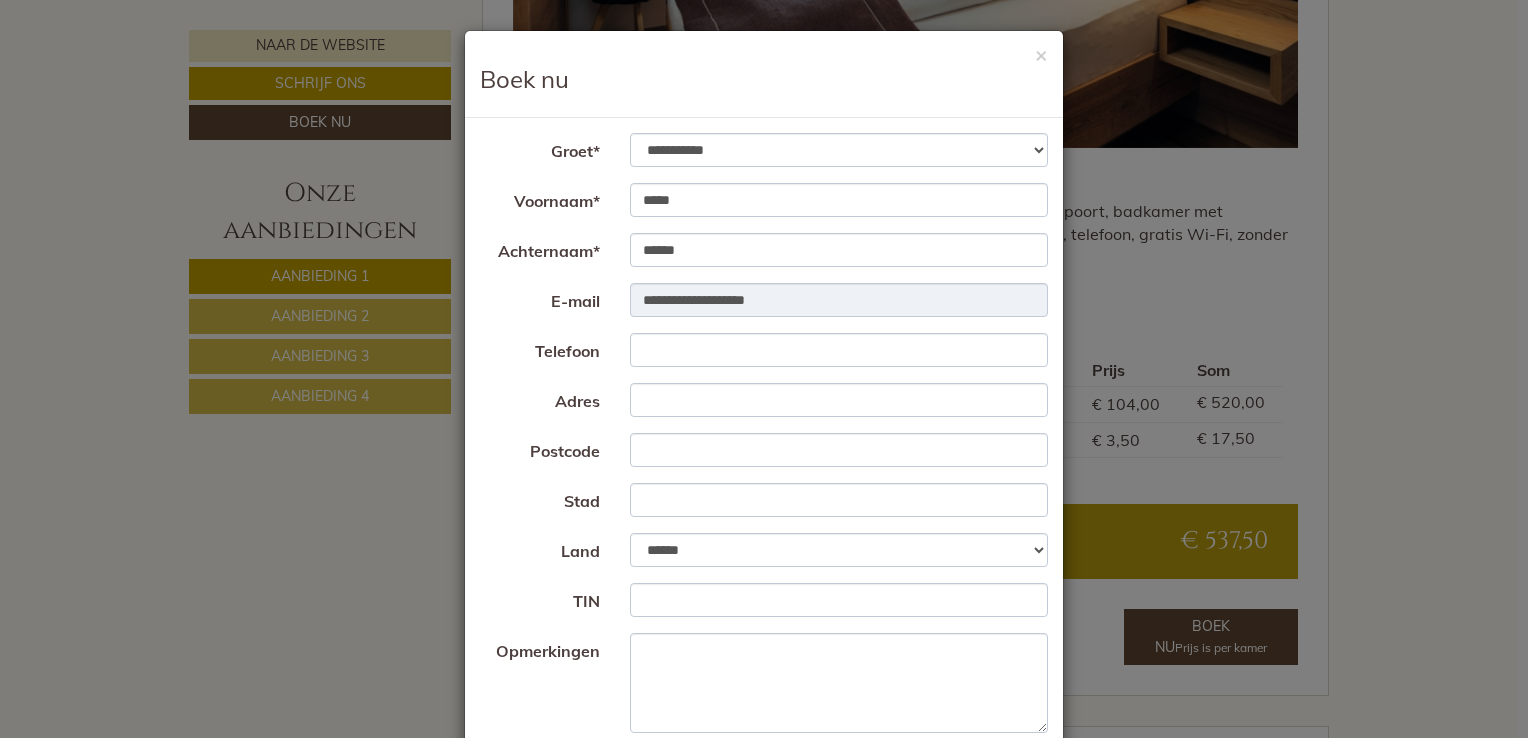 click on "**********" at bounding box center (764, 369) 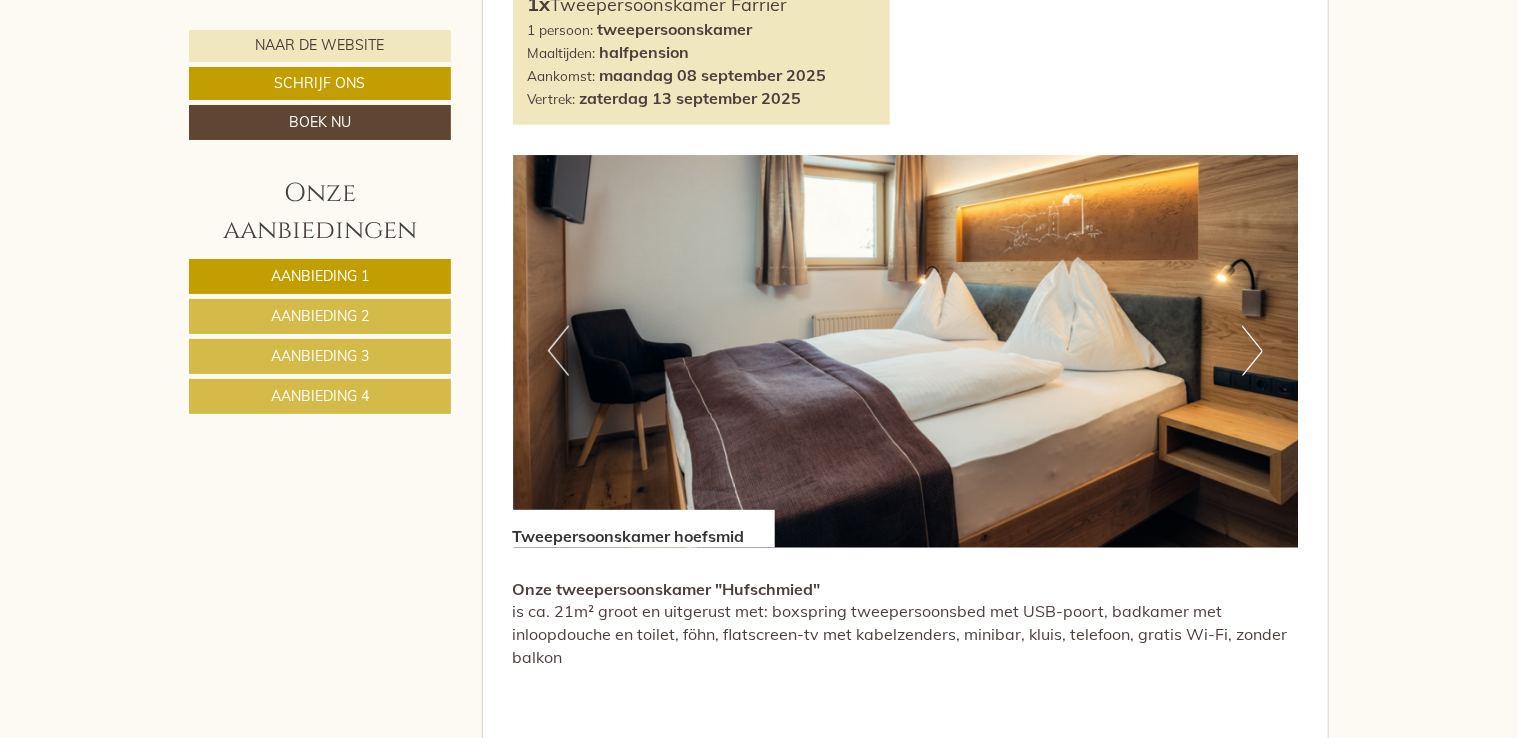 scroll, scrollTop: 600, scrollLeft: 0, axis: vertical 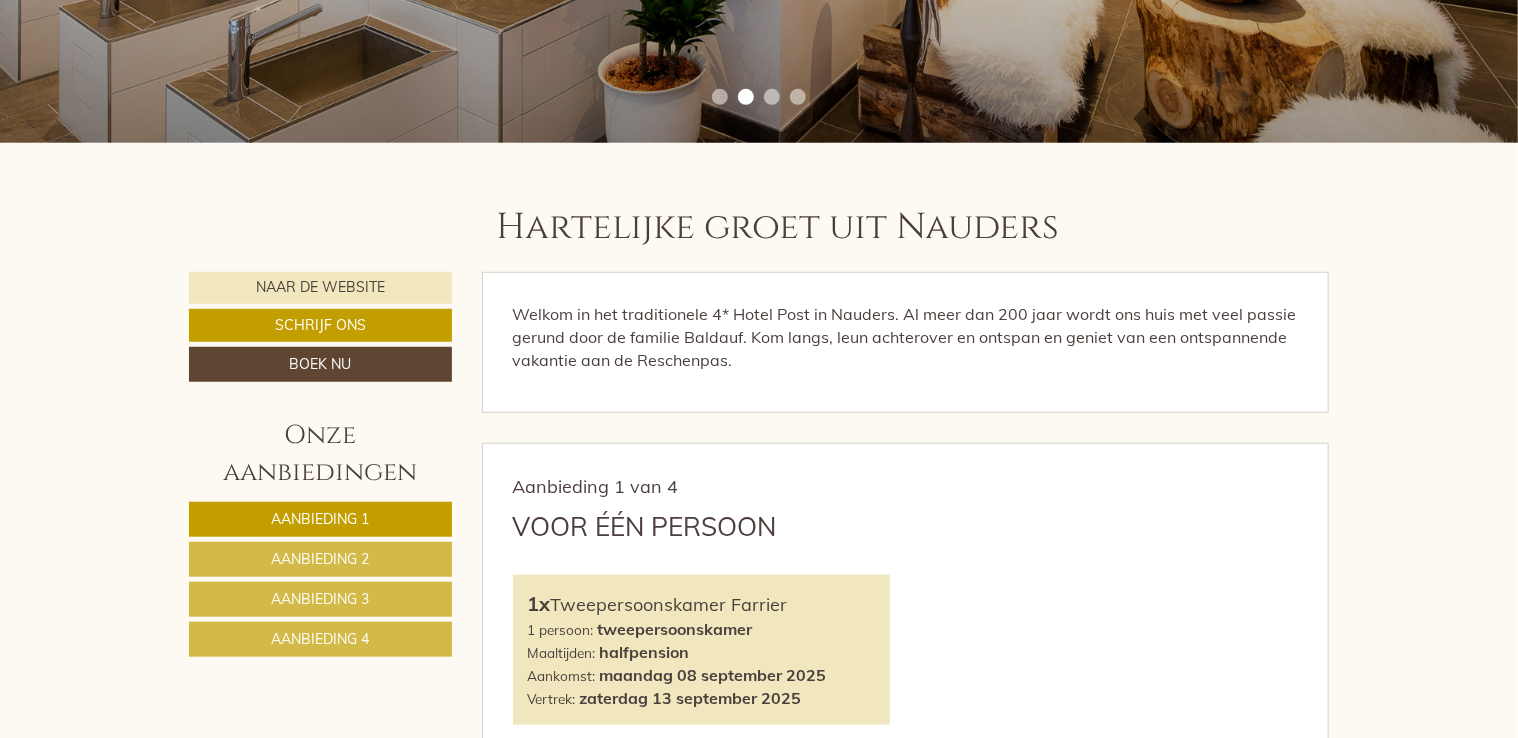 click on "Aanbieding 2" at bounding box center [320, 559] 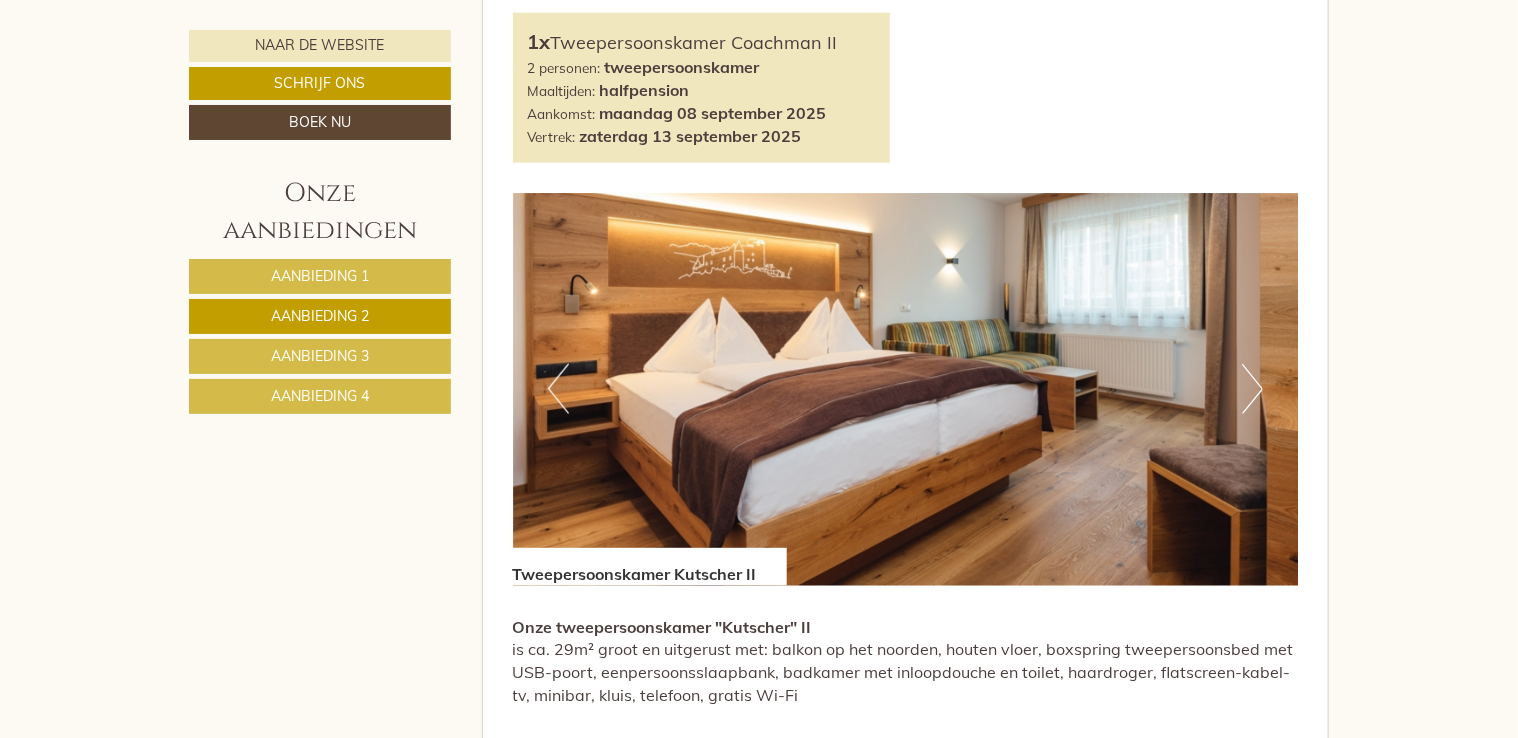scroll, scrollTop: 1243, scrollLeft: 0, axis: vertical 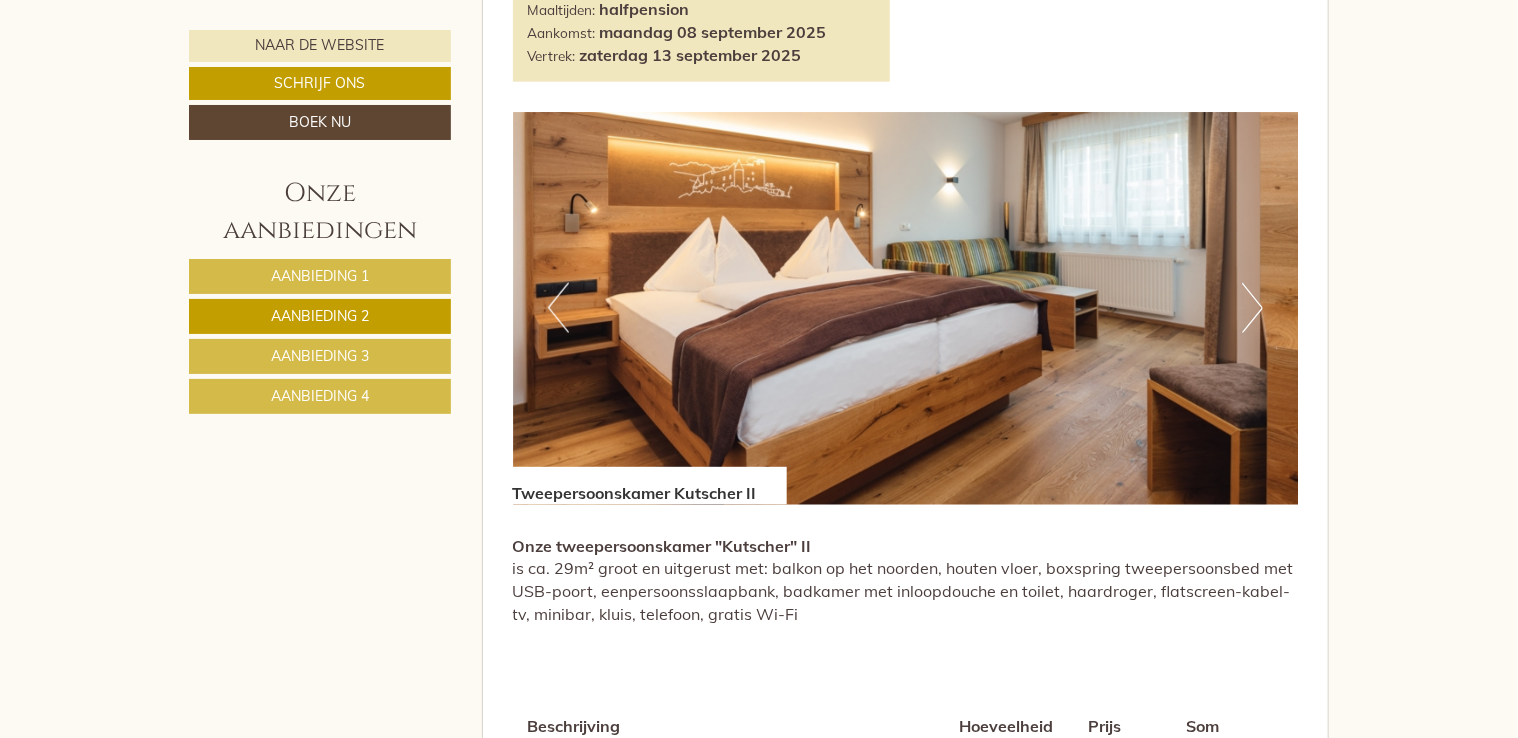 click on "Volgend" at bounding box center (1252, 308) 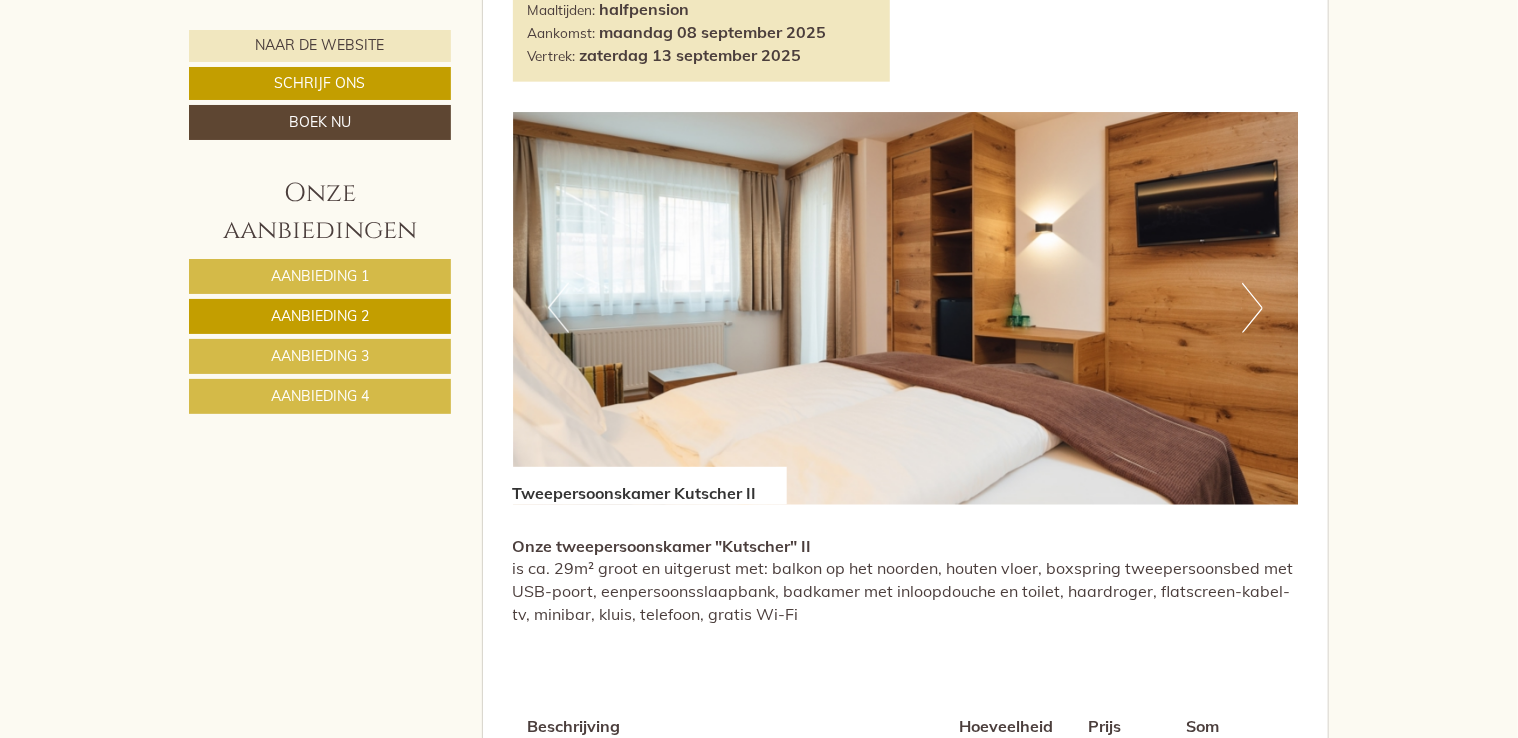 click on "Volgend" at bounding box center (1252, 308) 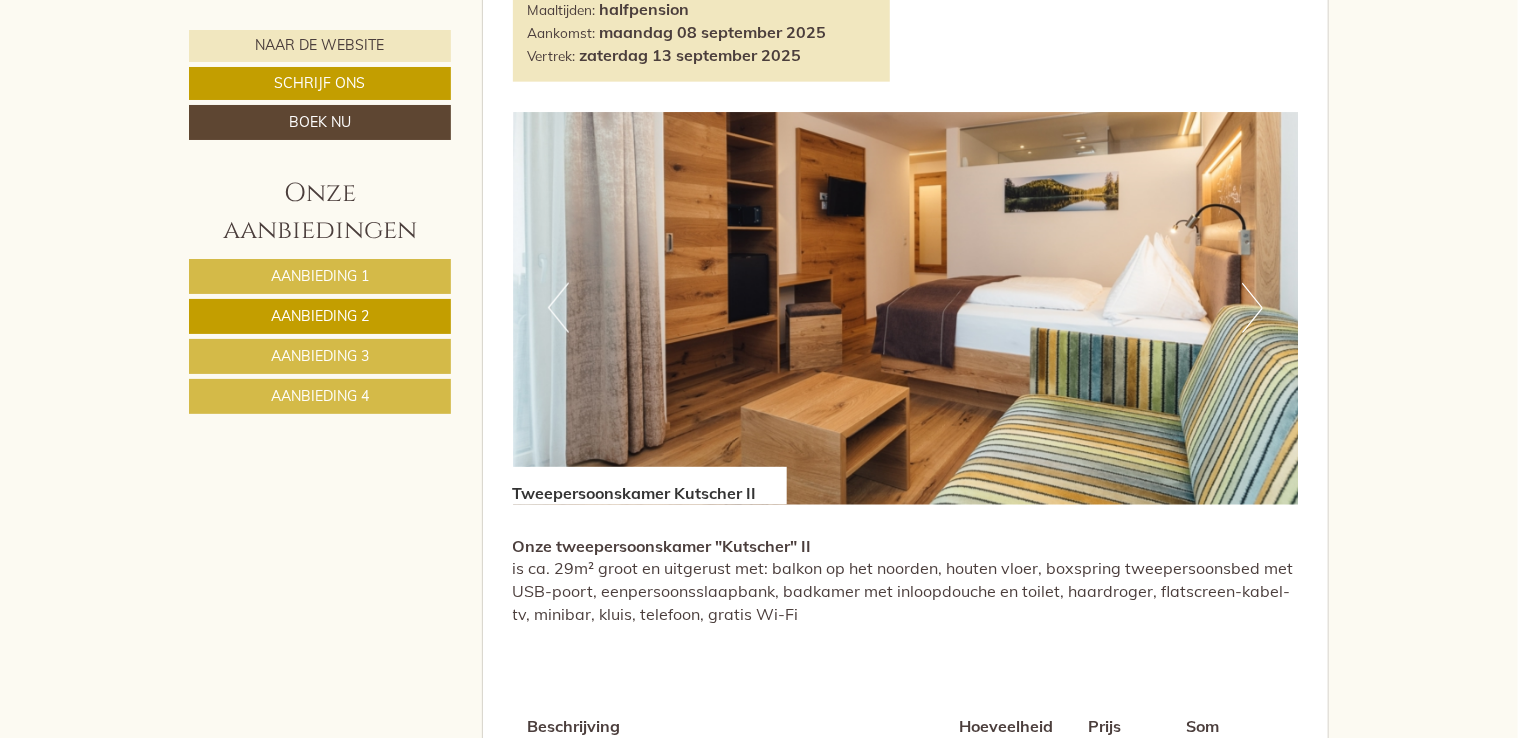 click on "Volgend" at bounding box center (1252, 308) 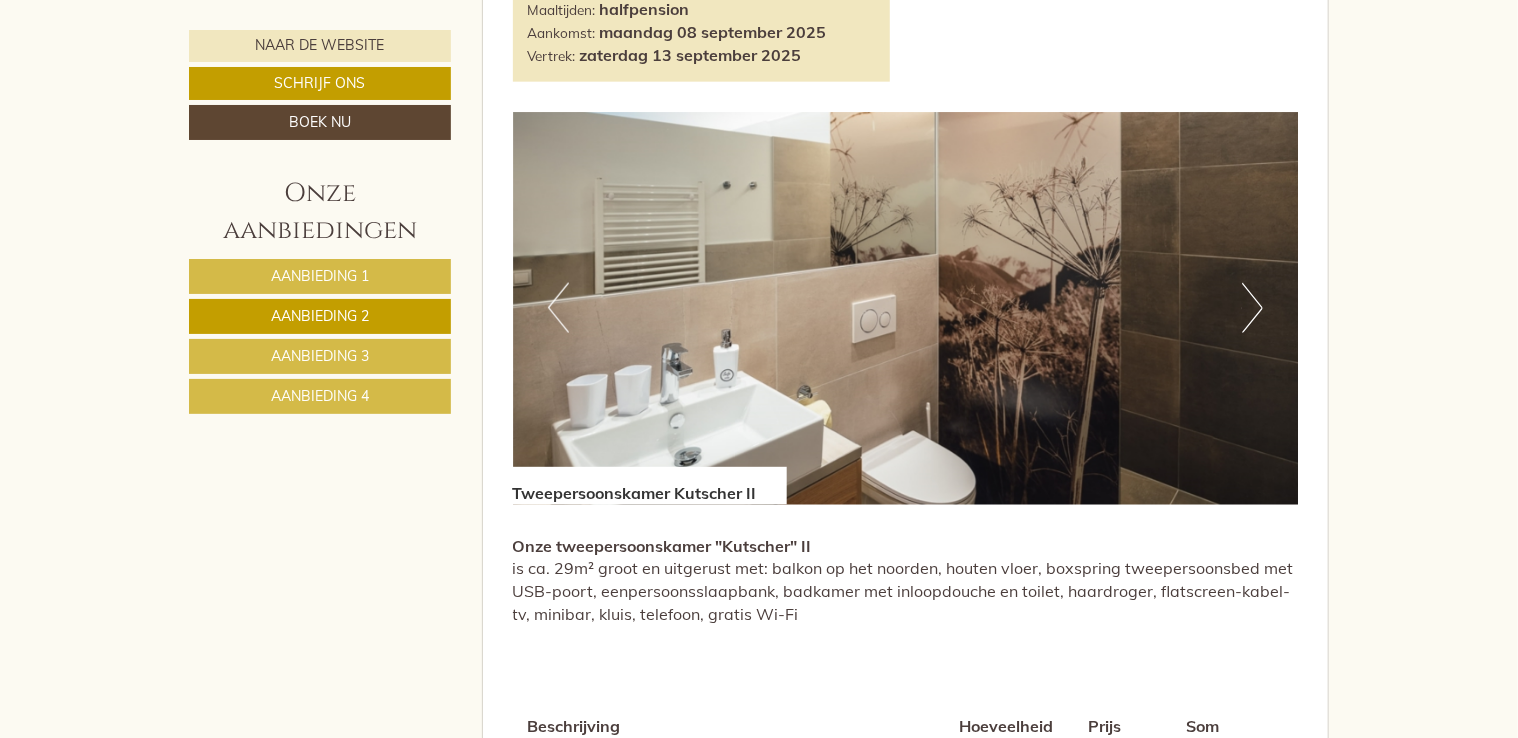click on "Aanbieding 1" at bounding box center (320, 276) 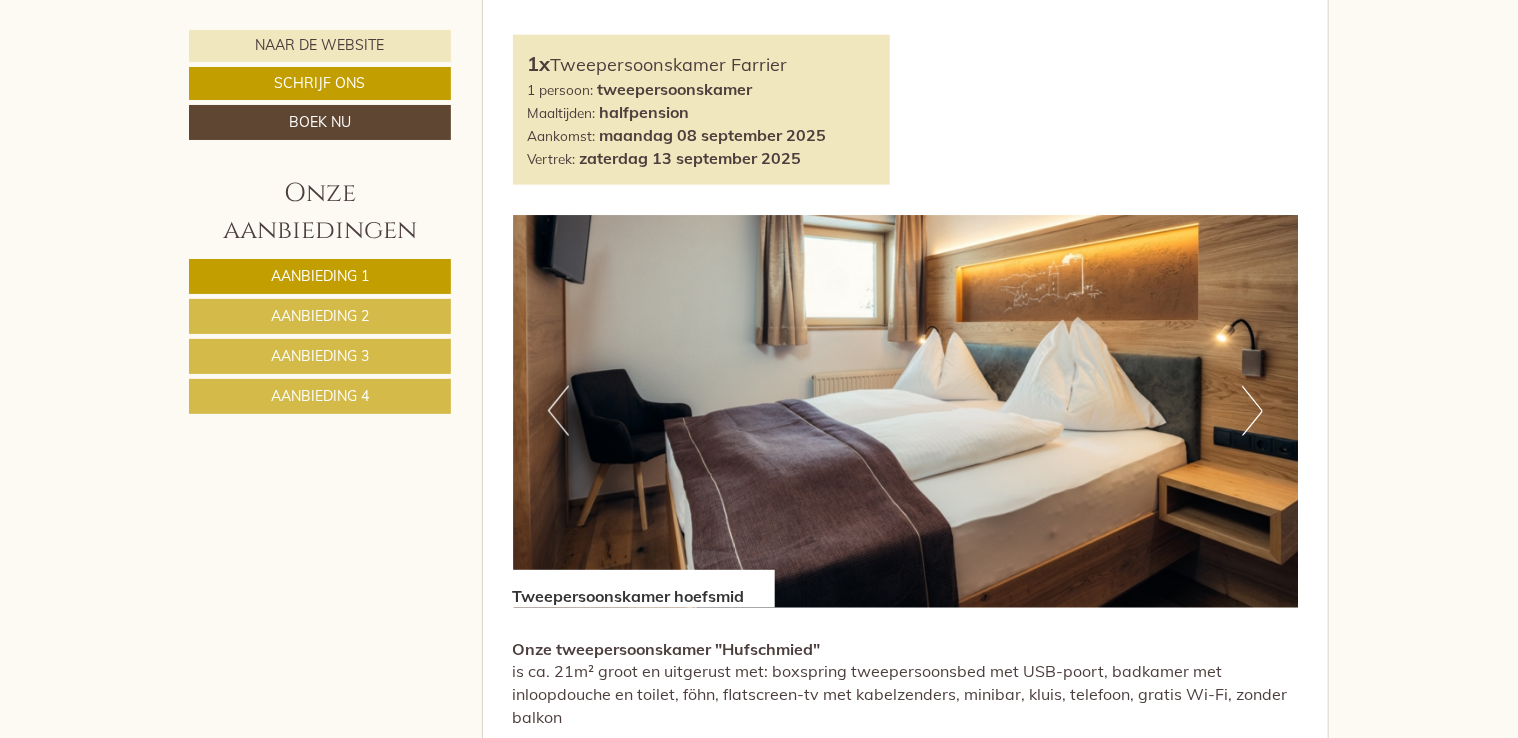 scroll, scrollTop: 1343, scrollLeft: 0, axis: vertical 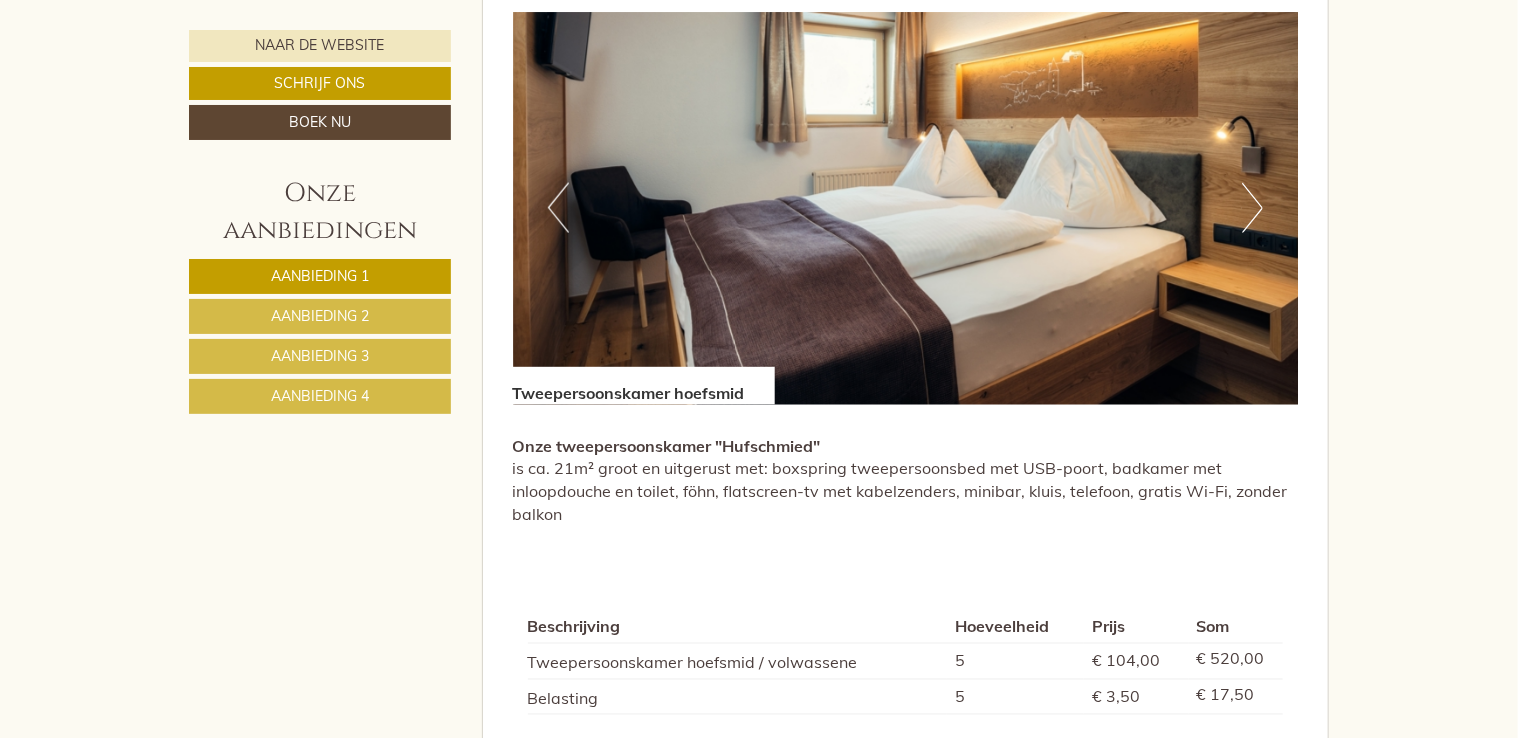 click on "Volgend" at bounding box center [1252, 208] 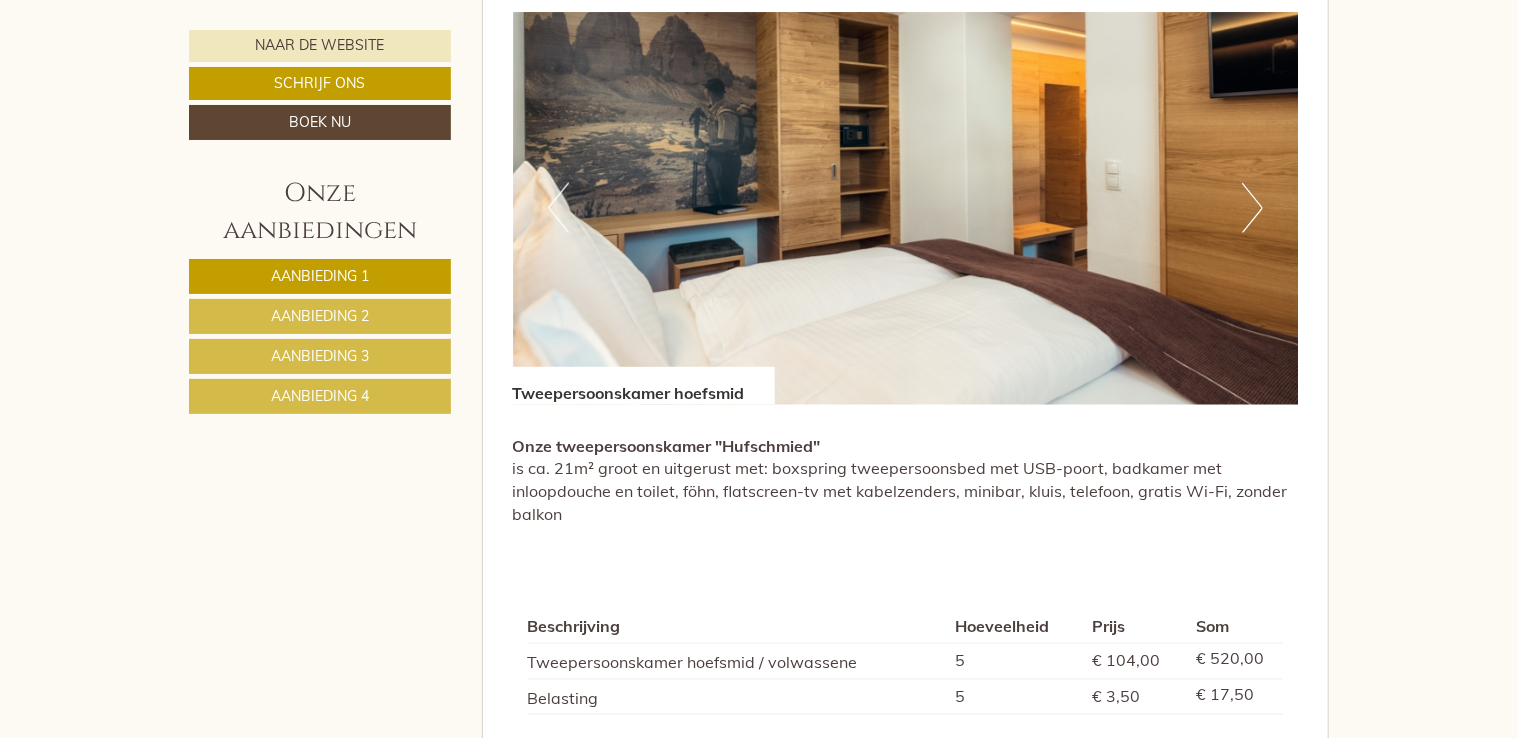 click on "Volgend" at bounding box center [1252, 208] 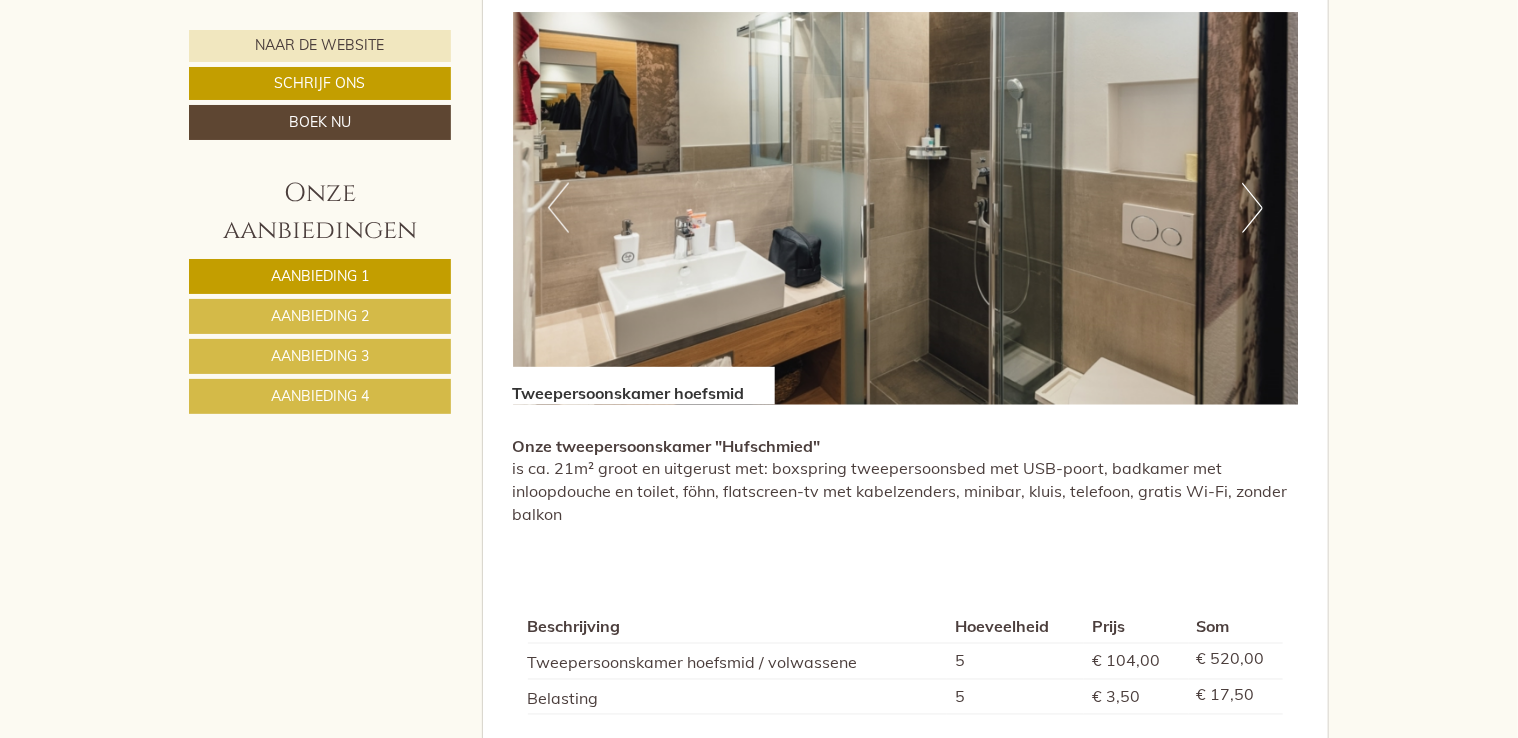 click on "Vorig" at bounding box center (558, 208) 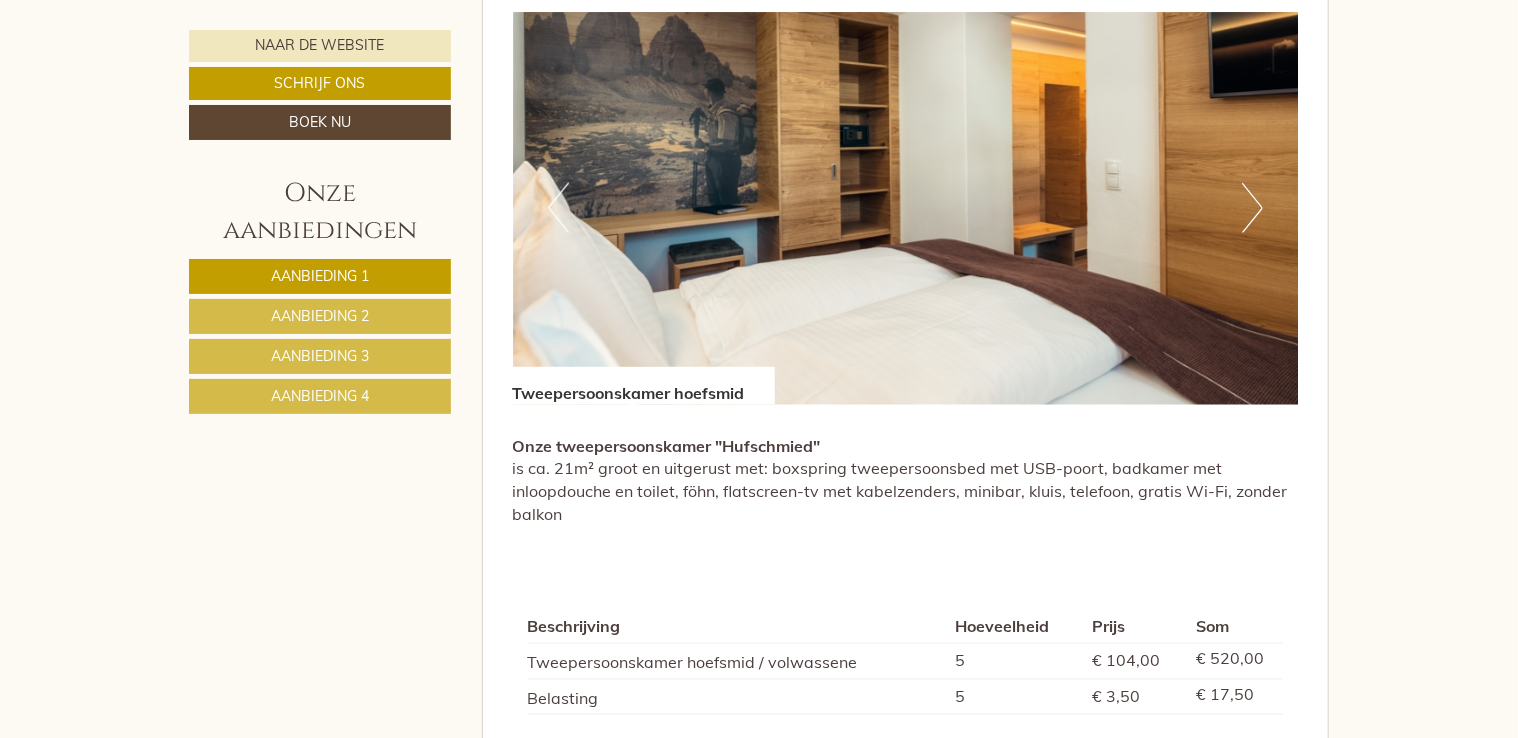 click on "Vorig" at bounding box center (558, 208) 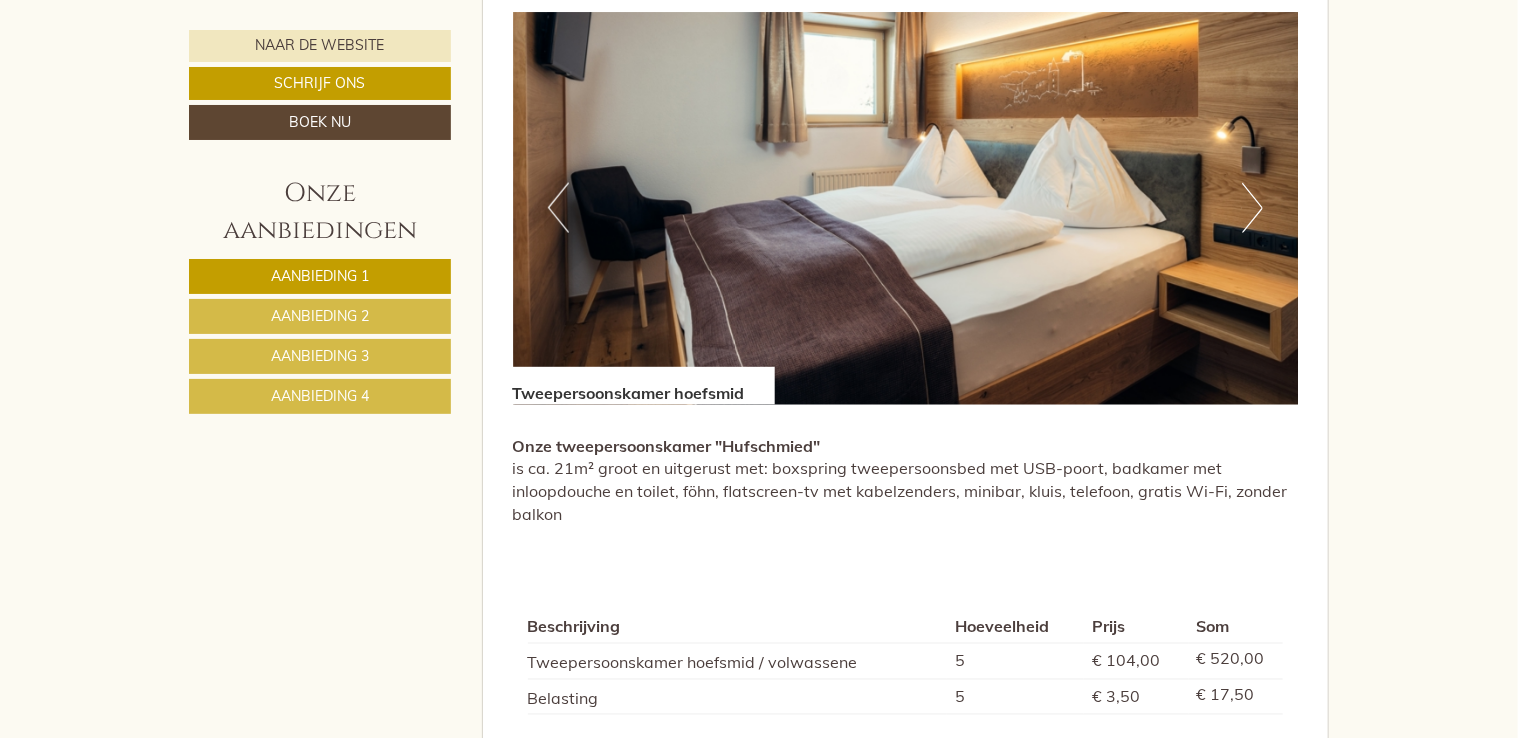 click on "Aanbieding 2" at bounding box center (320, 316) 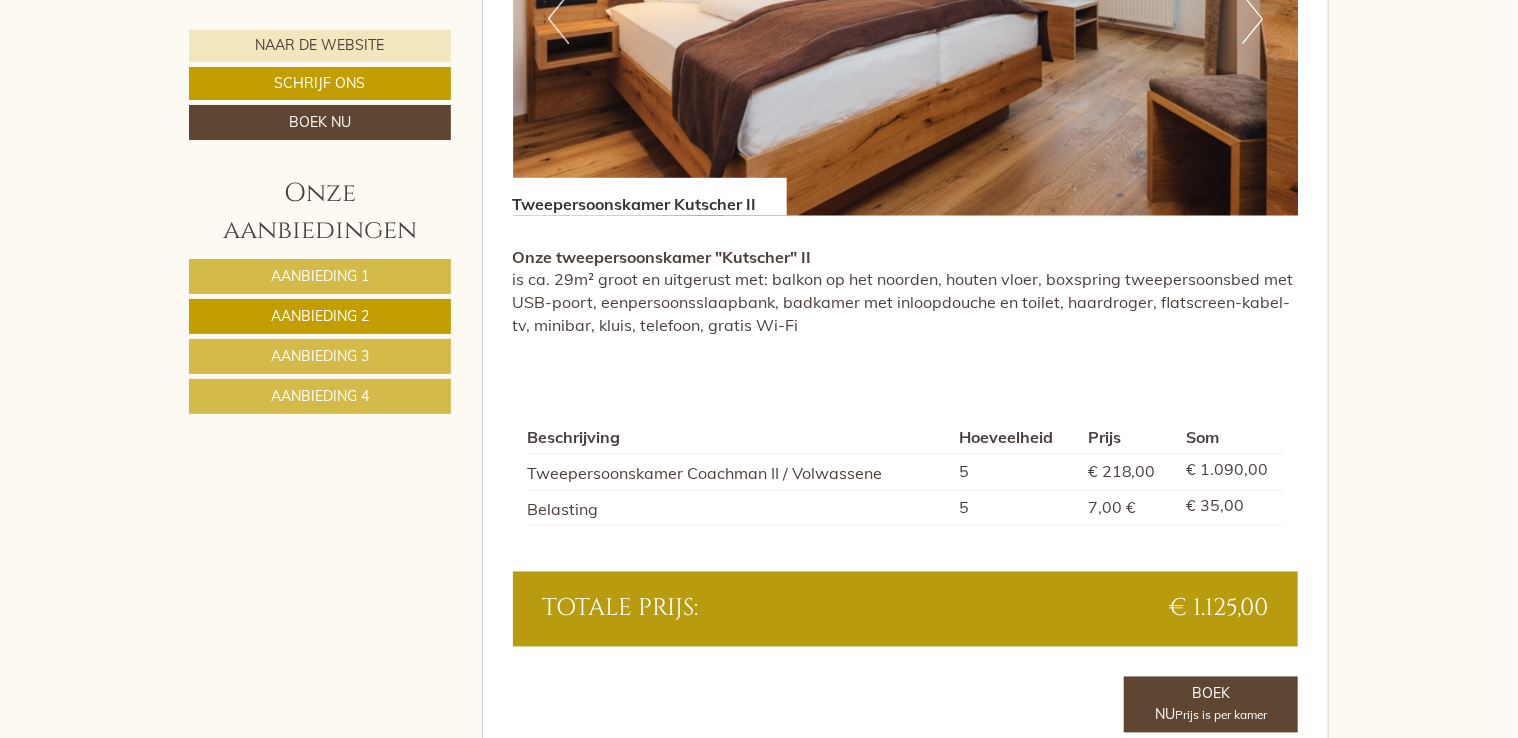 scroll, scrollTop: 1543, scrollLeft: 0, axis: vertical 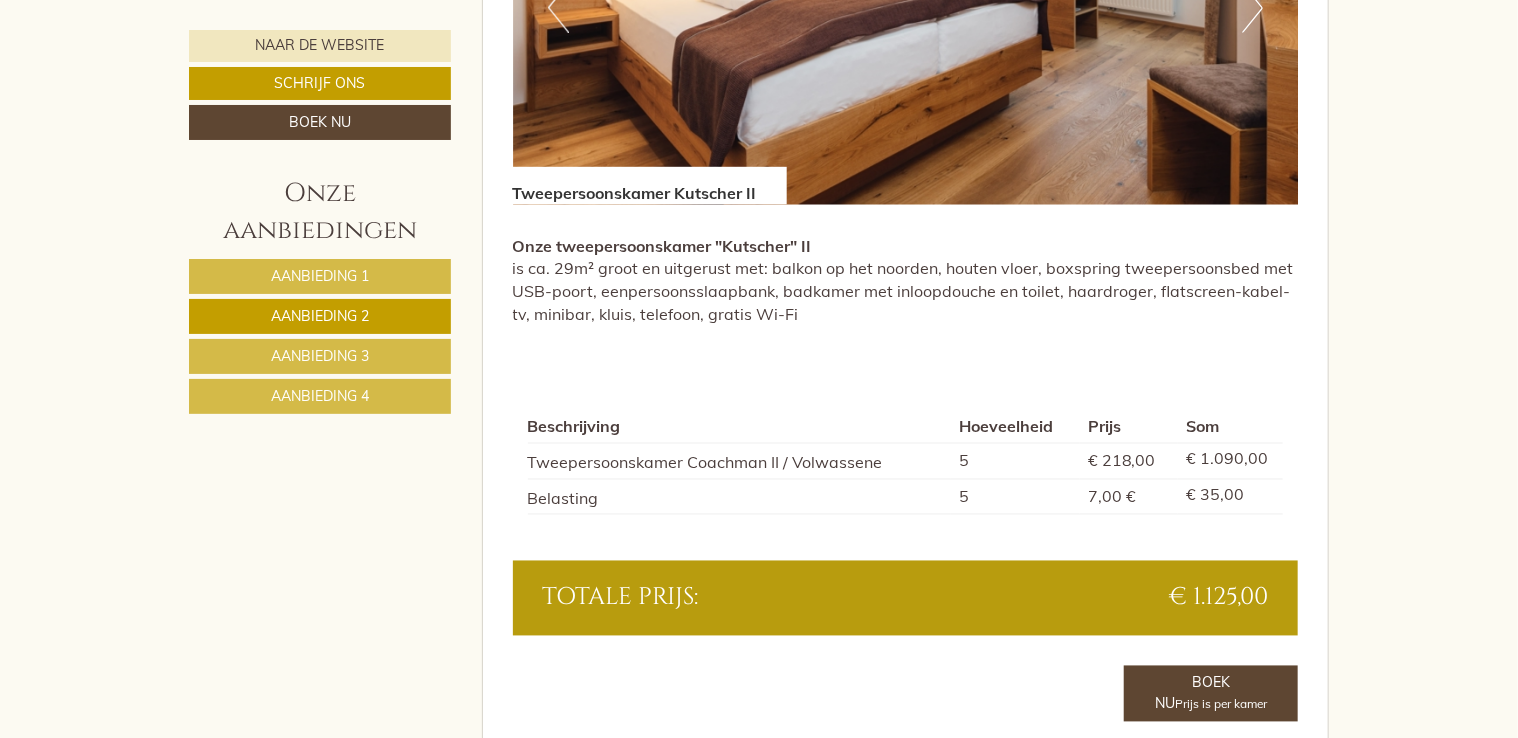click on "Aanbieding 3" at bounding box center [320, 356] 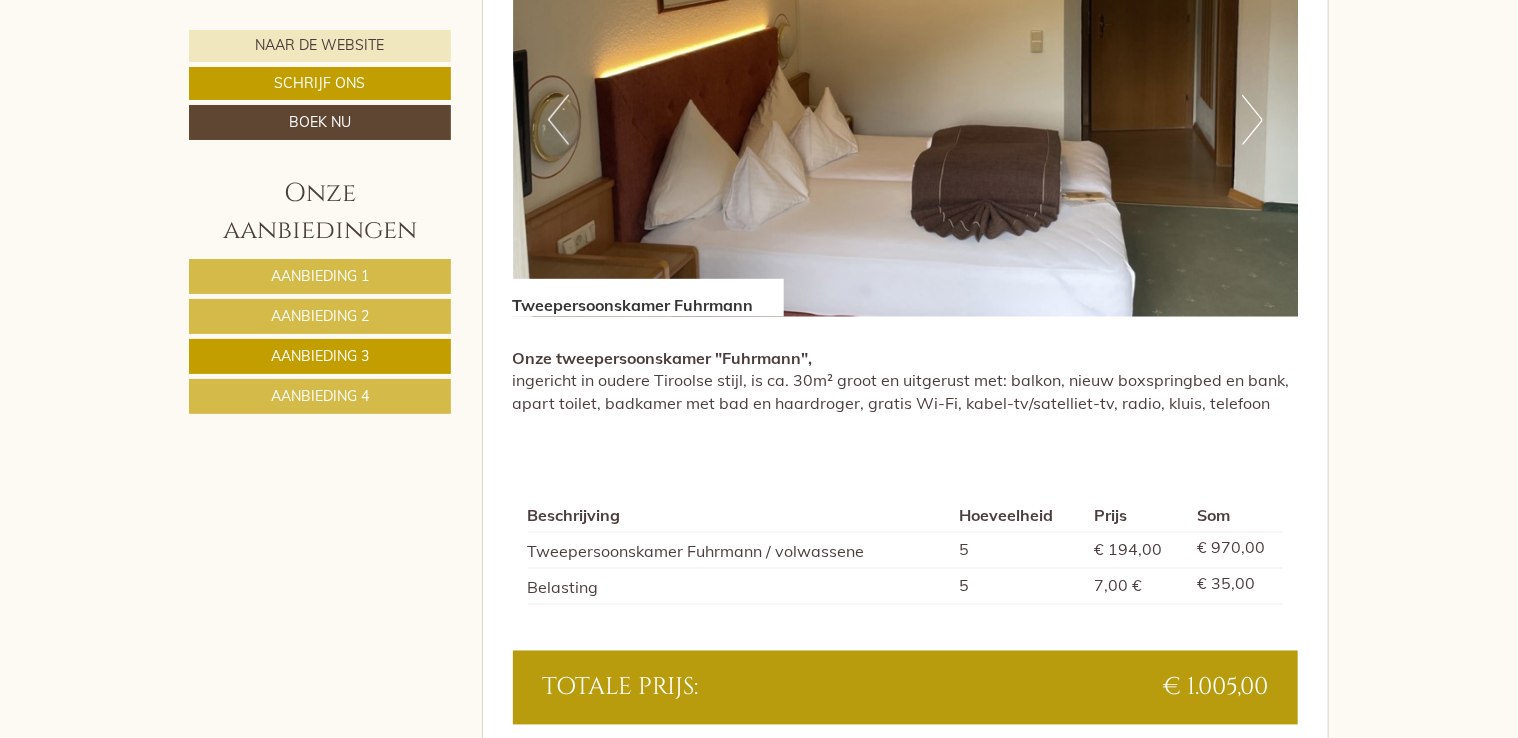 scroll, scrollTop: 1443, scrollLeft: 0, axis: vertical 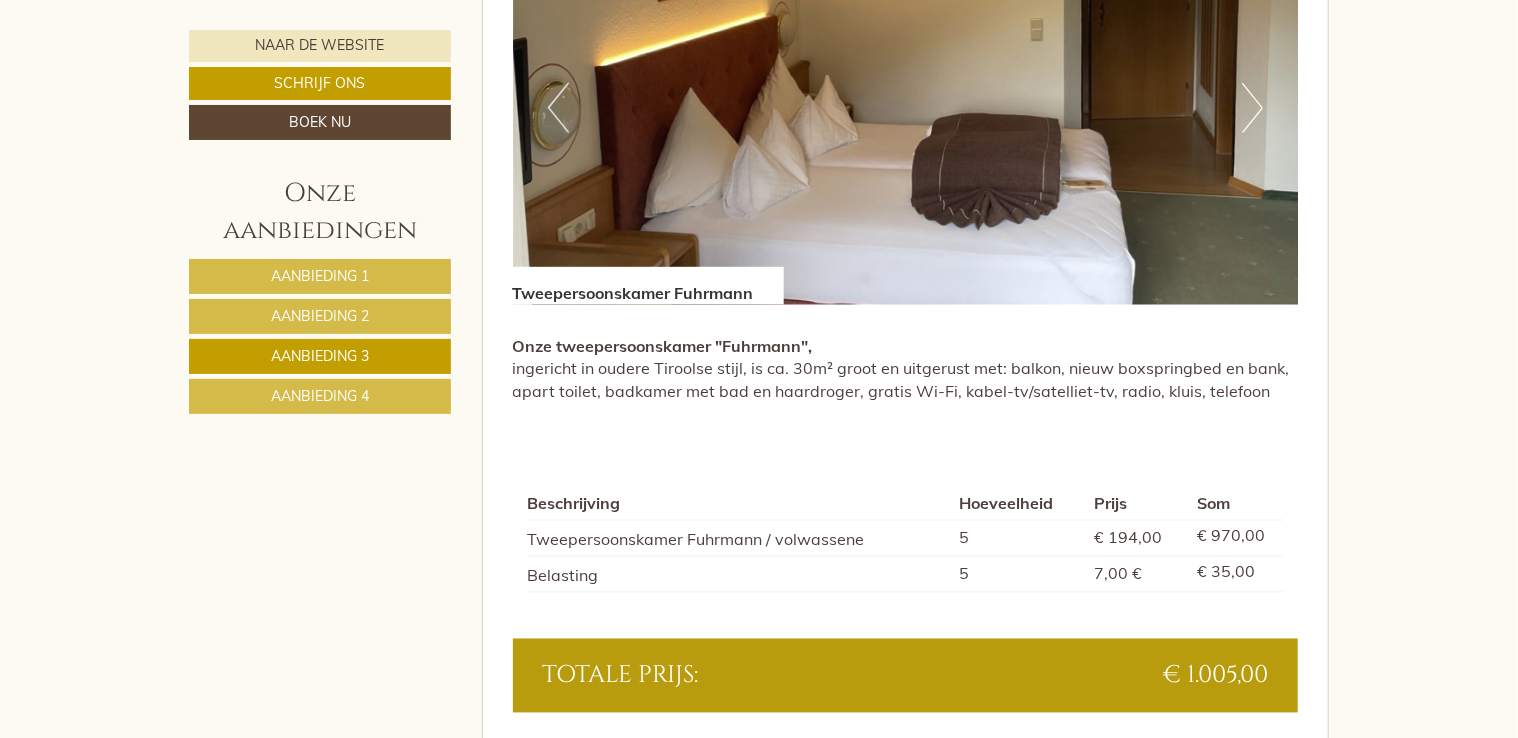 click on "Aanbieding 1" at bounding box center [320, 276] 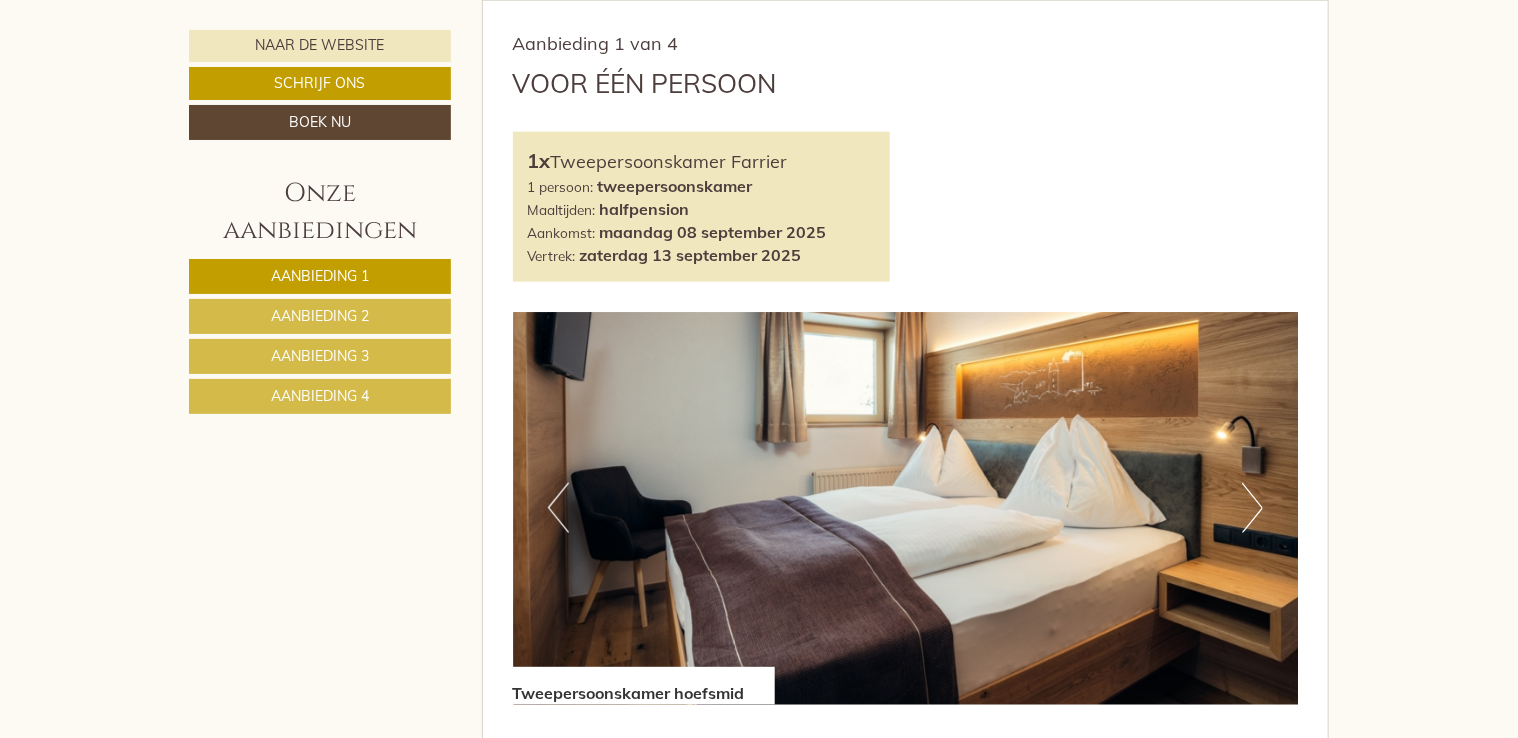 click on "Aanbieding 2" at bounding box center (320, 316) 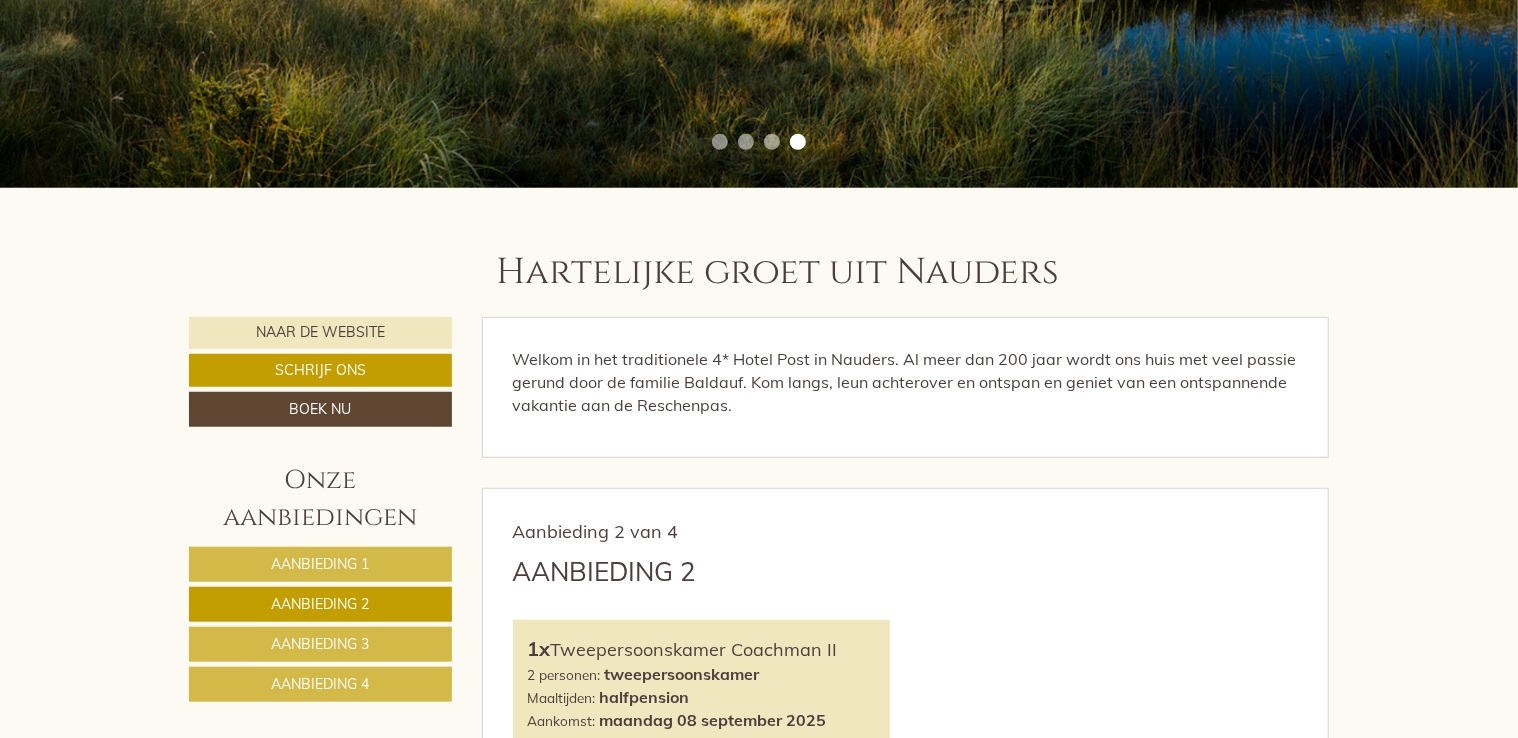 scroll, scrollTop: 643, scrollLeft: 0, axis: vertical 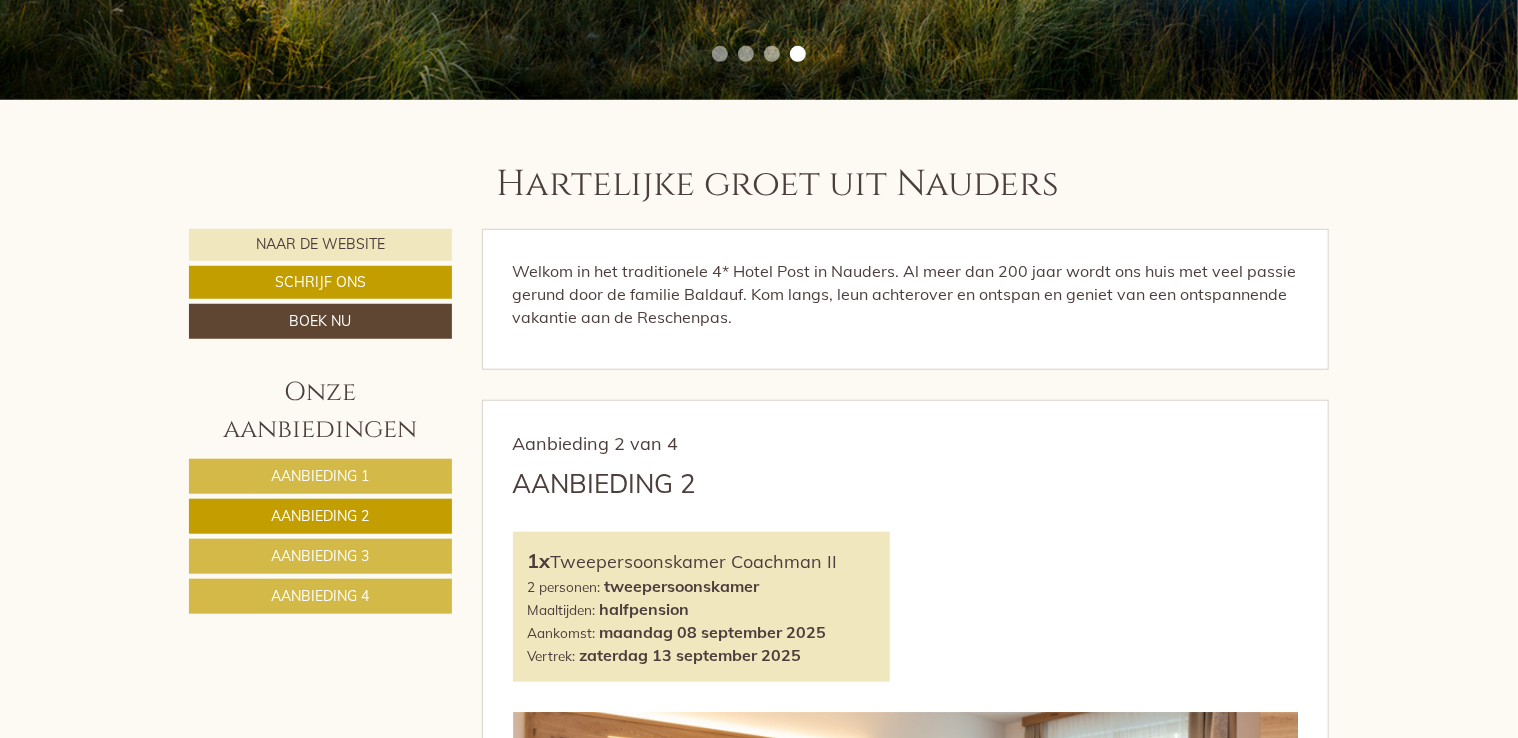 click on "Aanbieding 1" at bounding box center (320, 476) 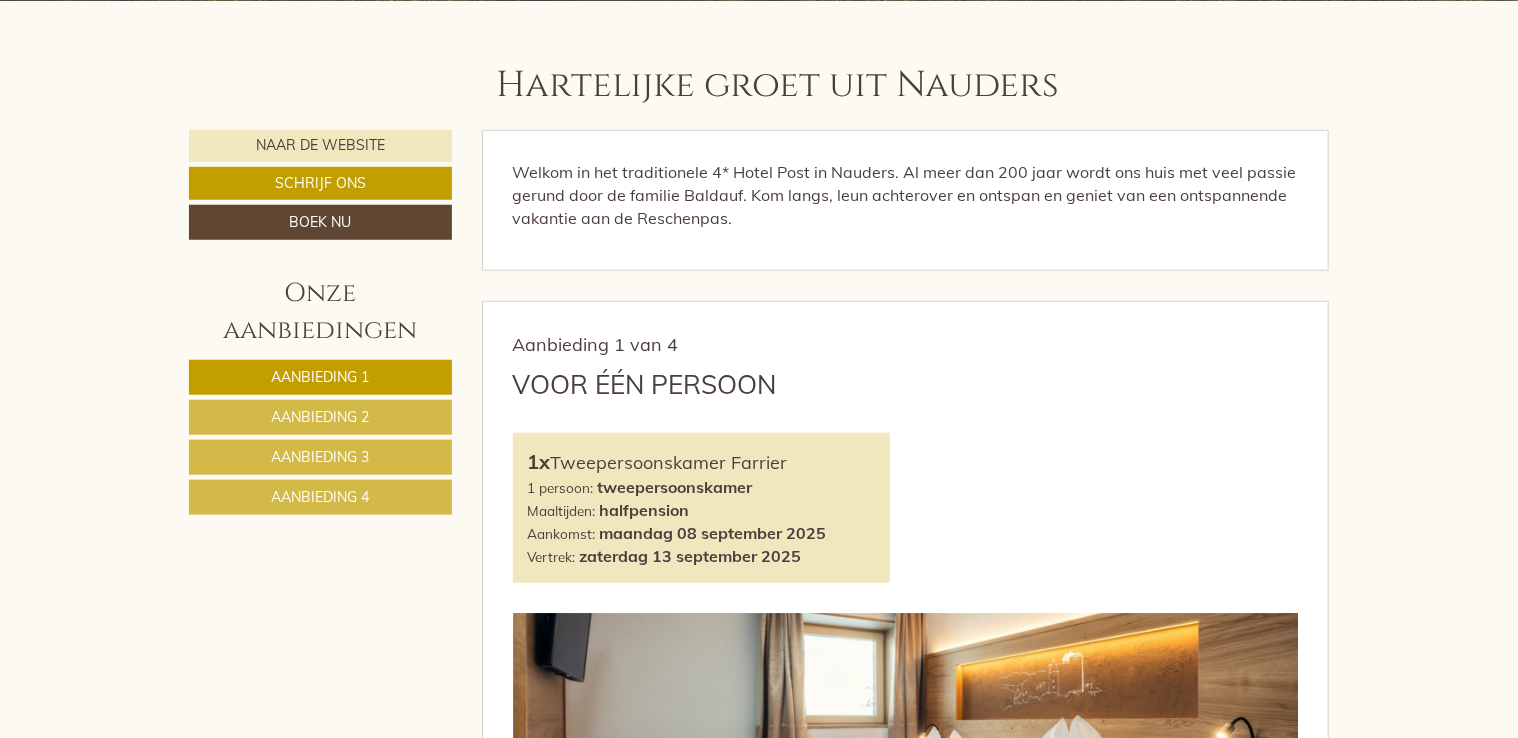 scroll, scrollTop: 843, scrollLeft: 0, axis: vertical 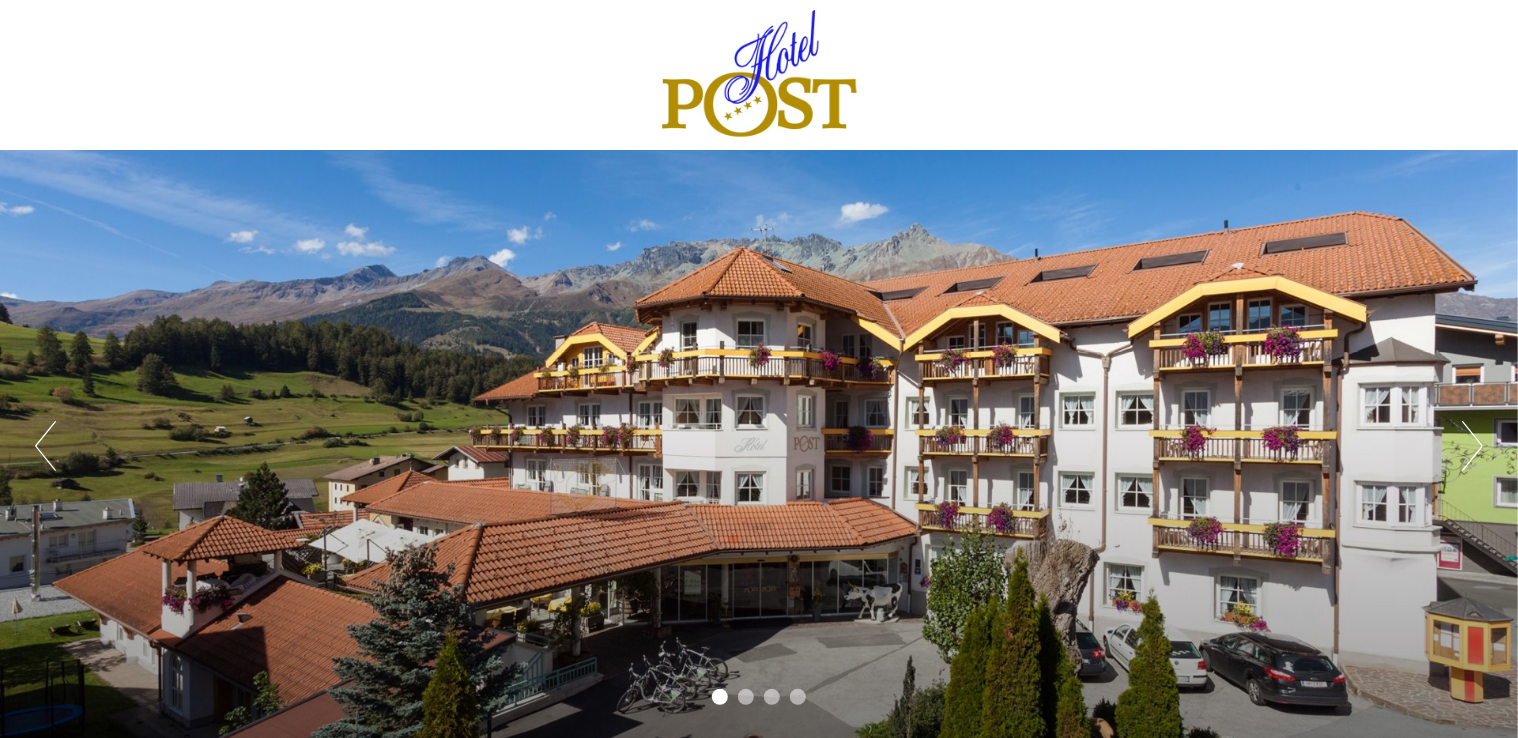 click on "Vorig
Volgend 1 2 3 4" at bounding box center [759, 446] 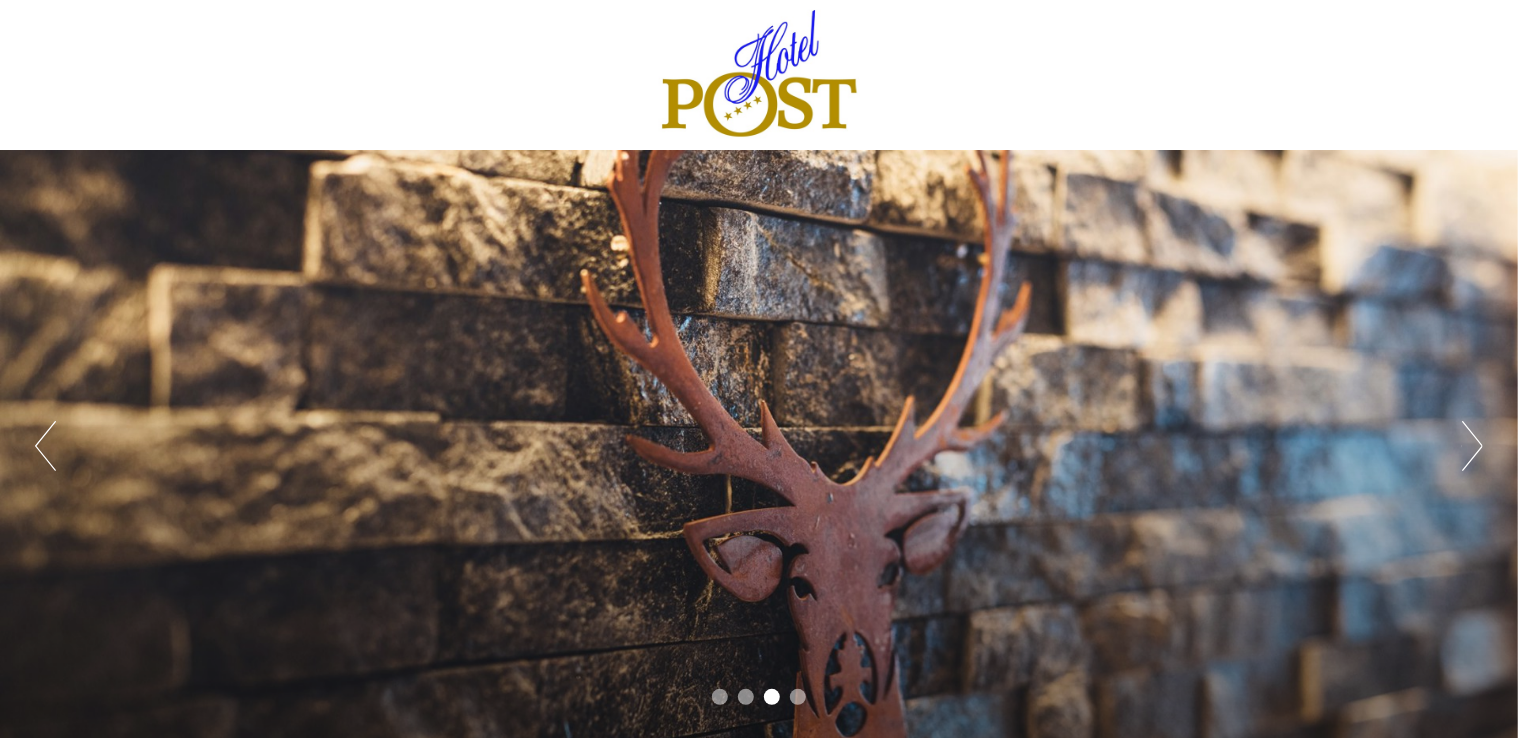 click on "Vorig
Volgend 1 2 3 4" at bounding box center (759, 446) 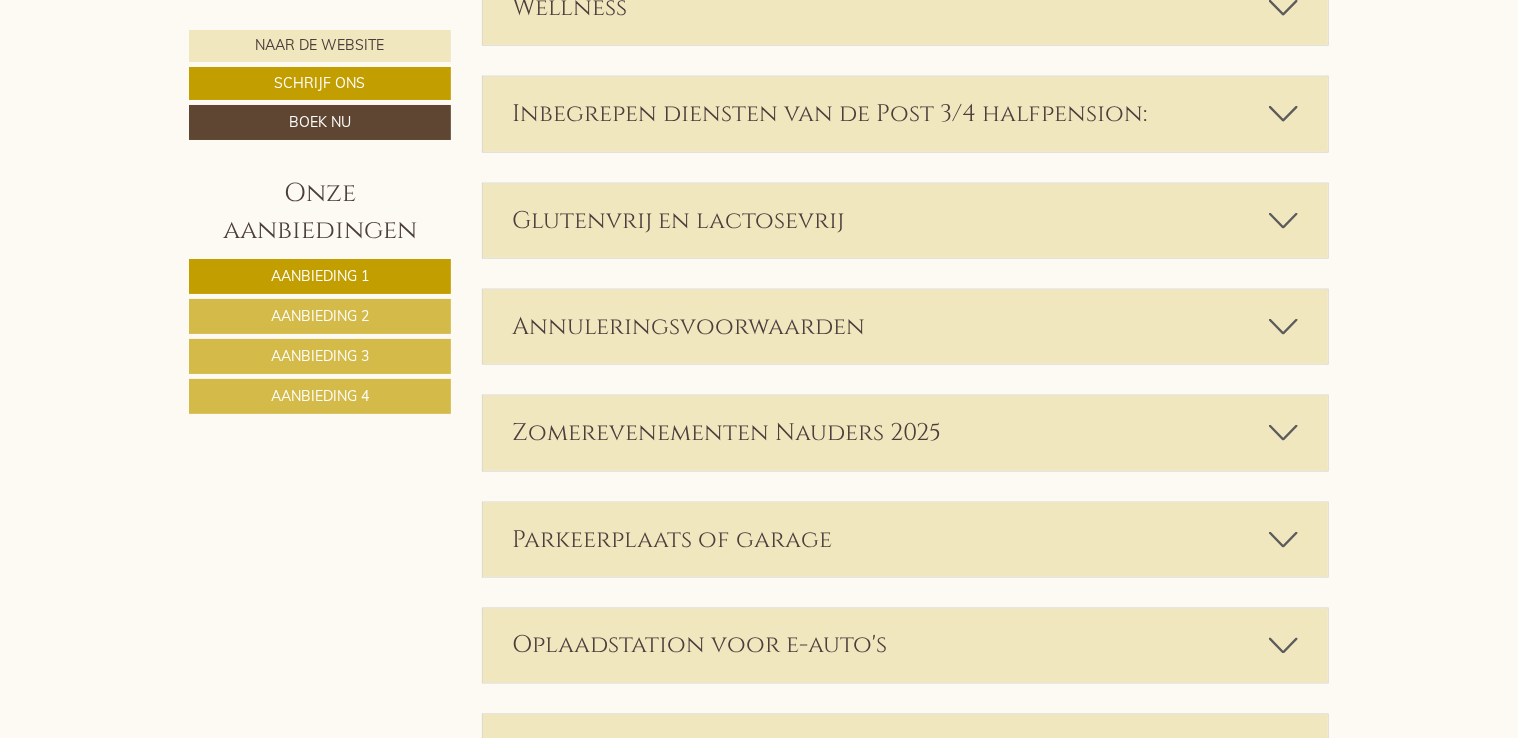 scroll, scrollTop: 5100, scrollLeft: 0, axis: vertical 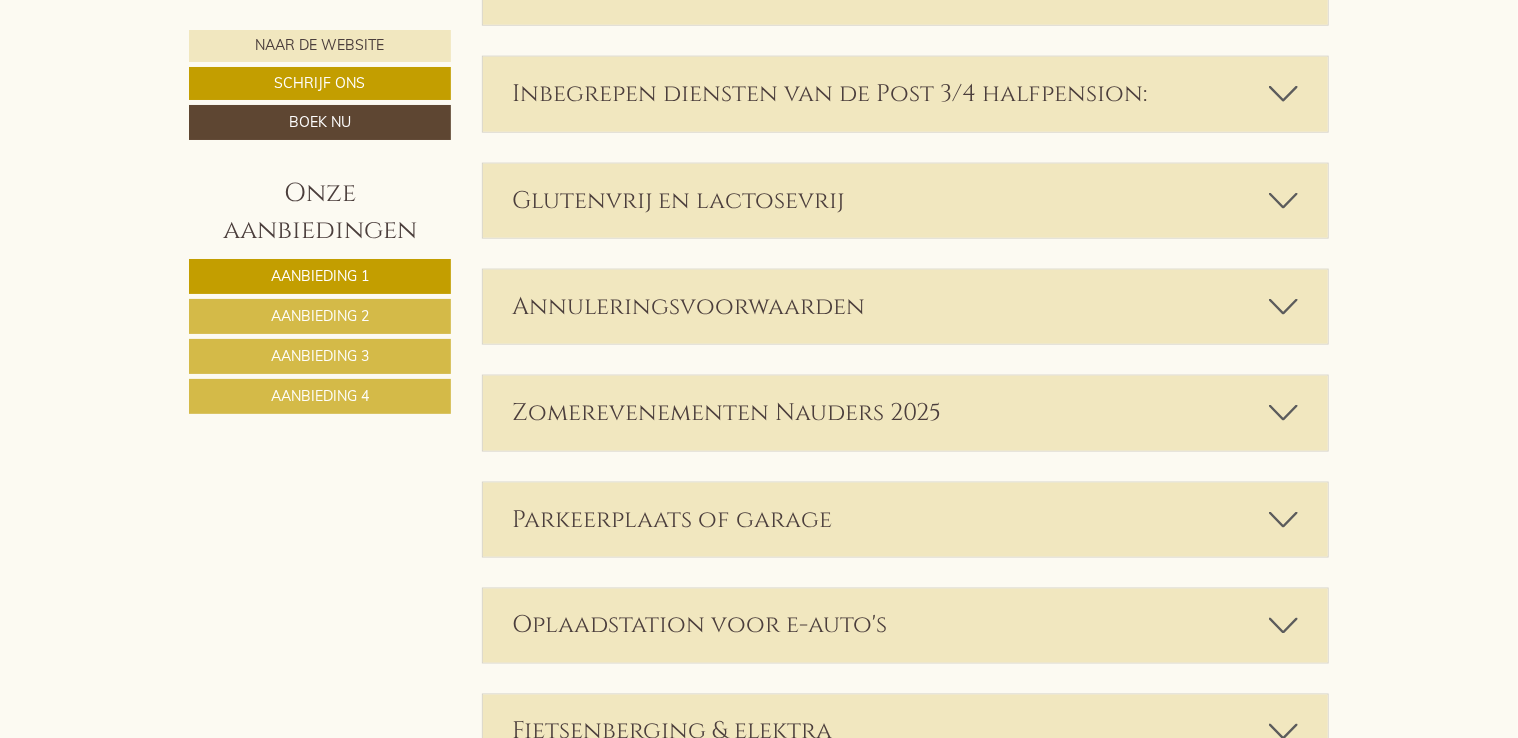click at bounding box center (1283, 413) 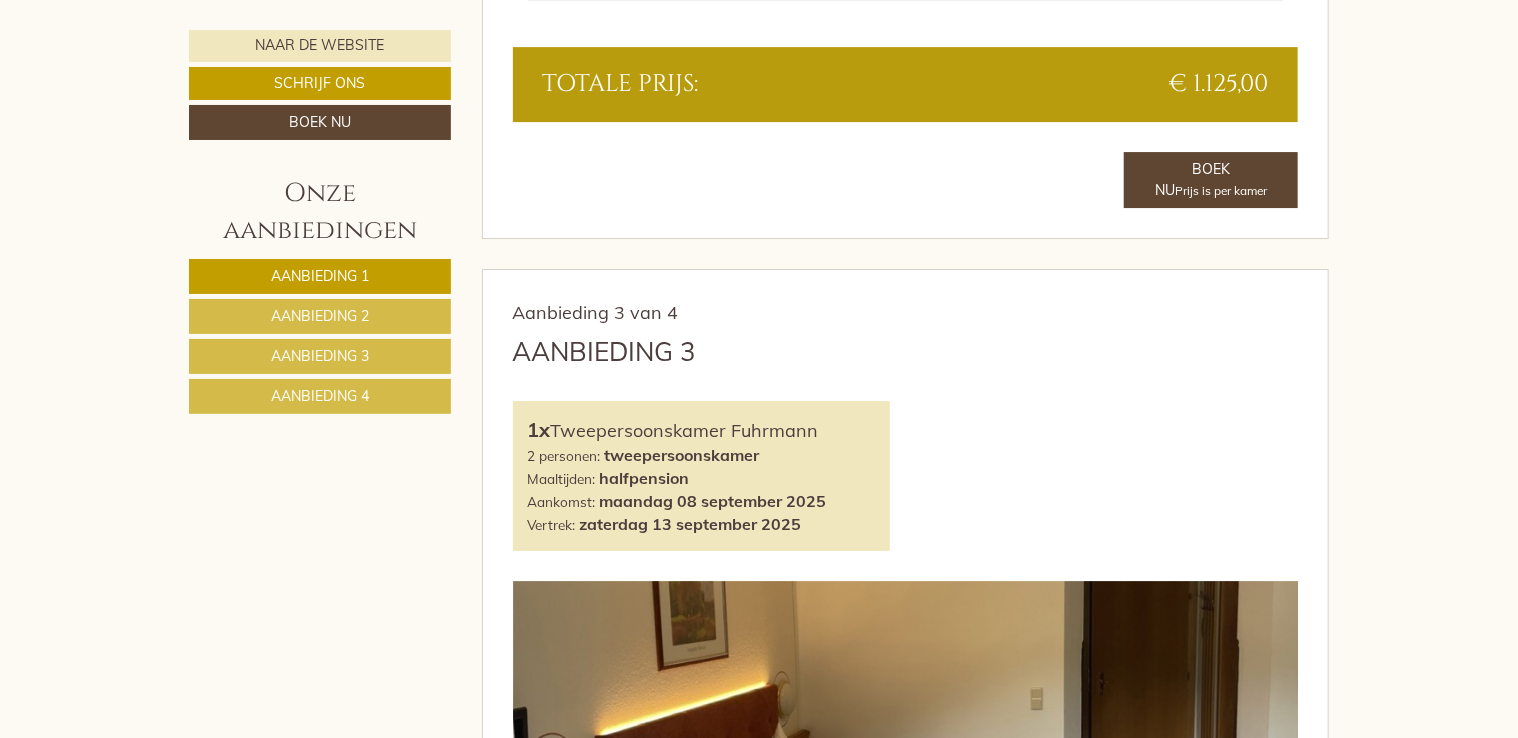 scroll, scrollTop: 3400, scrollLeft: 0, axis: vertical 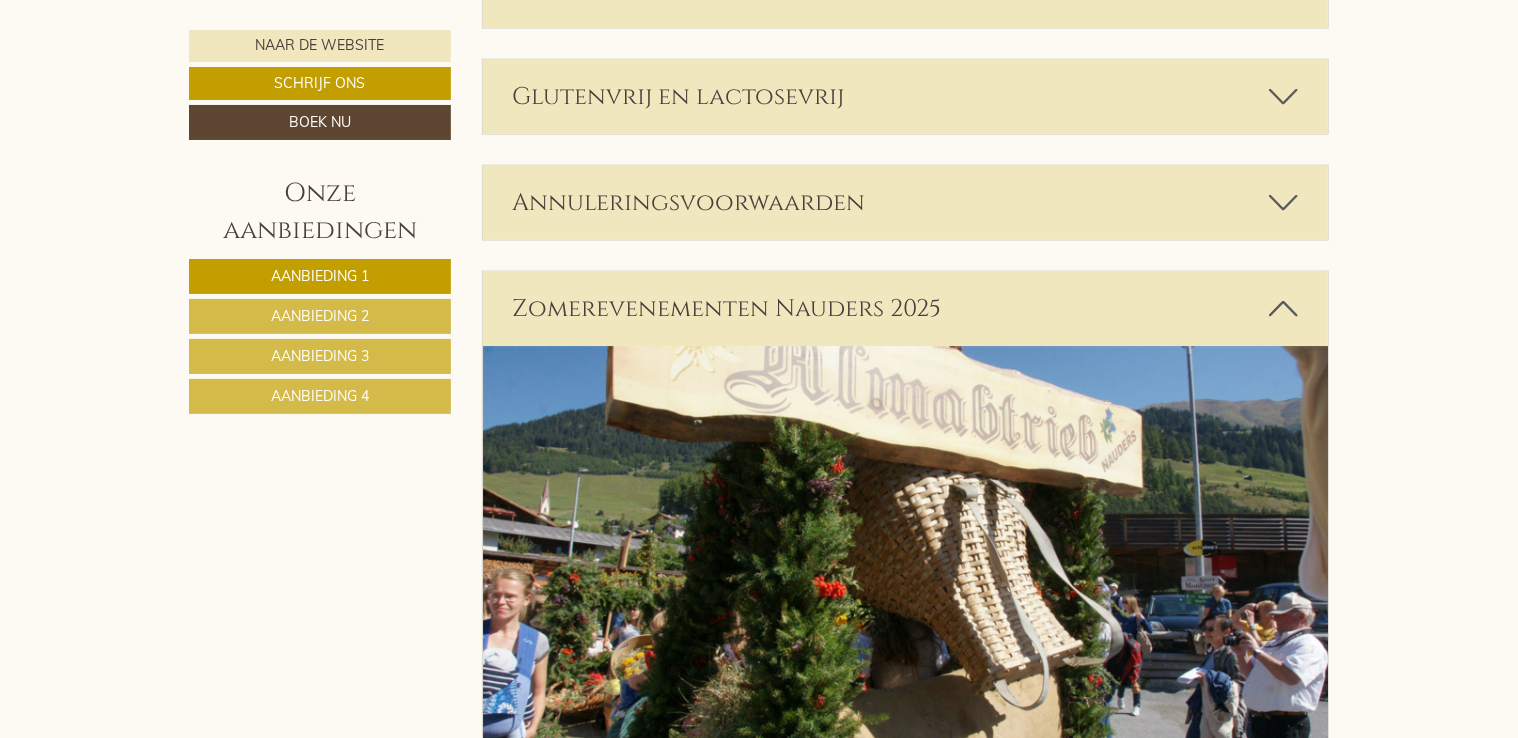 click at bounding box center [1283, 309] 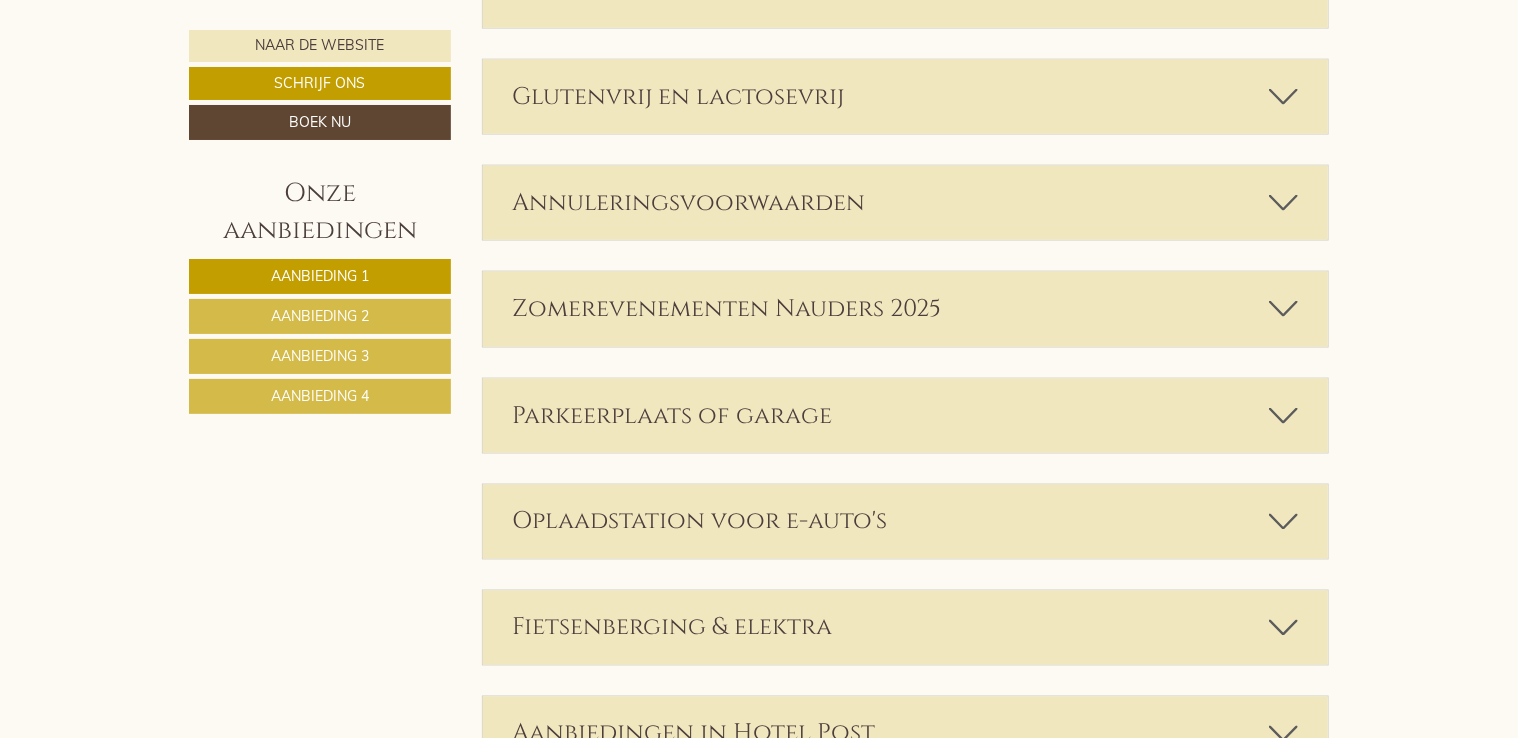 click on "Aanbieding 1" at bounding box center (320, 276) 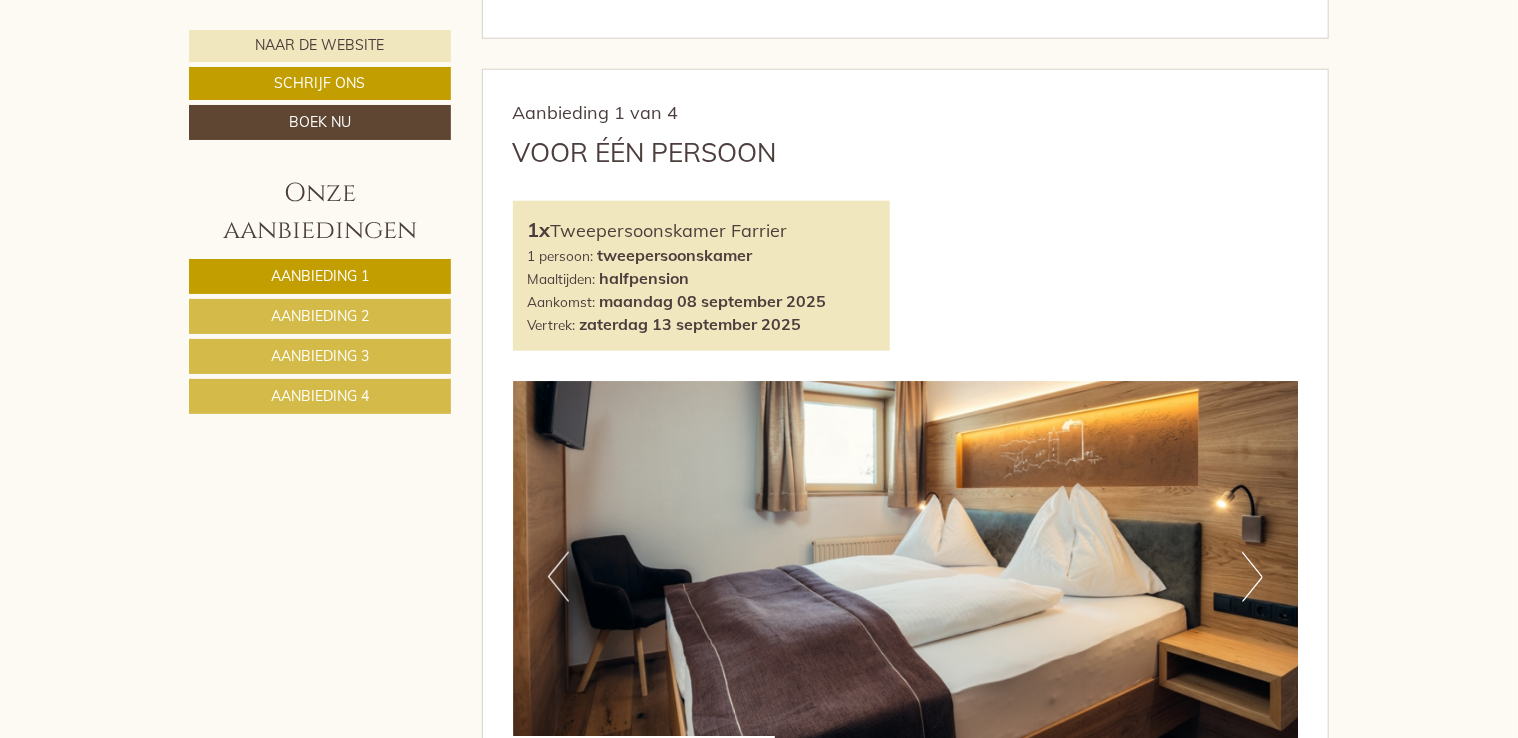 scroll, scrollTop: 1243, scrollLeft: 0, axis: vertical 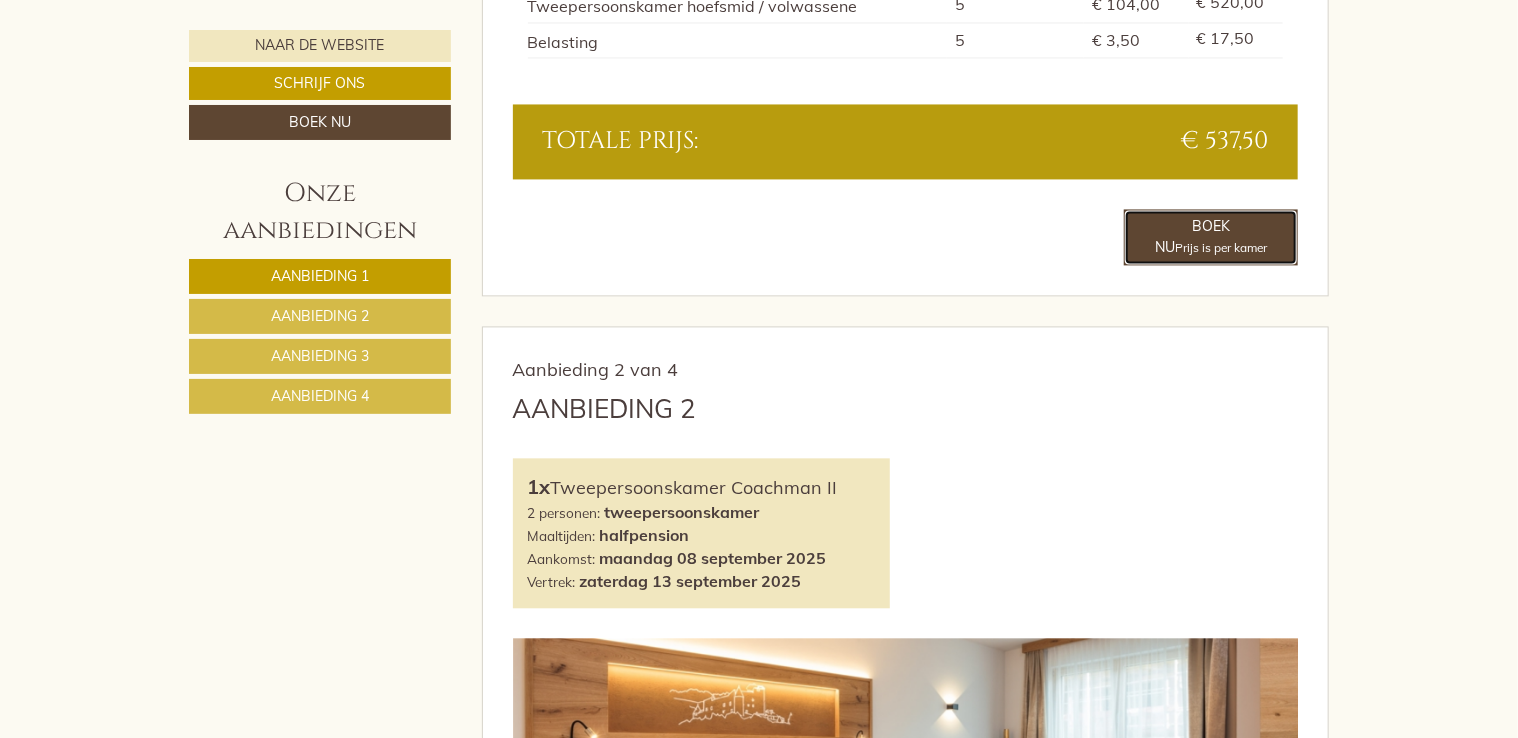 click on "Prijs is per kamer" at bounding box center [1221, 247] 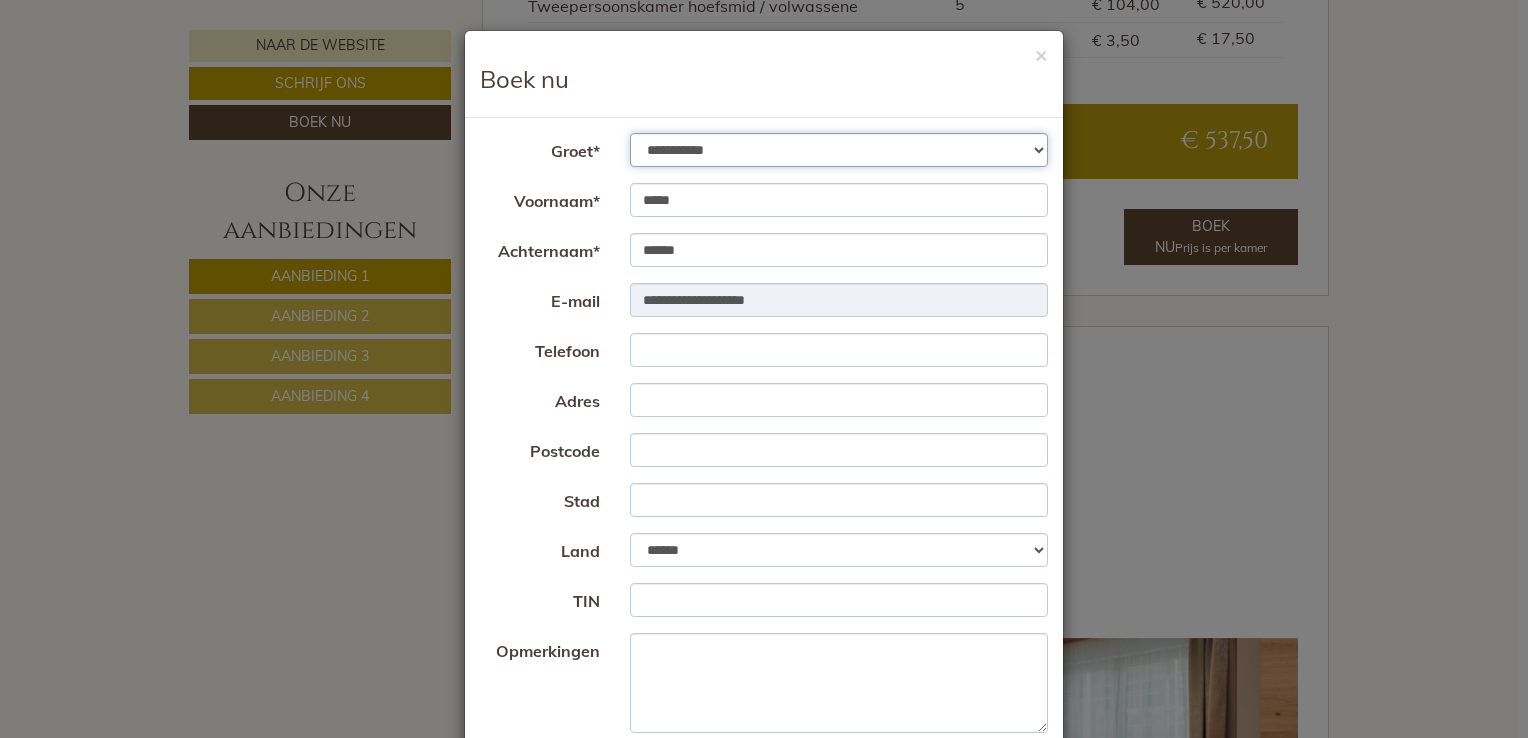 click on "**********" at bounding box center (839, 150) 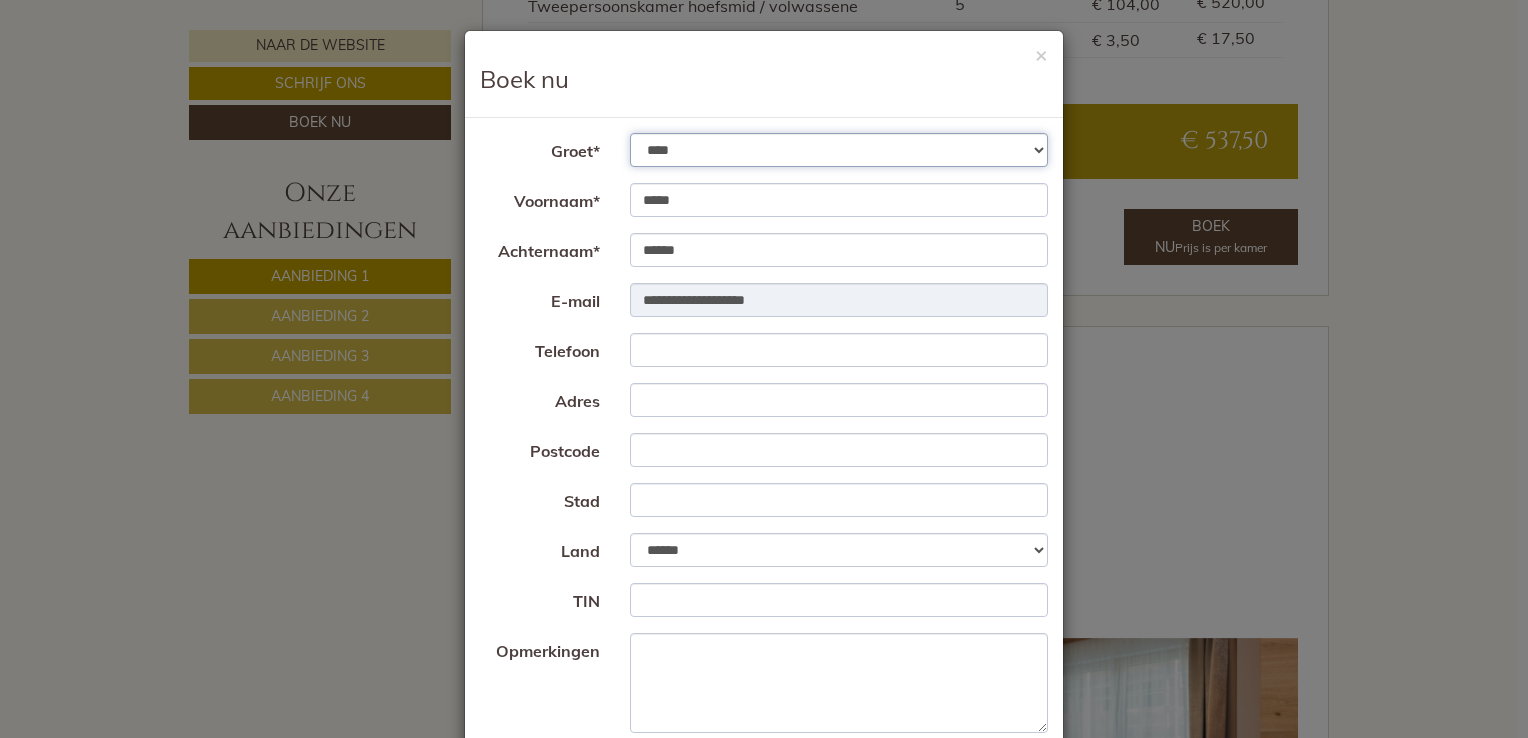 click on "**********" at bounding box center (839, 150) 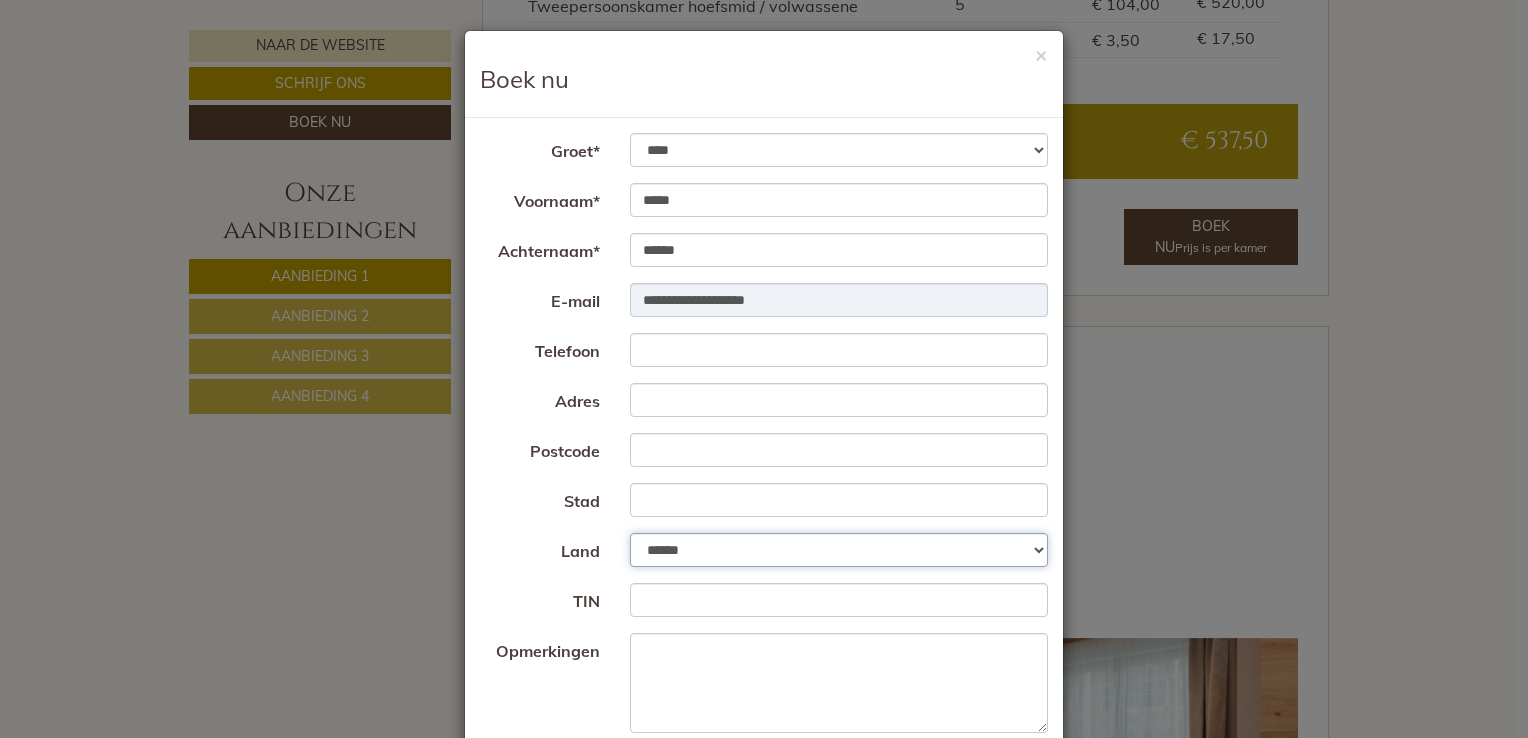 click on "**********" at bounding box center [839, 550] 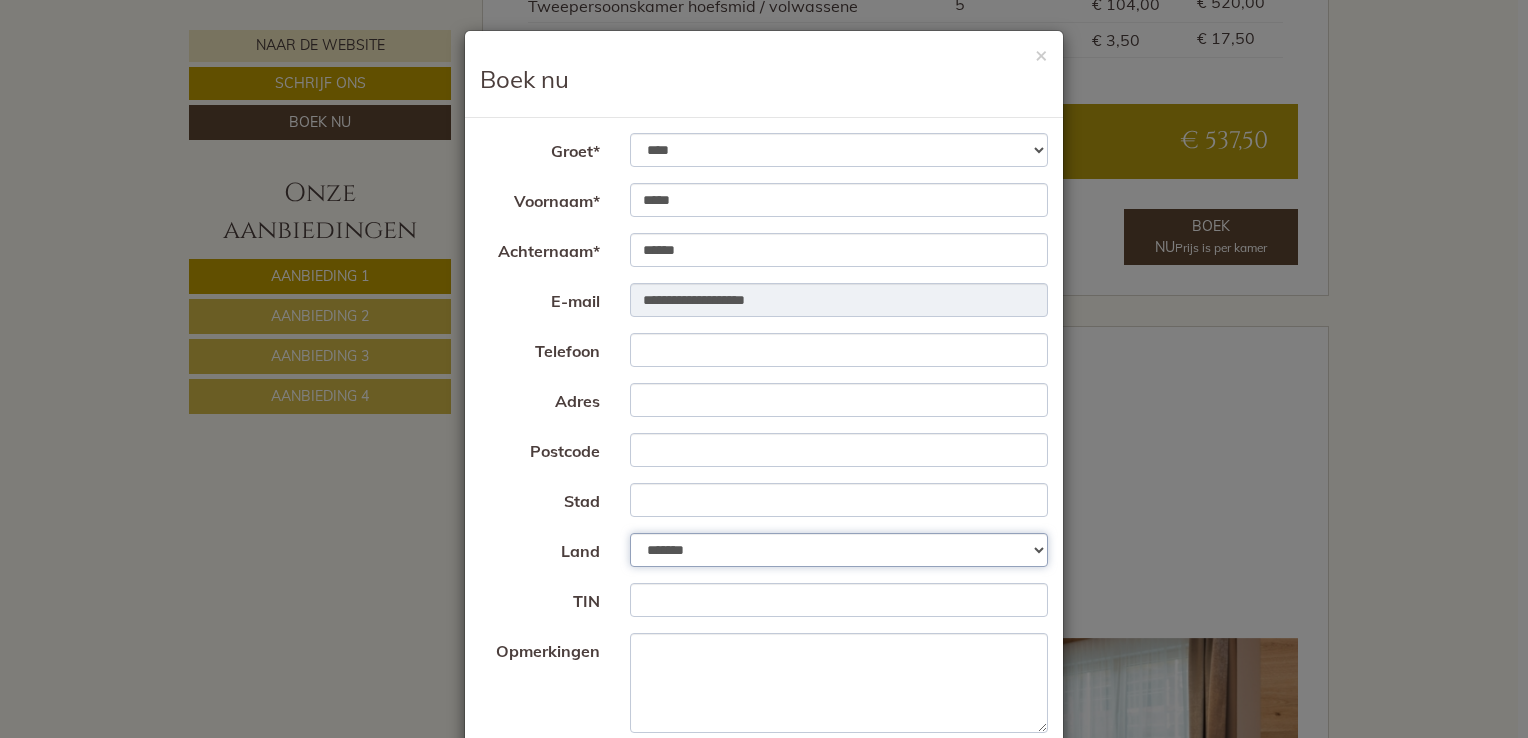 click on "**********" at bounding box center [839, 550] 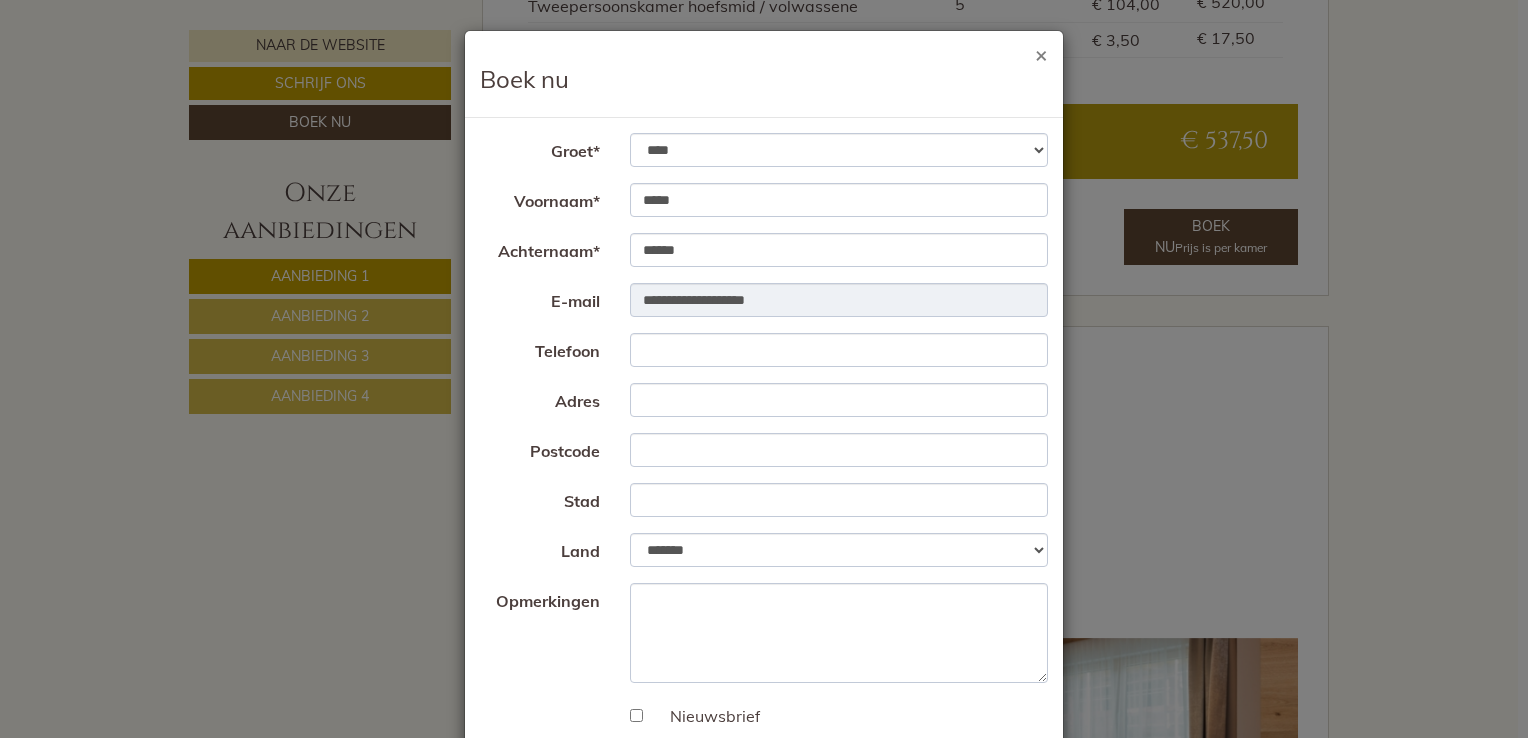 click on "×" at bounding box center [1041, 54] 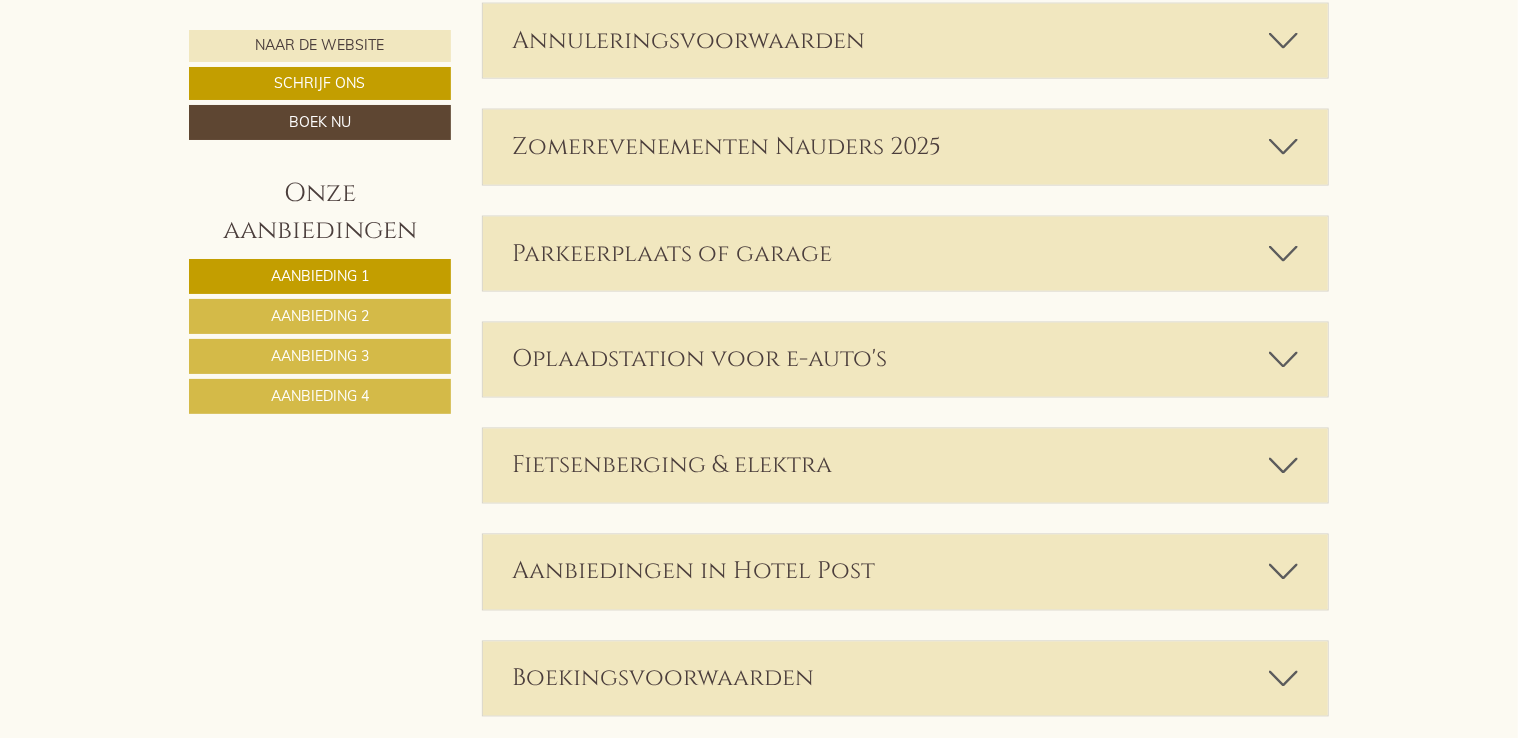 scroll, scrollTop: 5400, scrollLeft: 0, axis: vertical 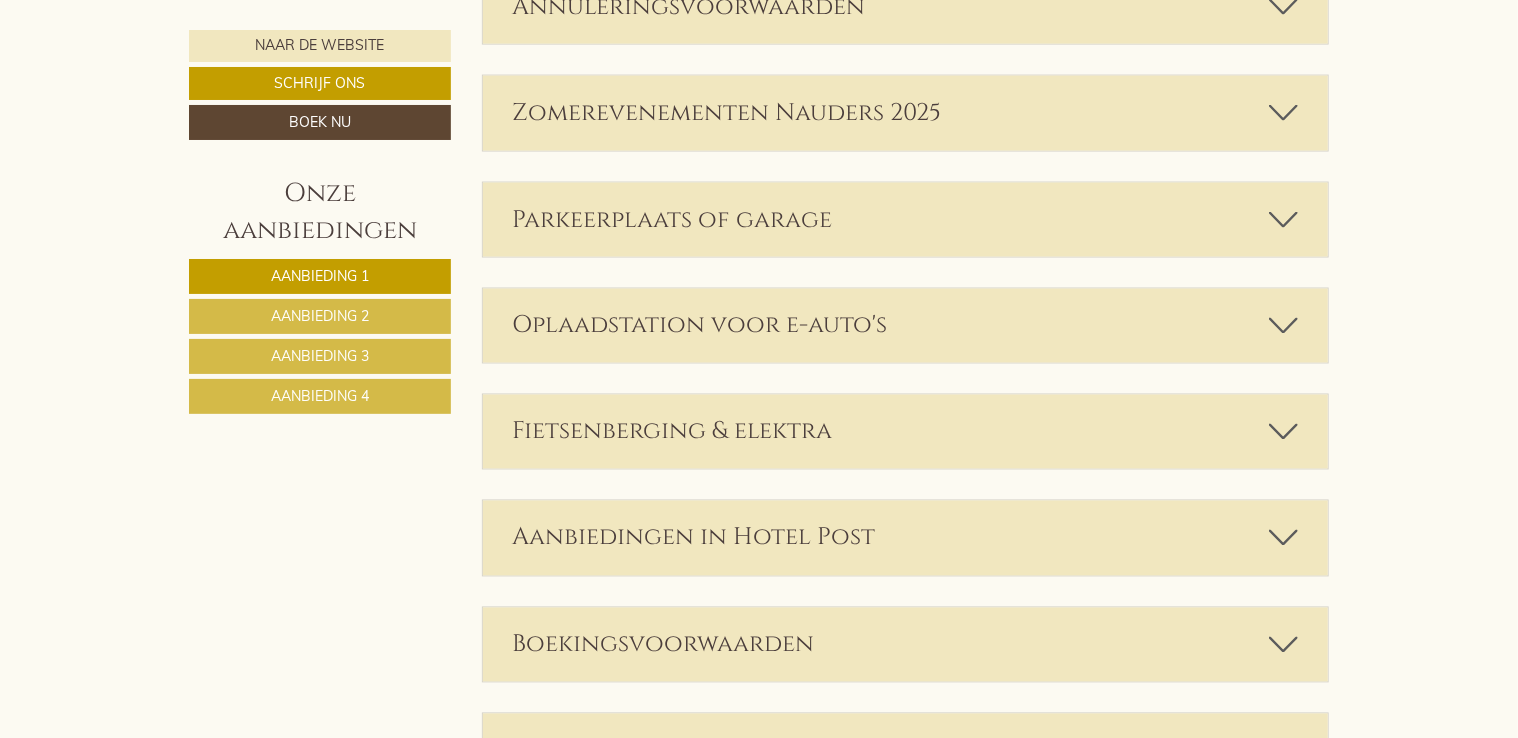 click at bounding box center [1283, 645] 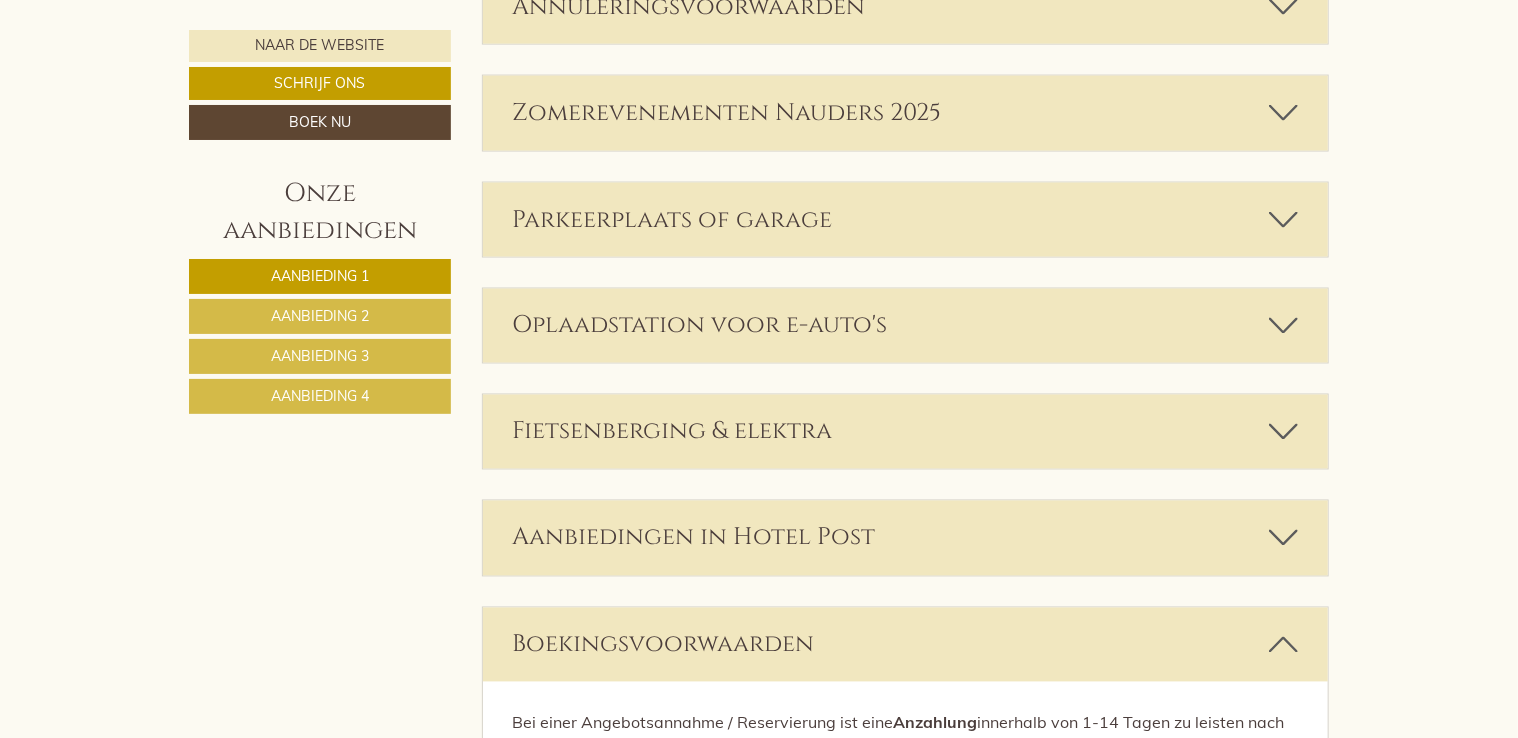 click at bounding box center [1283, 645] 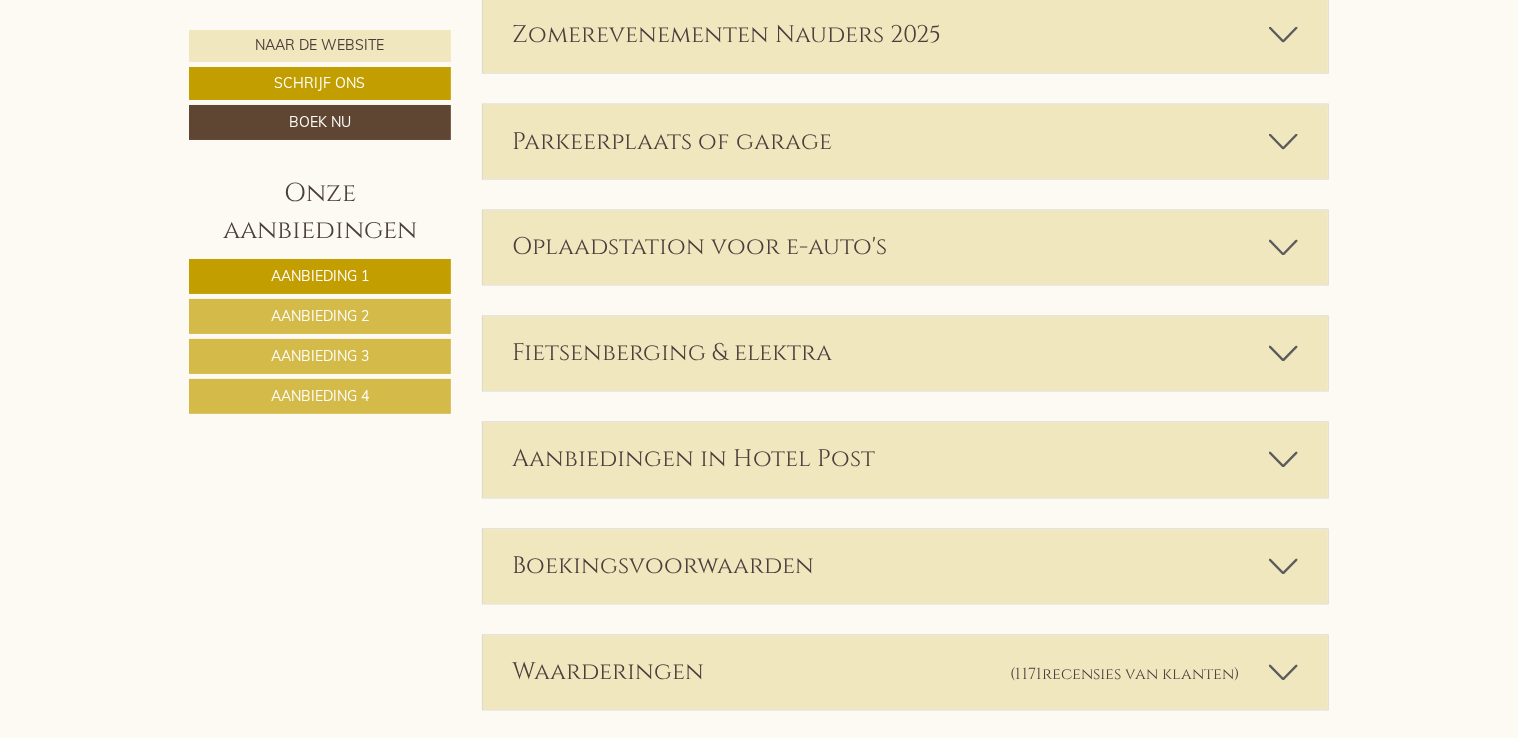 scroll, scrollTop: 5600, scrollLeft: 0, axis: vertical 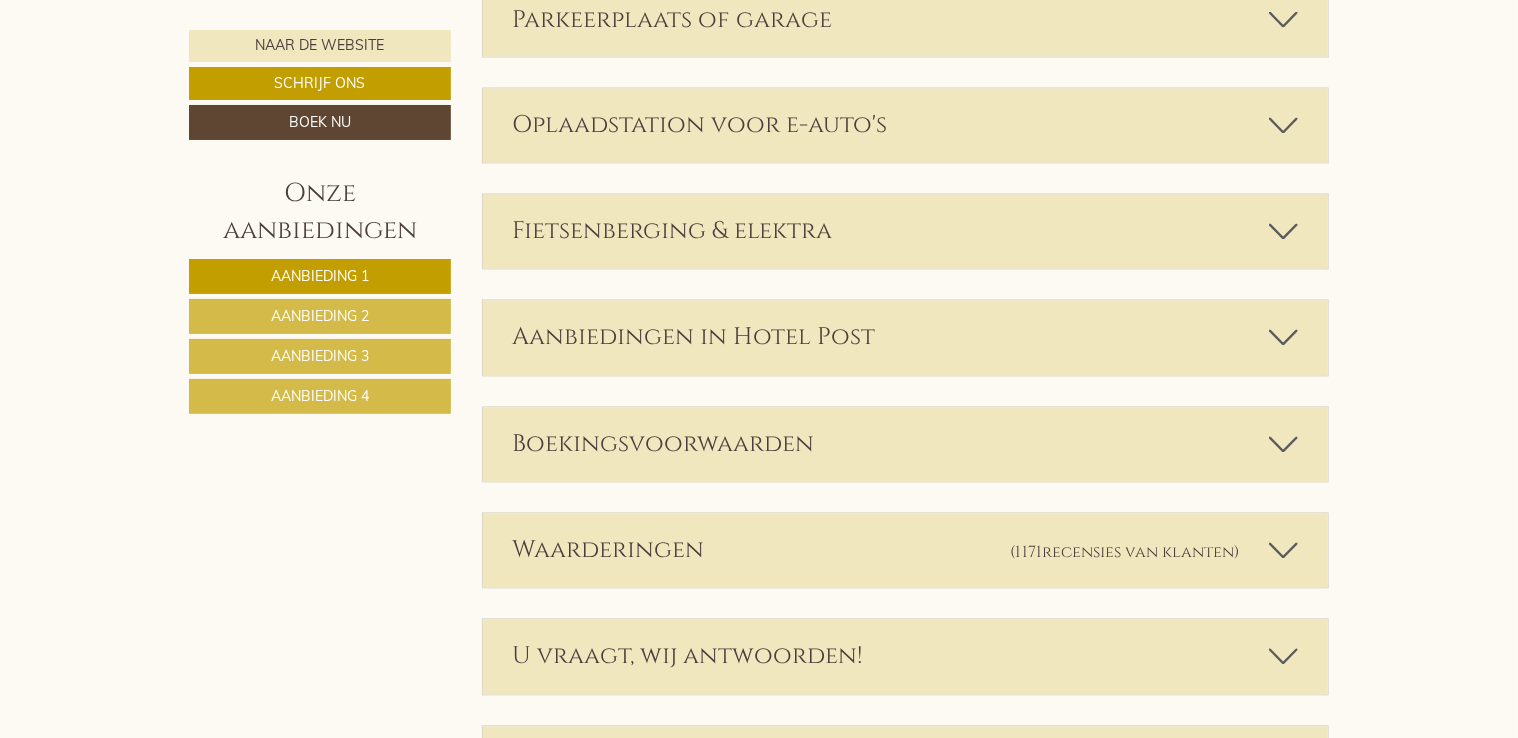 click at bounding box center (1283, 445) 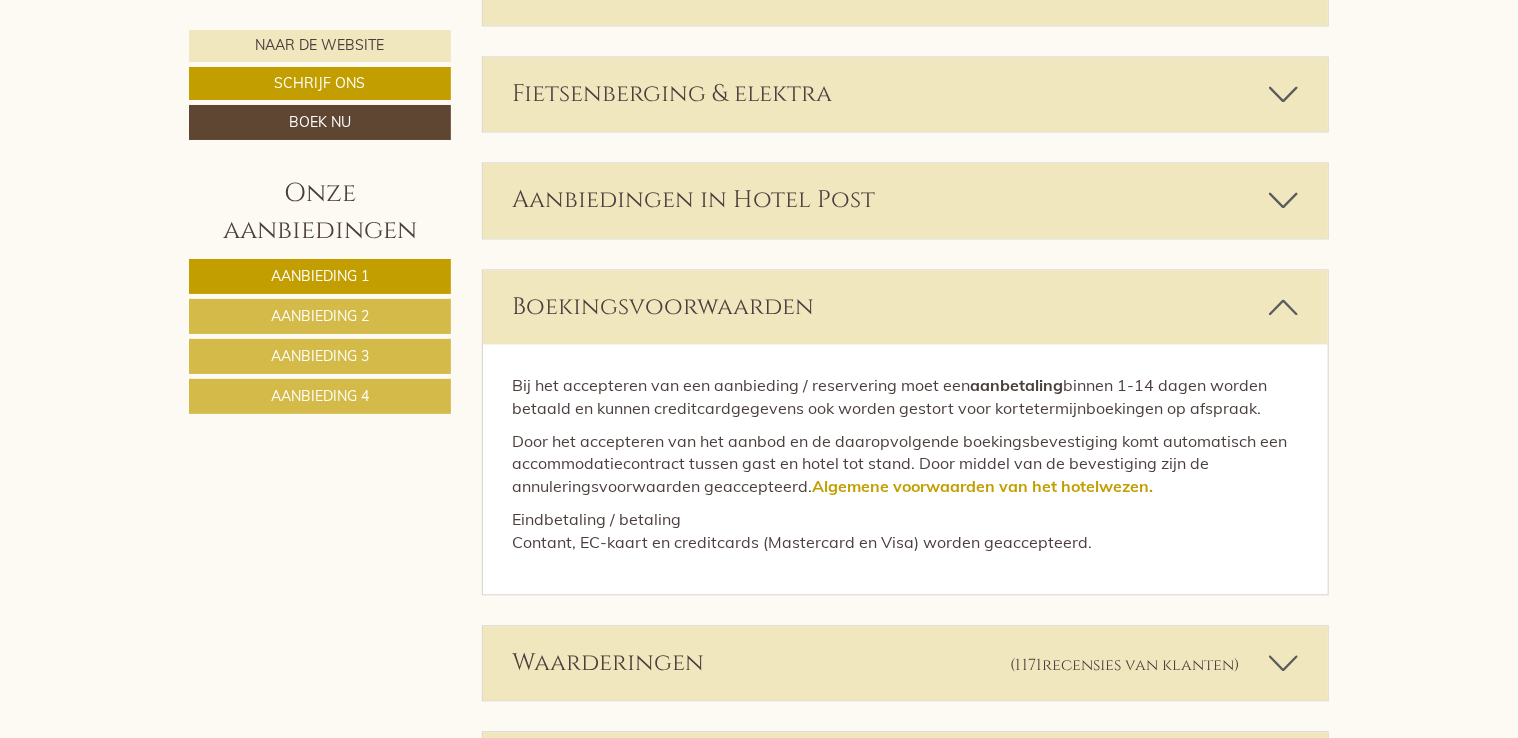 scroll, scrollTop: 5800, scrollLeft: 0, axis: vertical 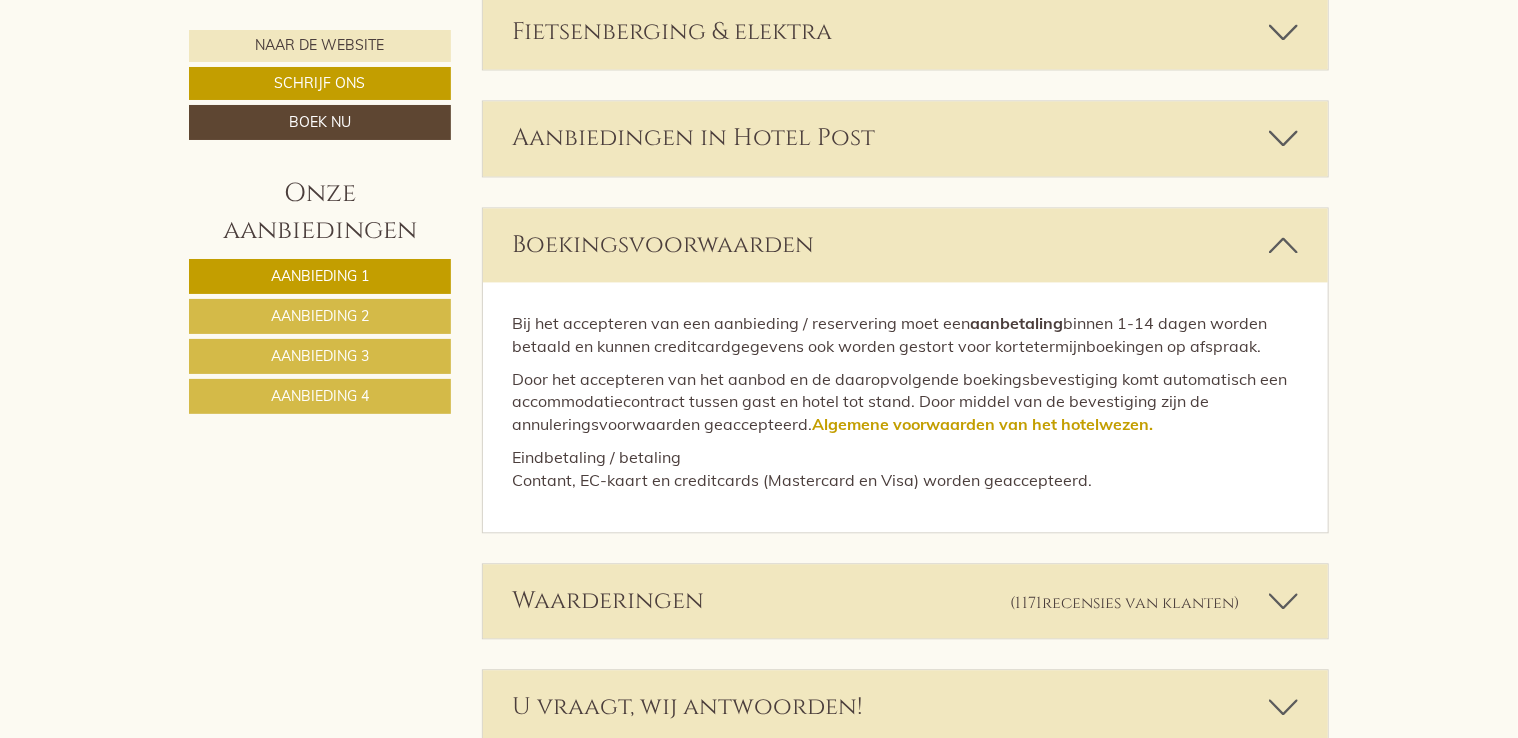 click at bounding box center (1283, 245) 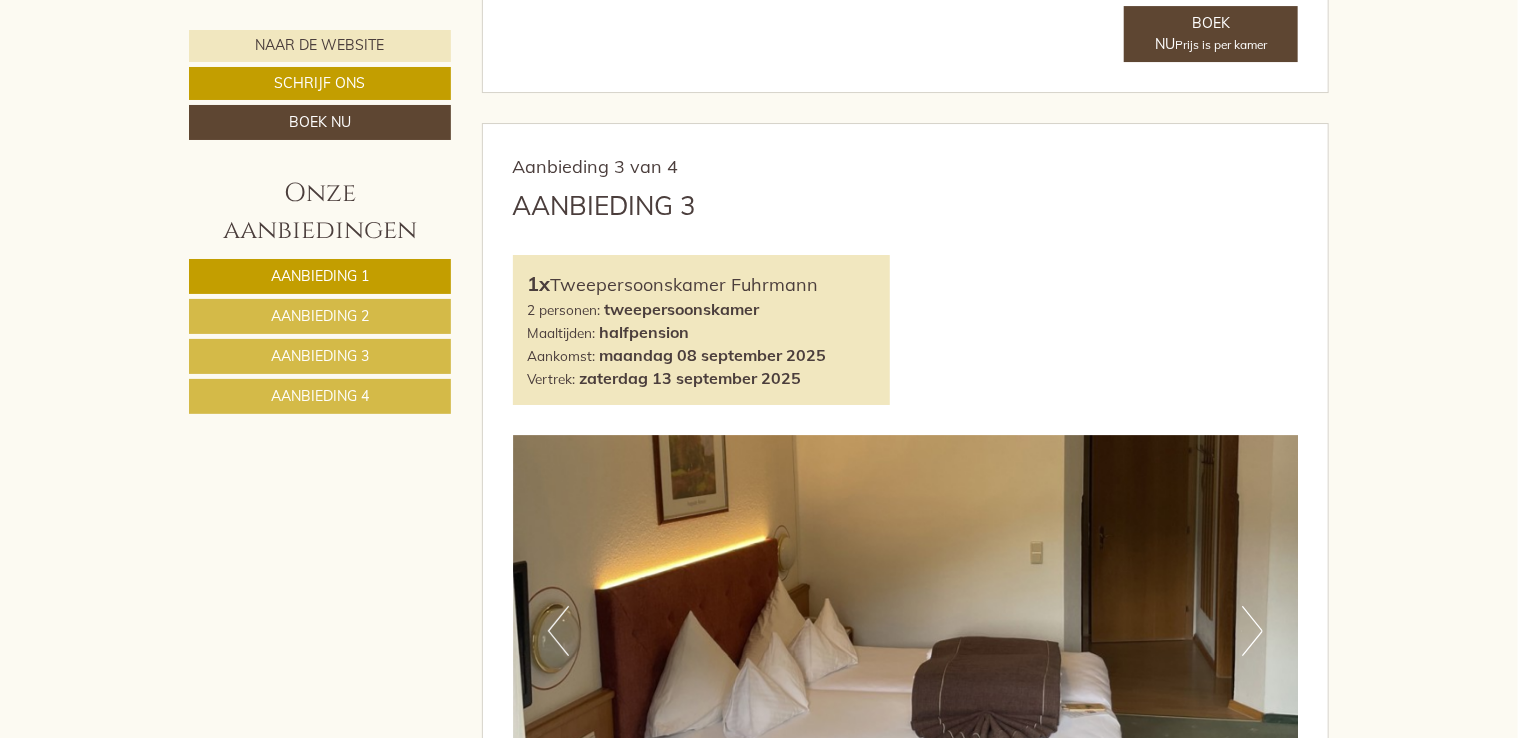 scroll, scrollTop: 2900, scrollLeft: 0, axis: vertical 